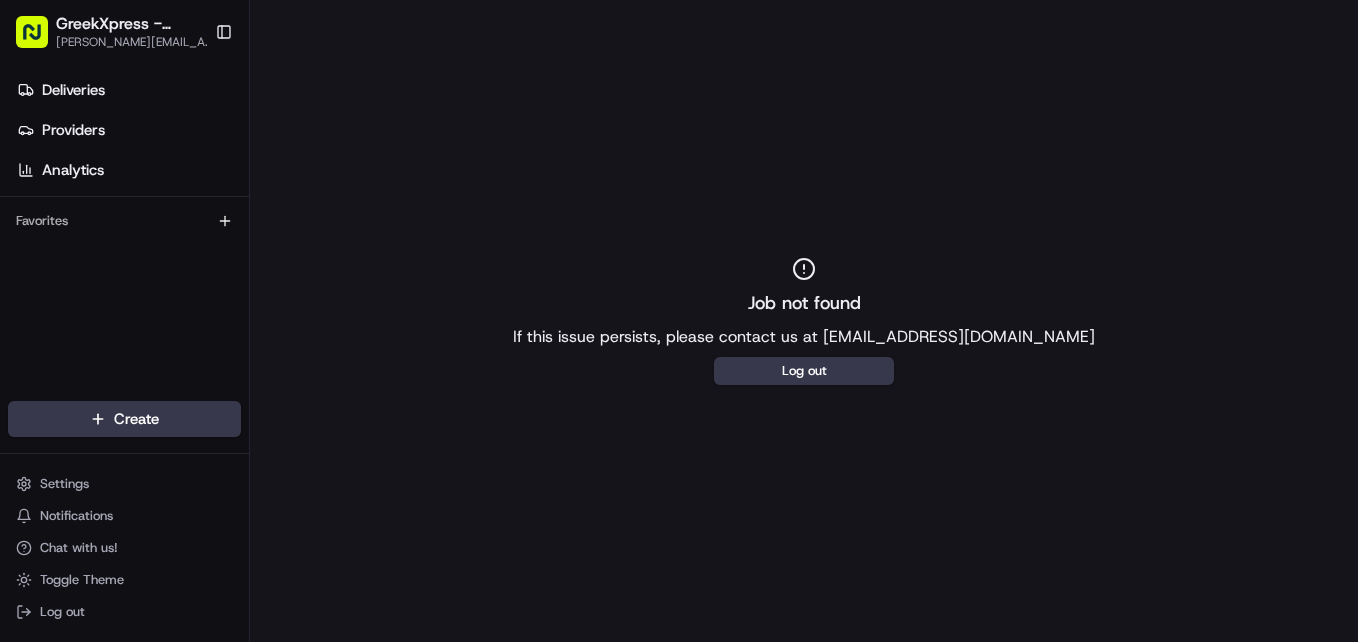 scroll, scrollTop: 0, scrollLeft: 0, axis: both 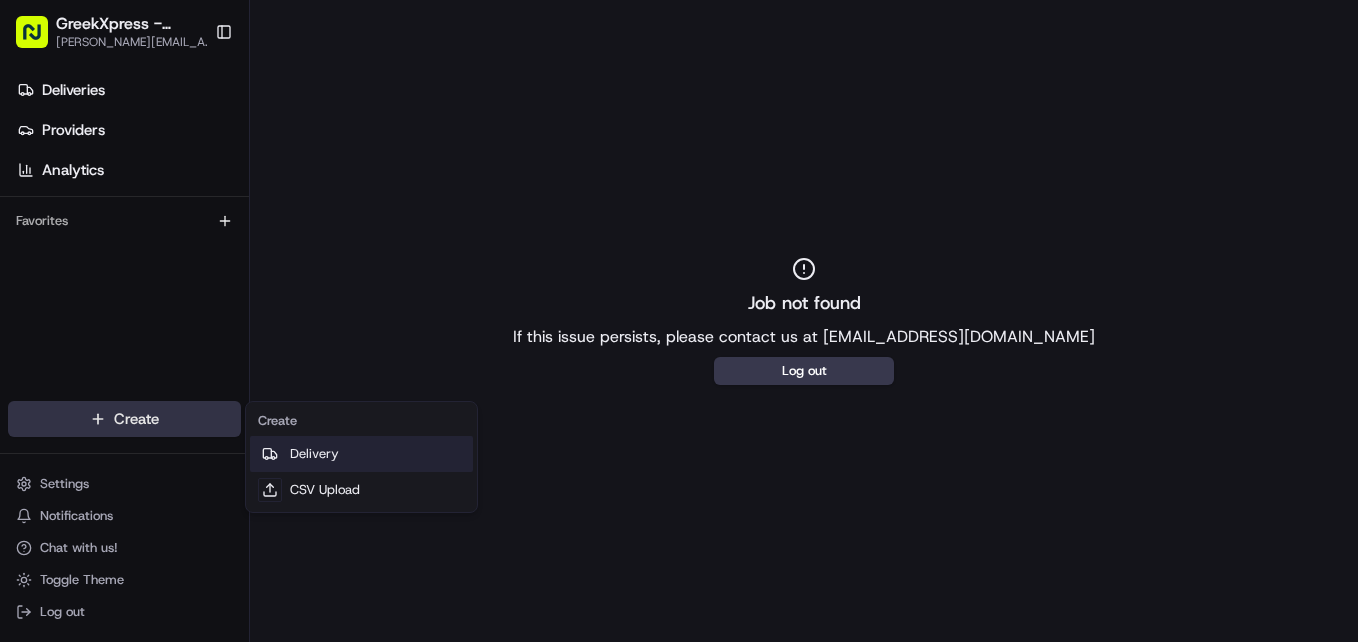 click on "Delivery" at bounding box center [361, 454] 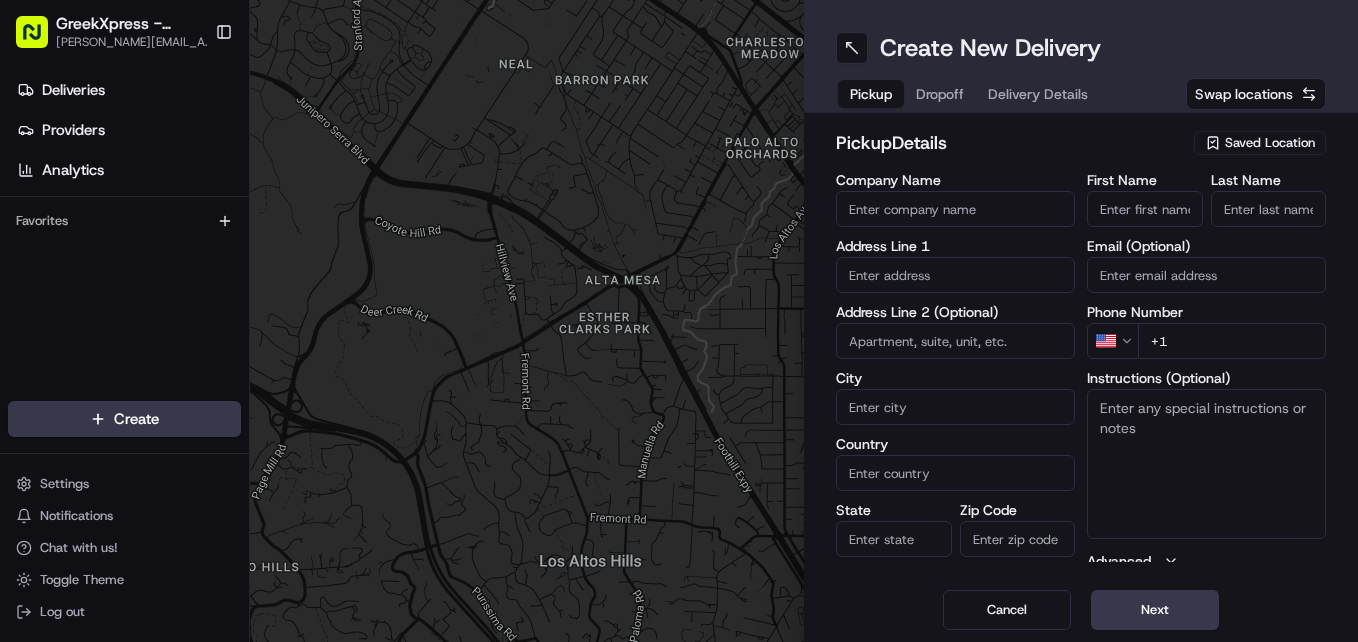 click on "Saved Location" at bounding box center [1270, 143] 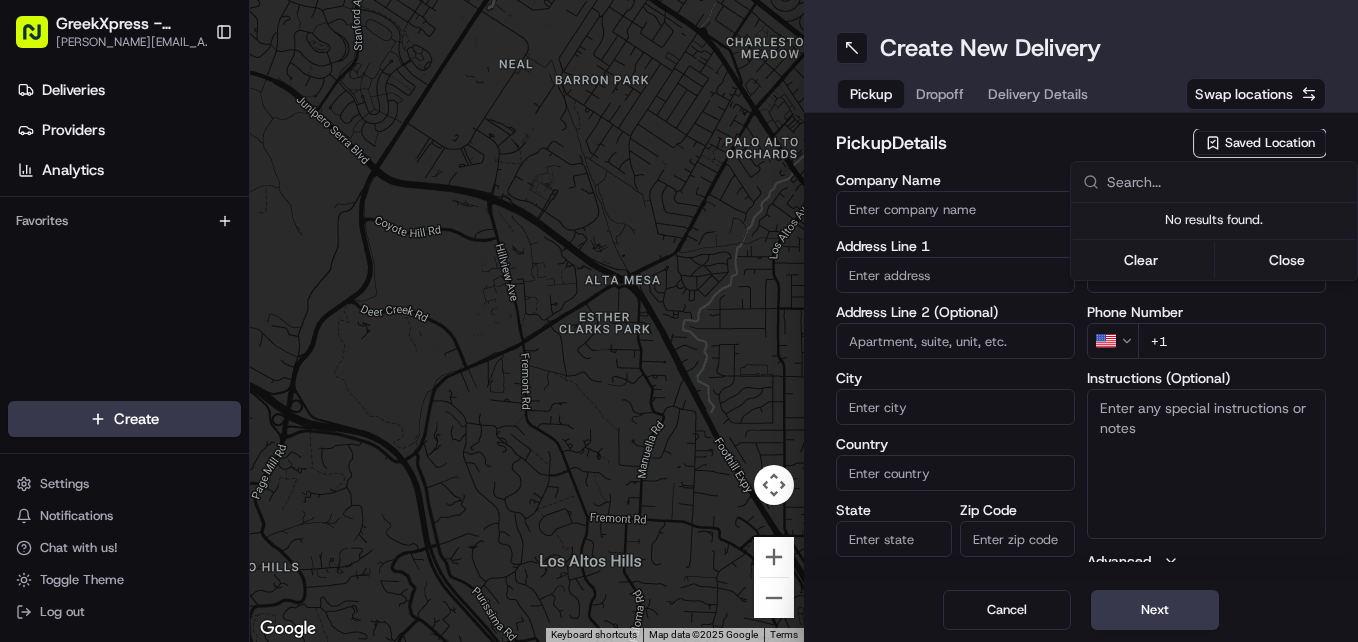 click on "Clear Close" at bounding box center (1214, 258) 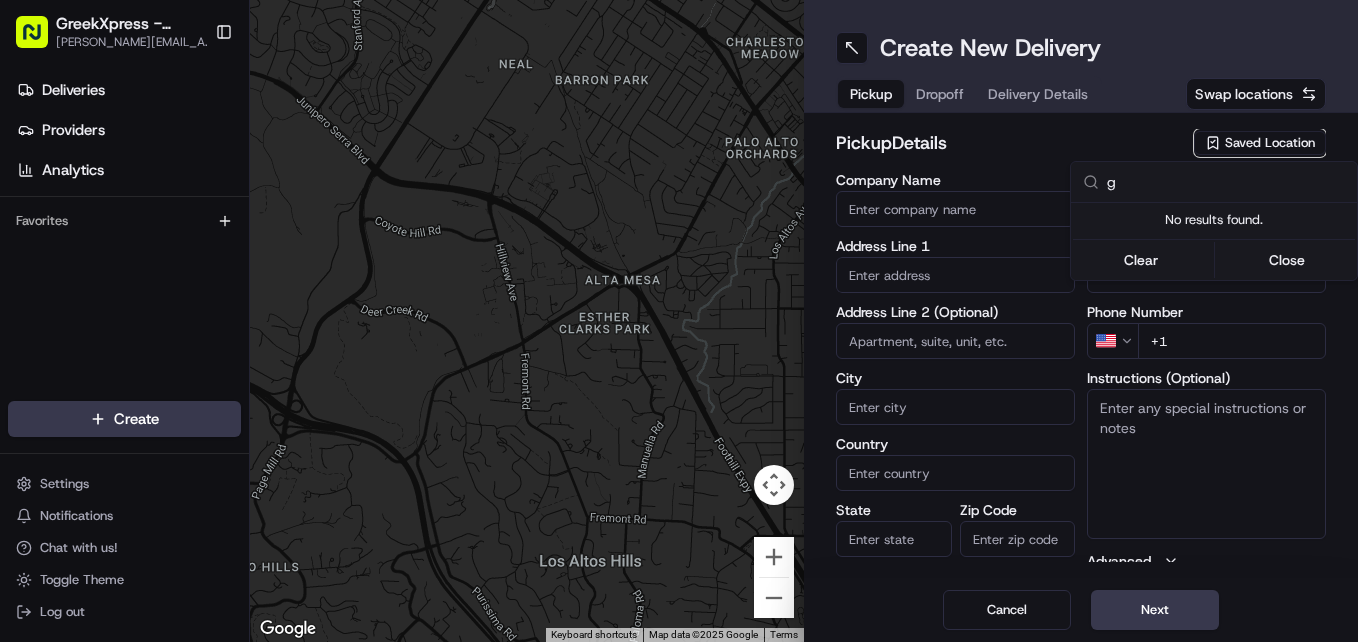 type on "g" 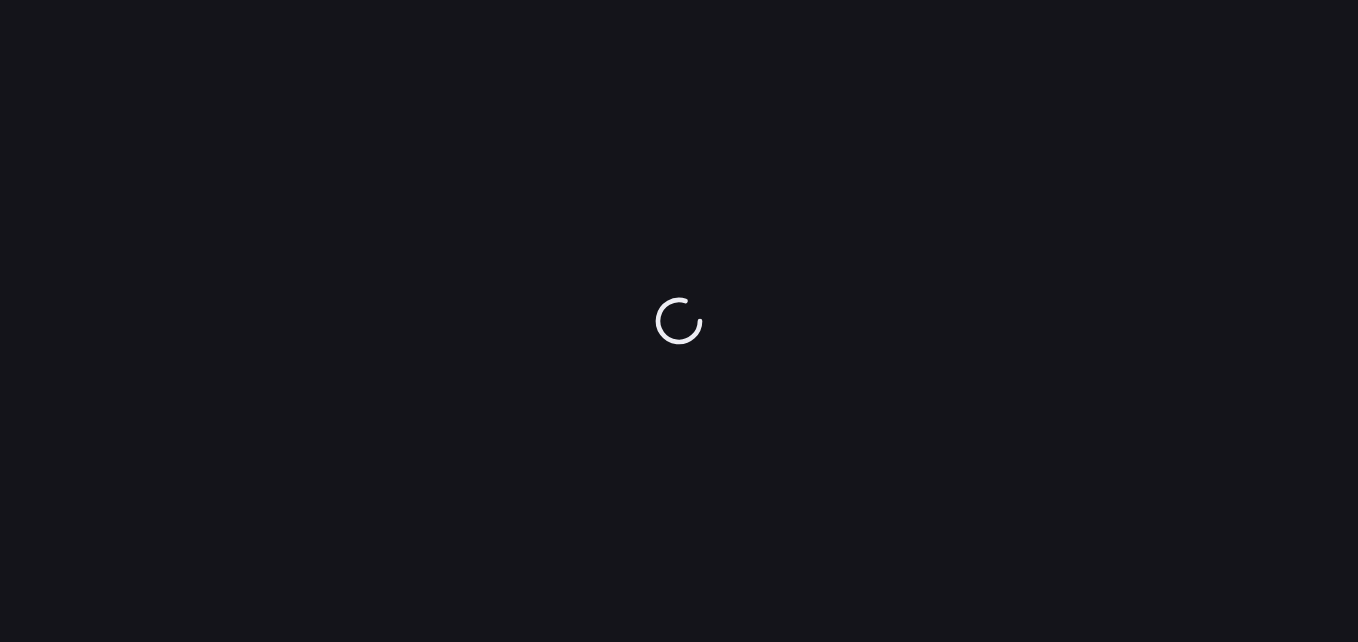 scroll, scrollTop: 0, scrollLeft: 0, axis: both 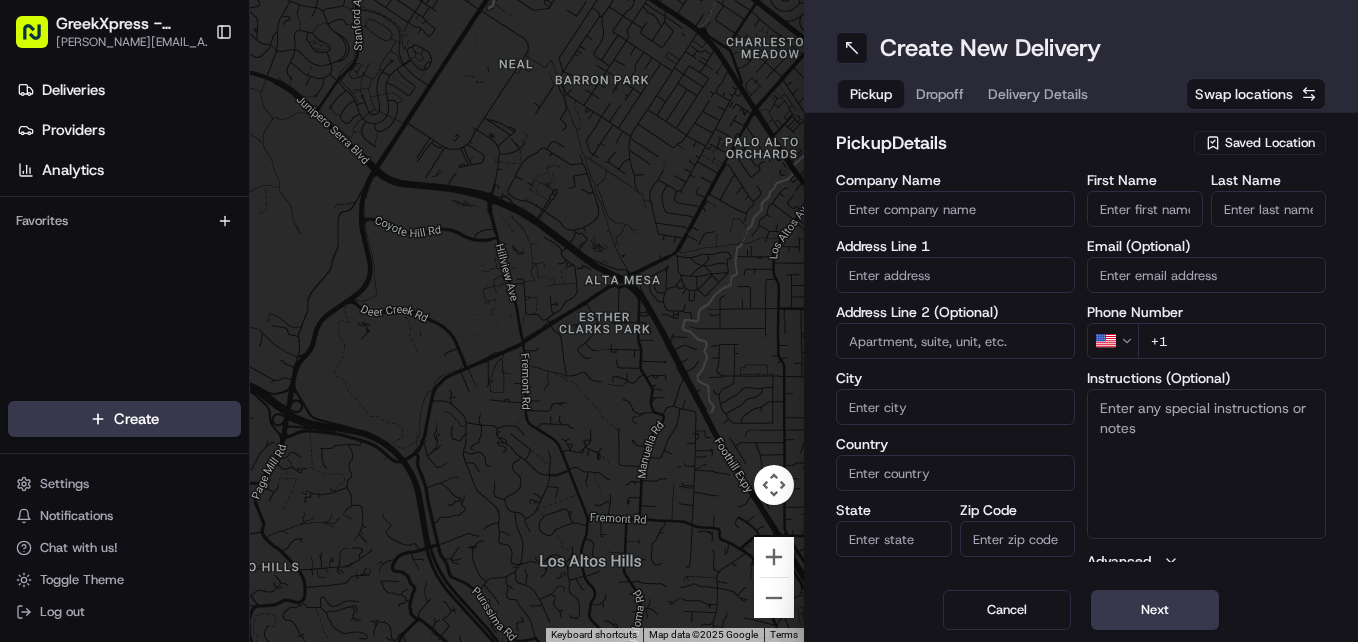 click on "Saved Location" at bounding box center [1270, 143] 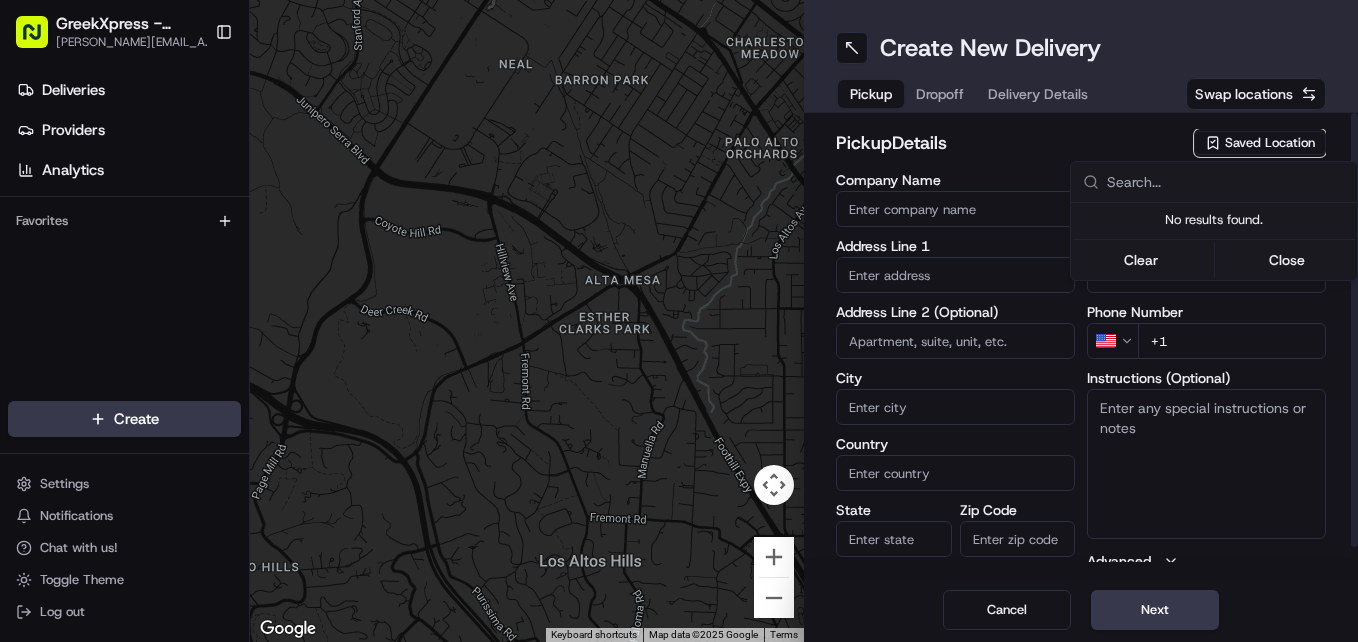 scroll, scrollTop: 0, scrollLeft: 0, axis: both 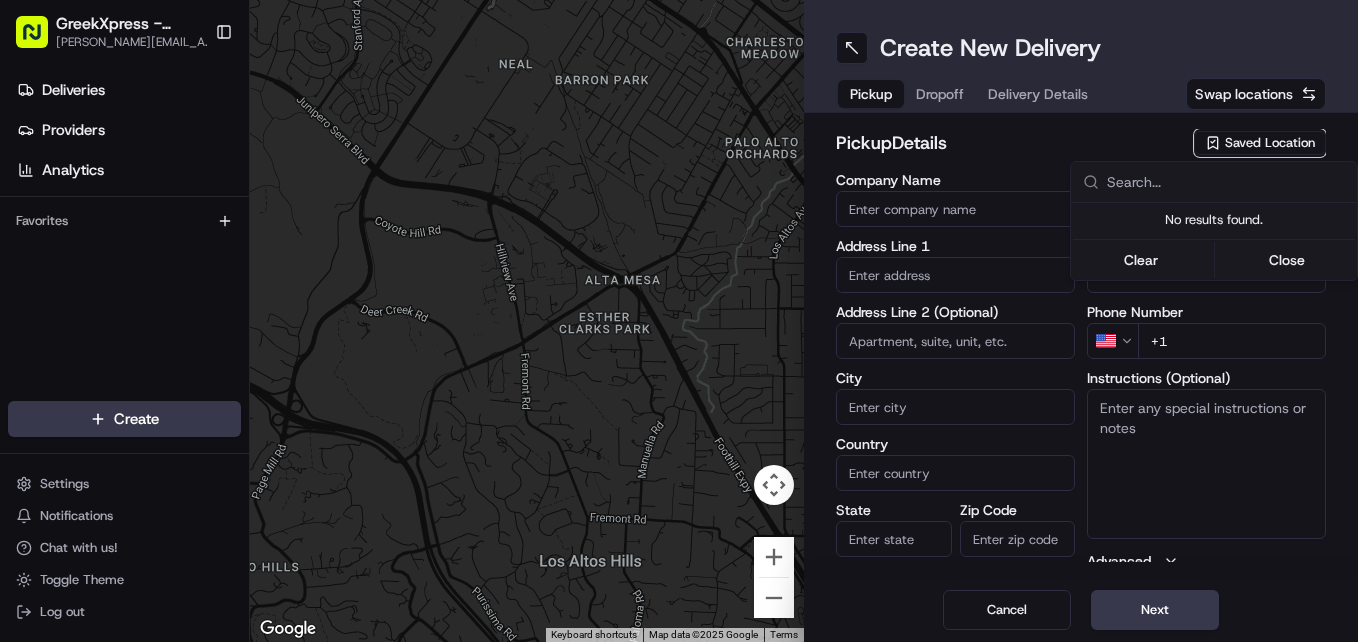 click on "GreekXpress - [GEOGRAPHIC_DATA] [PERSON_NAME][EMAIL_ADDRESS][DOMAIN_NAME] Toggle Sidebar Deliveries Providers Analytics Favorites Main Menu Members & Organization Organization Users Roles Preferences Customization Tracking Orchestration Automations Locations Pickup Locations Dropoff Locations Billing Billing Refund Requests Integrations Notification Triggers Webhooks API Keys Request Logs Create Settings Notifications Chat with us! Toggle Theme Log out To navigate the map with touch gestures double-tap and hold your finger on the map, then drag the map. ← Move left → Move right ↑ Move up ↓ Move down + Zoom in - Zoom out Home Jump left by 75% End Jump right by 75% Page Up Jump up by 75% Page Down Jump down by 75% Keyboard shortcuts Map Data Map data ©2025 Google Map data ©2025 Google 500 m  Click to toggle between metric and imperial units Terms Report a map error Create New Delivery Pickup Dropoff Delivery Details Swap locations pickup  Details Saved Location Company Name Address Line 1 City Country State" at bounding box center (679, 321) 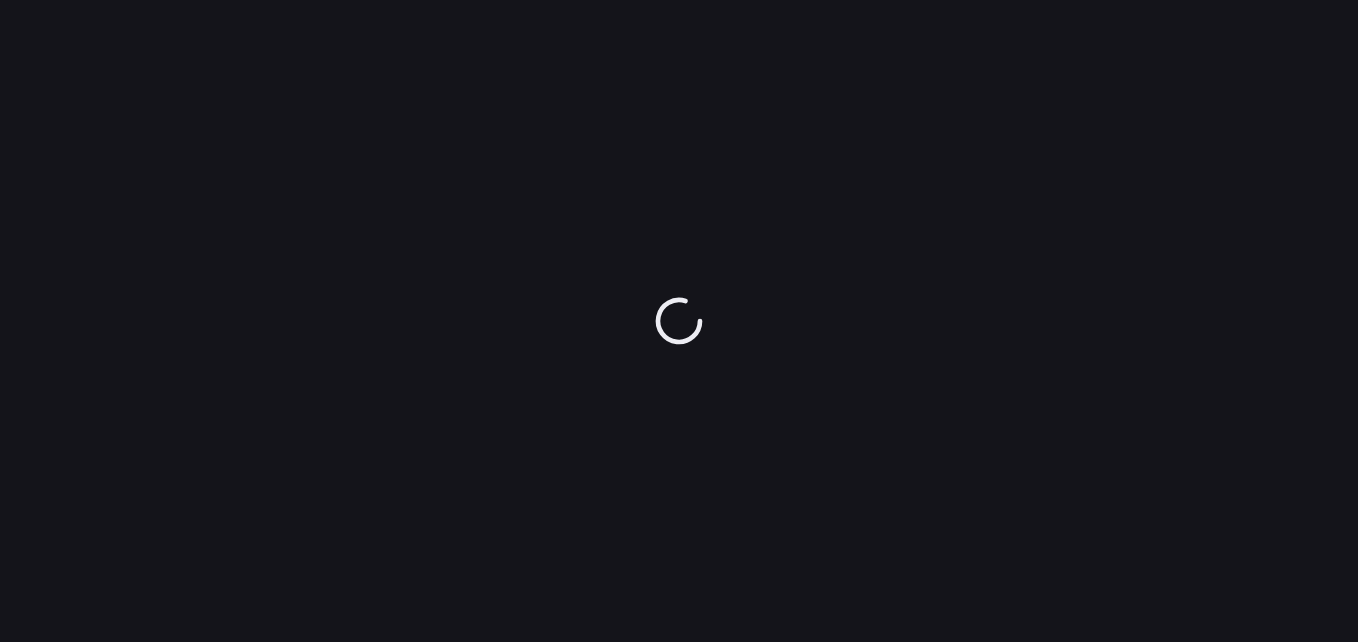scroll, scrollTop: 0, scrollLeft: 0, axis: both 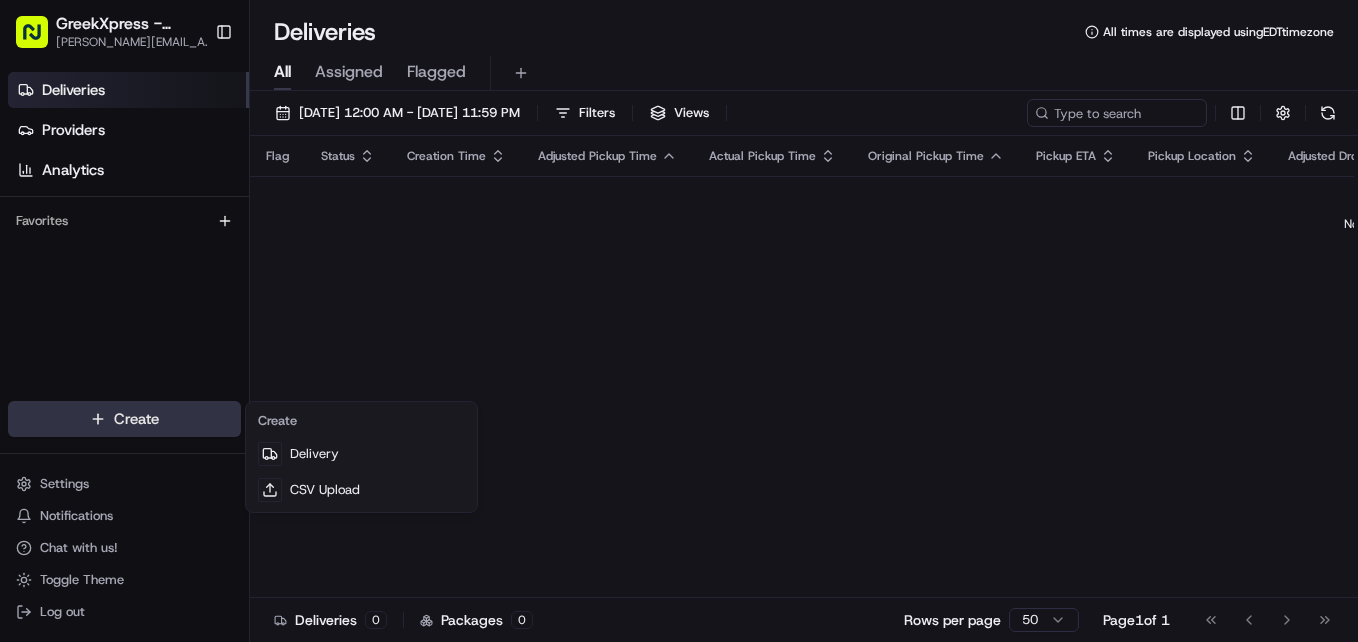 click on "GreekXpress - Staten Island james@greekxpress.com Toggle Sidebar Deliveries Providers Analytics Favorites Main Menu Members & Organization Organization Users Roles Preferences Customization Tracking Orchestration Automations Locations Pickup Locations Dropoff Locations Billing Billing Refund Requests Integrations Notification Triggers Webhooks API Keys Request Logs Create Settings Notifications Chat with us! Toggle Theme Log out Deliveries All times are displayed using  EDT  timezone All Assigned Flagged 07/17/2025 12:00 AM - 07/24/2025 11:59 PM Filters Views Flag Status Creation Time Adjusted Pickup Time Actual Pickup Time Original Pickup Time Pickup ETA Pickup Location Adjusted Dropoff Time Actual Dropoff Time Original Dropoff Time Dropoff ETA Dropoff Location Provider Driving Distance Reference Id Tag Action No results. Deliveries 0 Packages 0 Rows per page 50 Page  1  of   1 Go to first page Go to previous page Go to next page Go to last page
Create Delivery CSV Upload" at bounding box center [679, 321] 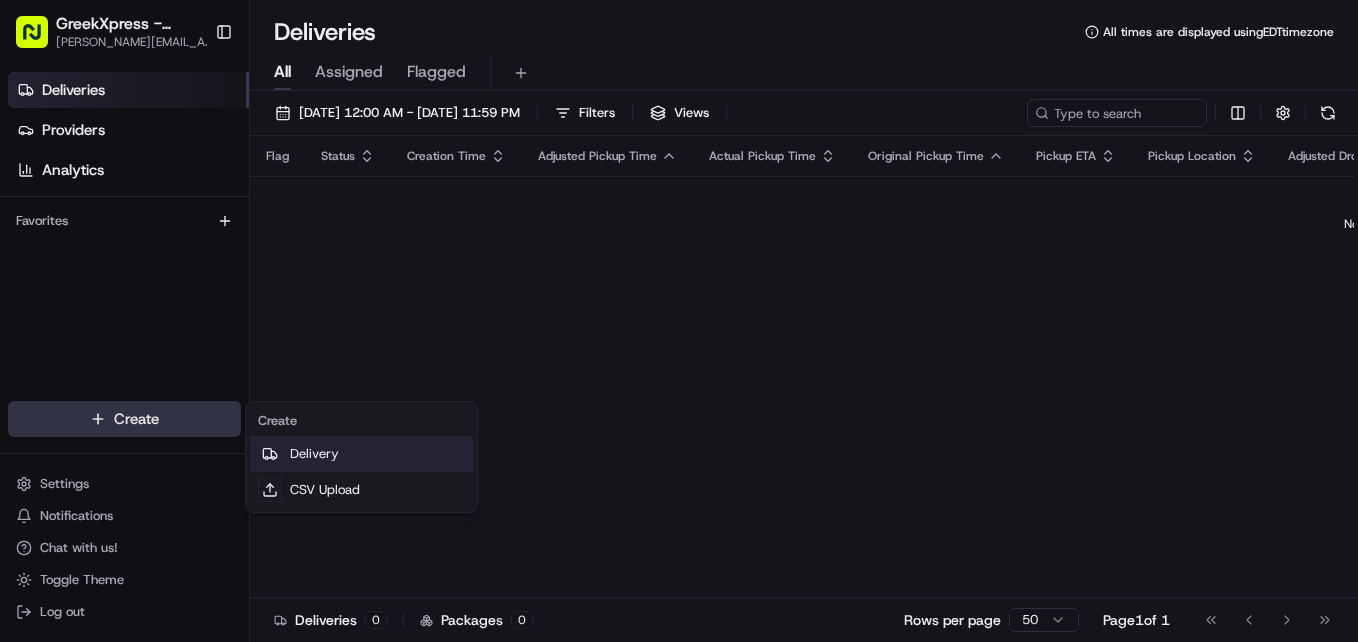 click on "Delivery" at bounding box center (361, 454) 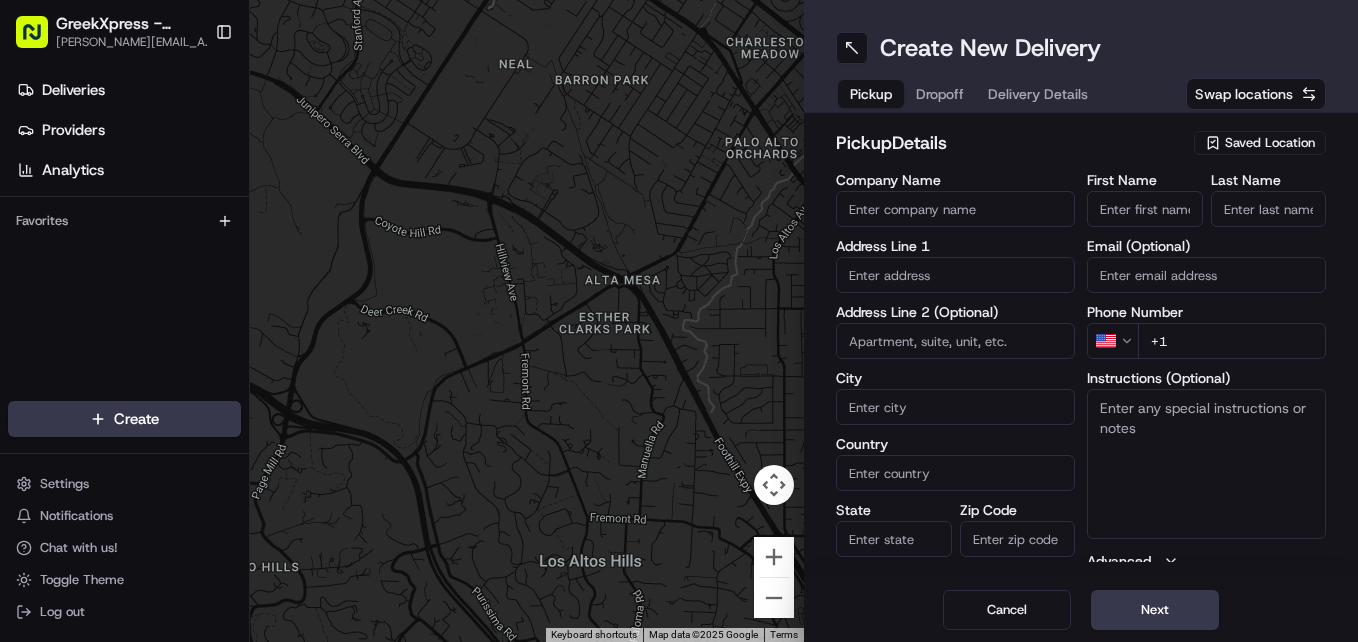 click on "Saved Location" at bounding box center (1270, 143) 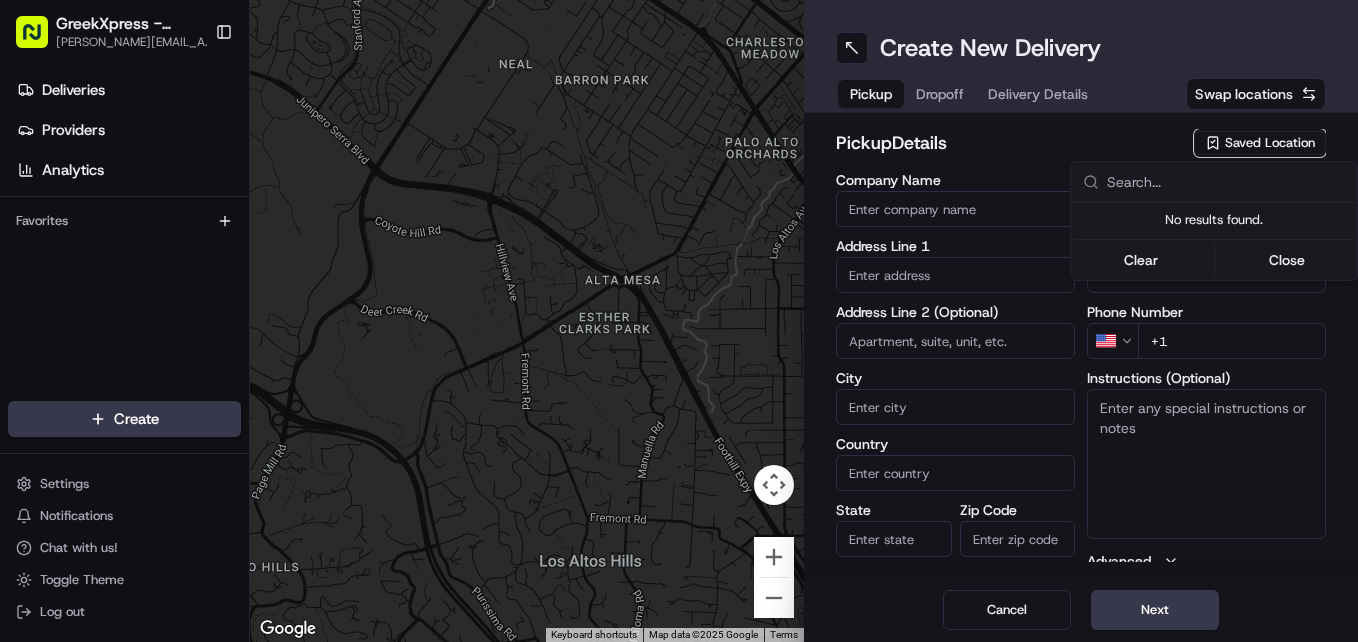 click at bounding box center [1214, 239] 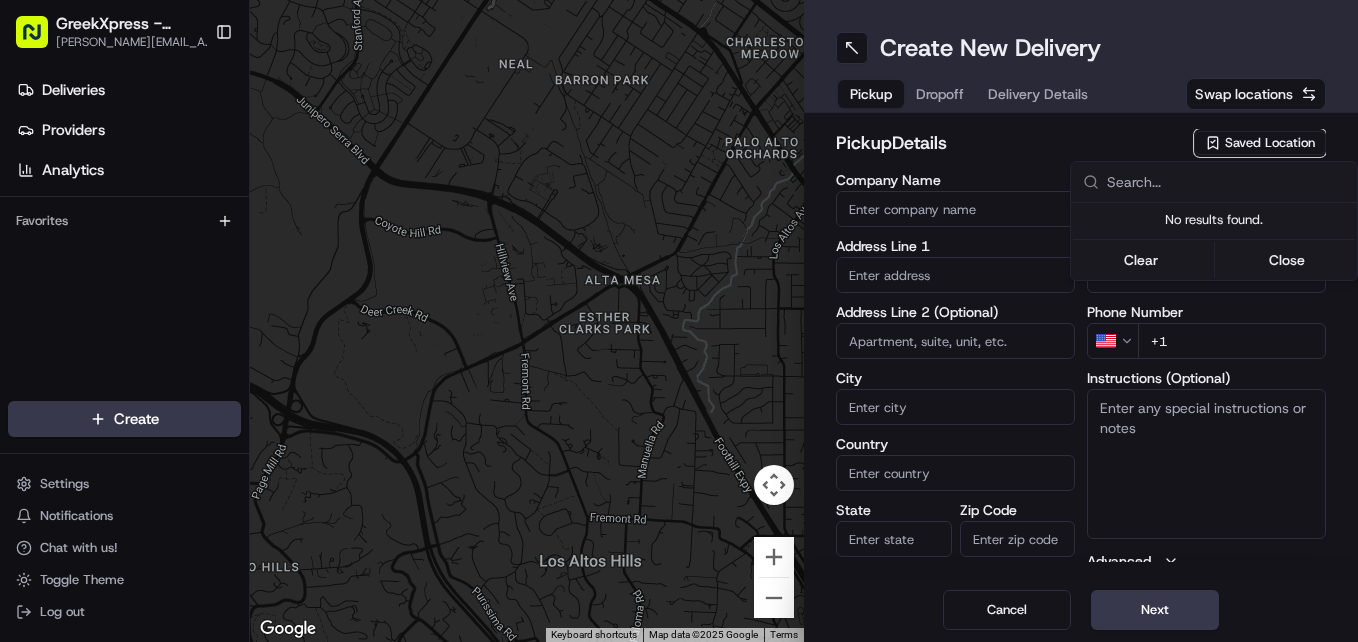 click on "GreekXpress - Staten Island james@greekxpress.com Toggle Sidebar Deliveries Providers Analytics Favorites Main Menu Members & Organization Organization Users Roles Preferences Customization Tracking Orchestration Automations Locations Pickup Locations Dropoff Locations Billing Billing Refund Requests Integrations Notification Triggers Webhooks API Keys Request Logs Create Settings Notifications Chat with us! Toggle Theme Log out To navigate the map with touch gestures double-tap and hold your finger on the map, then drag the map. ← Move left → Move right ↑ Move up ↓ Move down + Zoom in - Zoom out Home Jump left by 75% End Jump right by 75% Page Up Jump up by 75% Page Down Jump down by 75% Keyboard shortcuts Map Data Map data ©2025 Google Map data ©2025 Google 500 m  Click to toggle between metric and imperial units Terms Report a map error Create New Delivery Pickup Dropoff Delivery Details Swap locations pickup  Details Saved Location Company Name Address Line 1 City Country State" at bounding box center (679, 321) 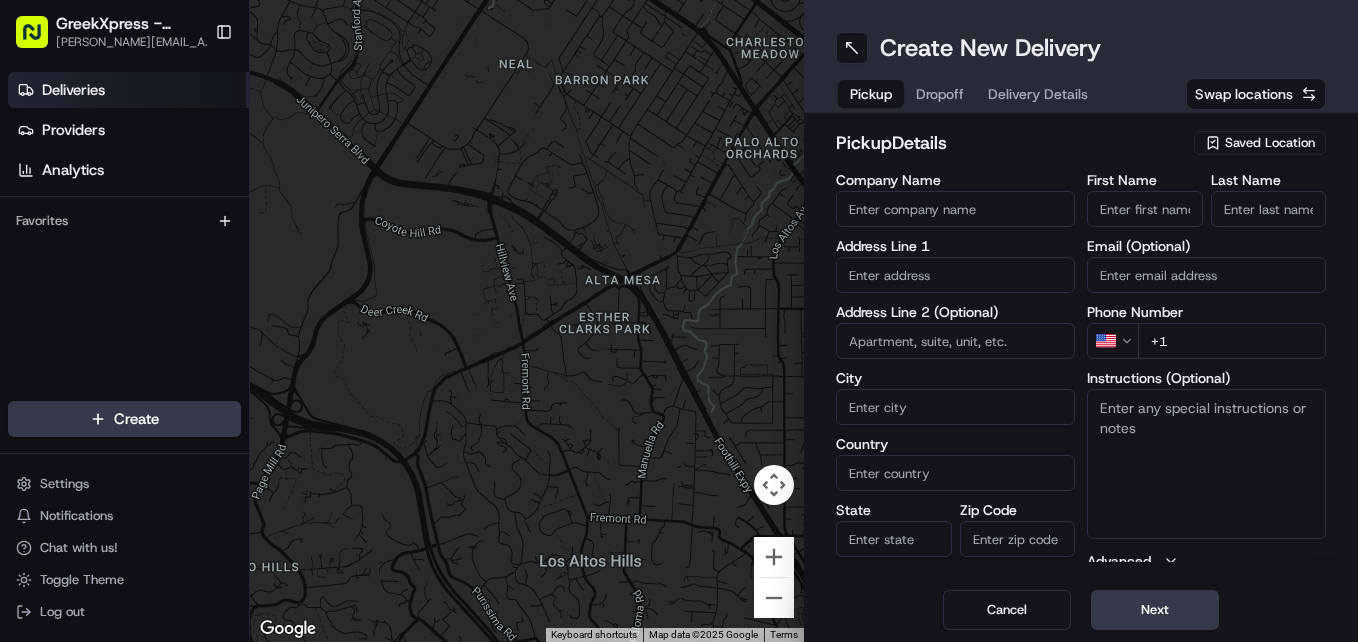 click on "Deliveries" at bounding box center (73, 90) 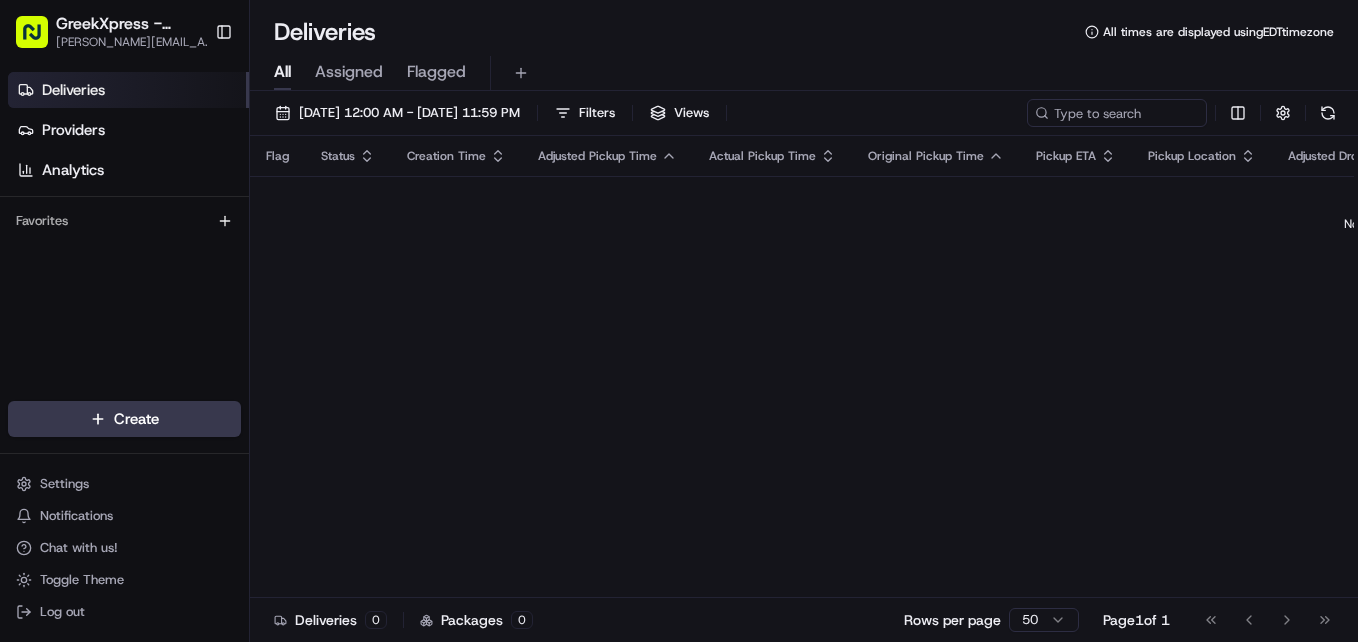 click on "GreekXpress - Staten Island james@greekxpress.com Toggle Sidebar Deliveries Providers Analytics Favorites Main Menu Members & Organization Organization Users Roles Preferences Customization Tracking Orchestration Automations Locations Pickup Locations Dropoff Locations Billing Billing Refund Requests Integrations Notification Triggers Webhooks API Keys Request Logs Create Settings Notifications Chat with us! Toggle Theme Log out Deliveries All times are displayed using  EDT  timezone All Assigned Flagged 07/17/2025 12:00 AM - 07/24/2025 11:59 PM Filters Views Flag Status Creation Time Adjusted Pickup Time Actual Pickup Time Original Pickup Time Pickup ETA Pickup Location Adjusted Dropoff Time Actual Dropoff Time Original Dropoff Time Dropoff ETA Dropoff Location Provider Driving Distance Reference Id Tag Action No results. Deliveries 0 Packages 0 Rows per page 50 Page  1  of   1 Go to first page Go to previous page Go to next page Go to last page" at bounding box center [679, 321] 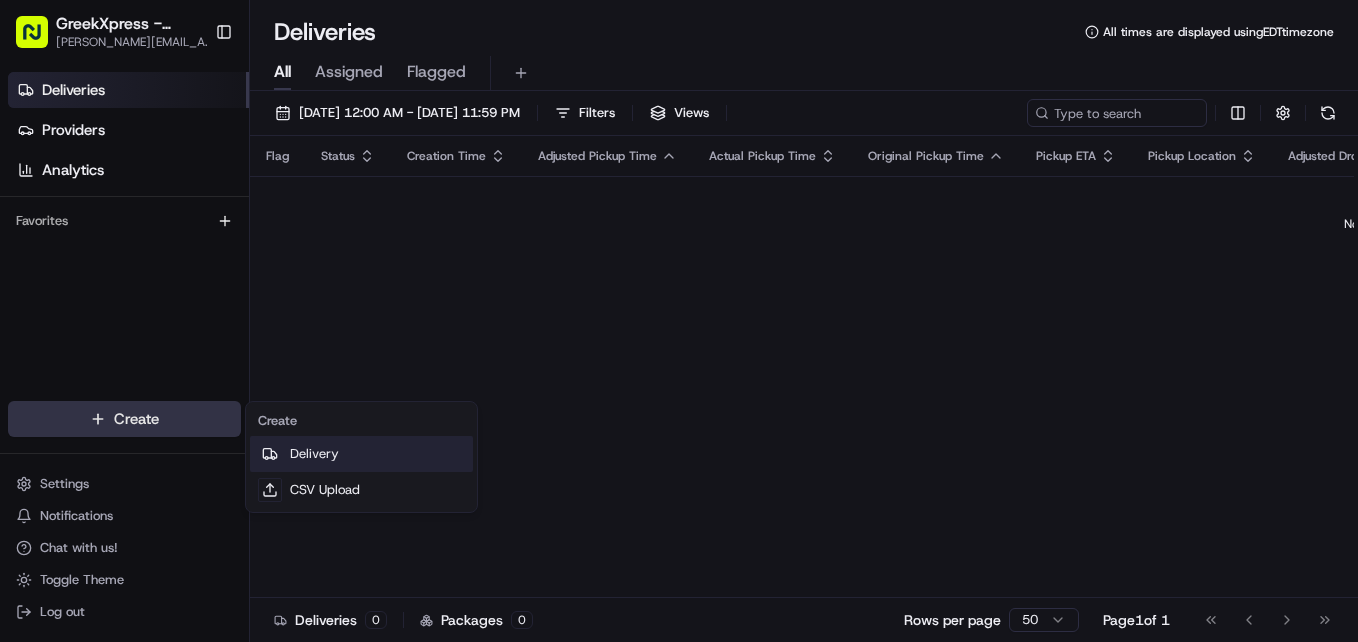 click on "Delivery" at bounding box center [361, 454] 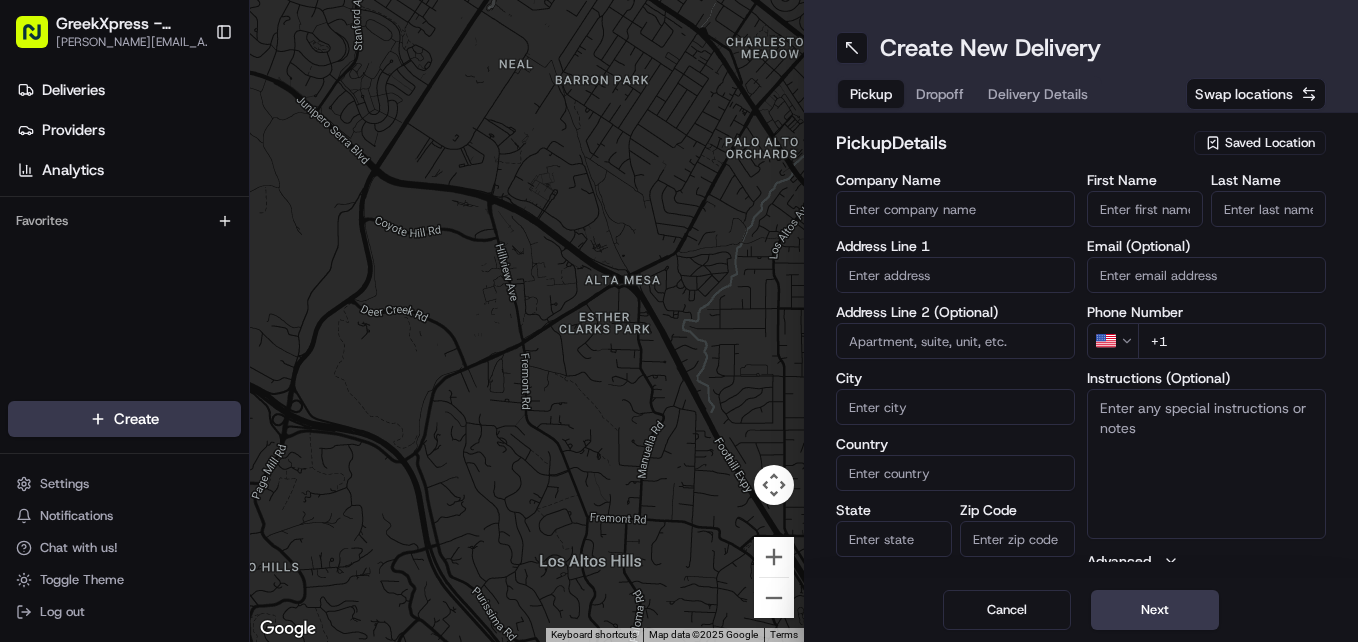click on "First Name" at bounding box center (1145, 209) 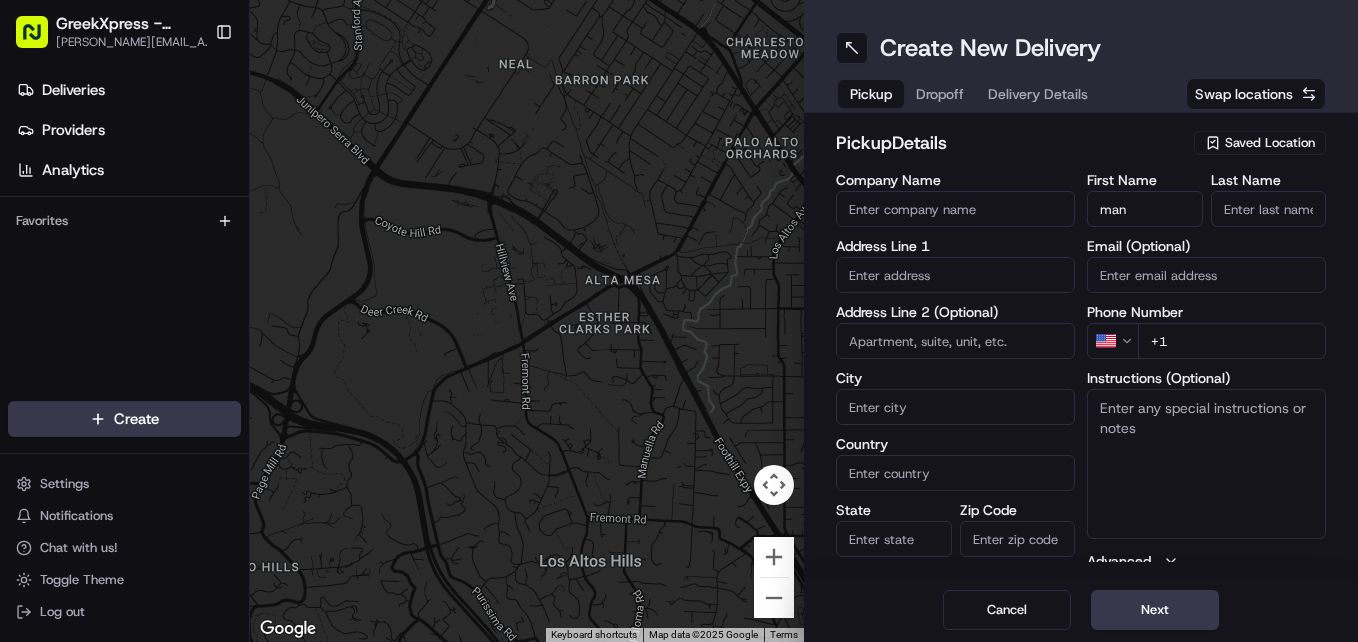 type on "Manager" 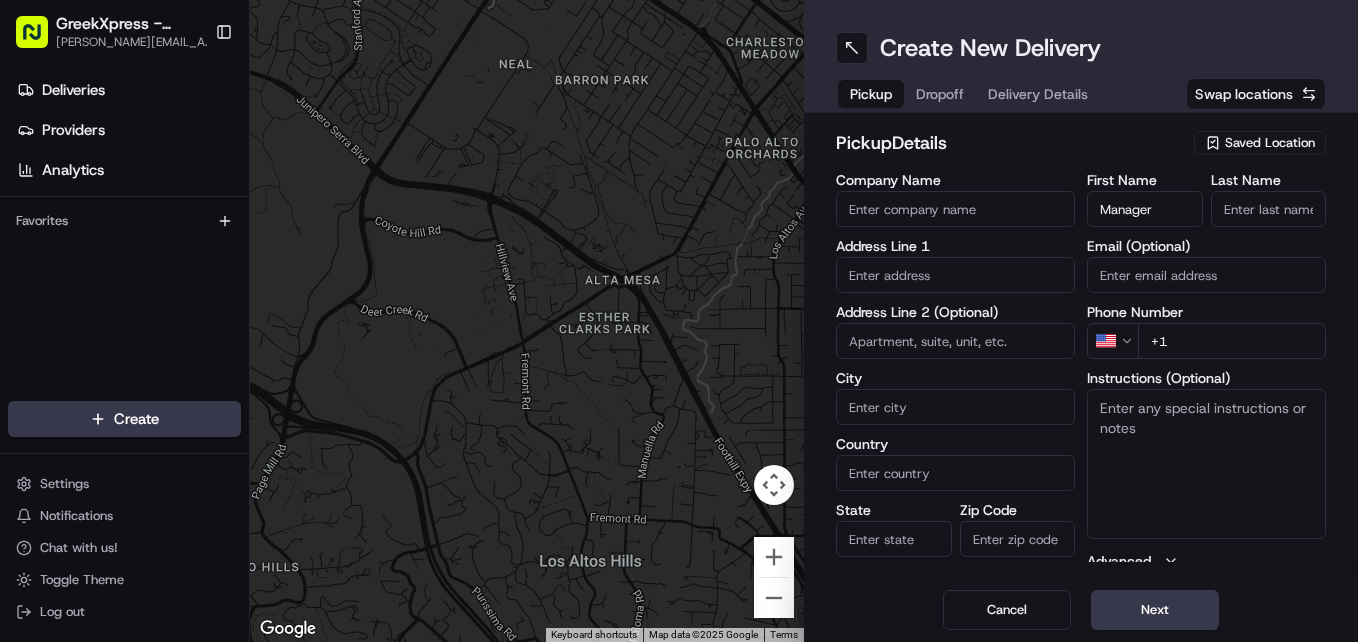 type on "Greek Xpress Staten Island" 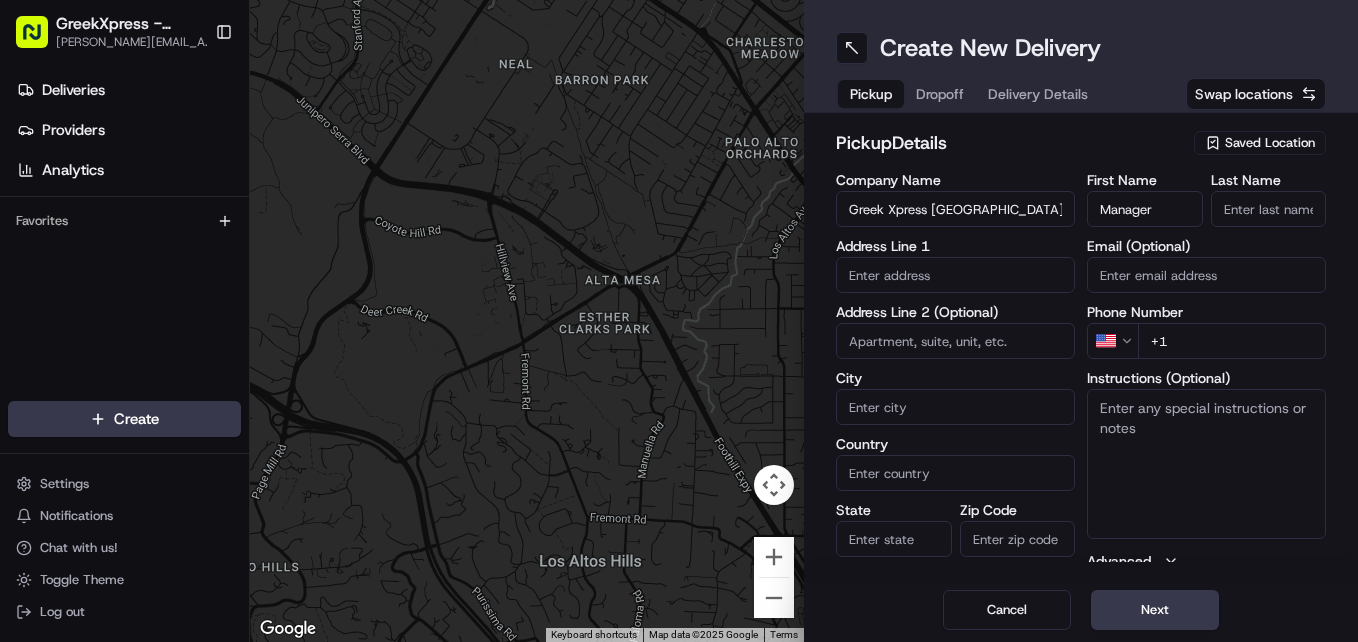 type on "2636 Hylan Blvd" 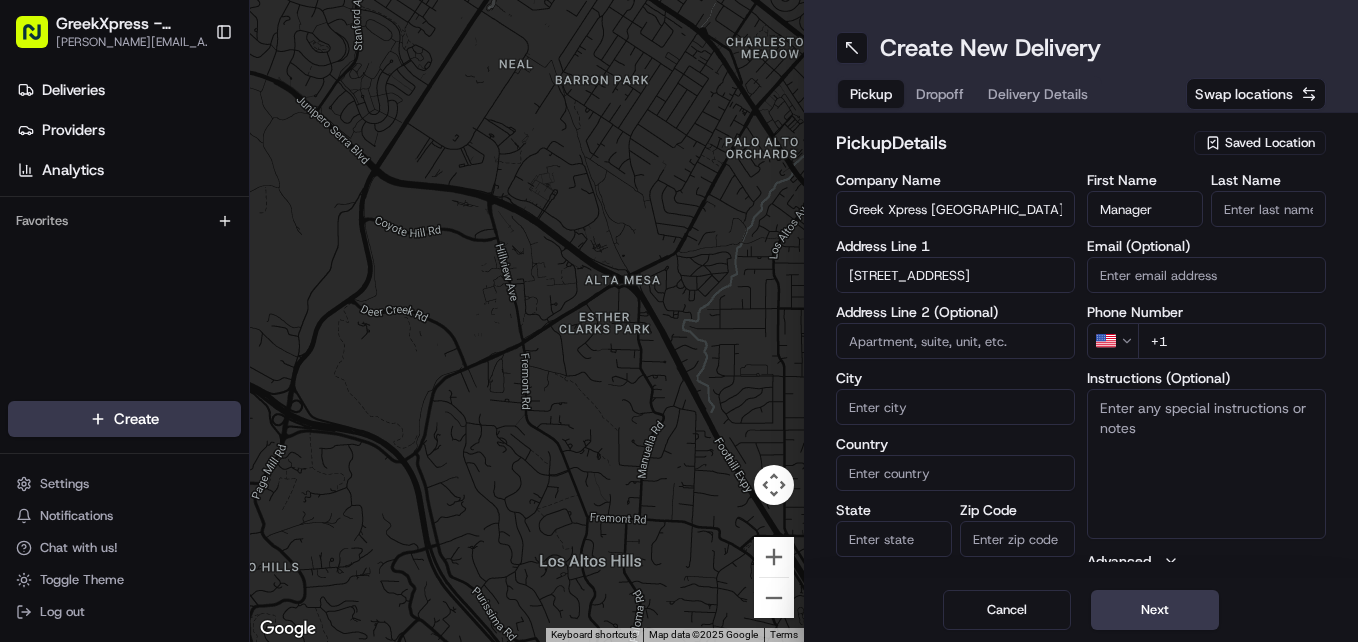 type on "[GEOGRAPHIC_DATA]" 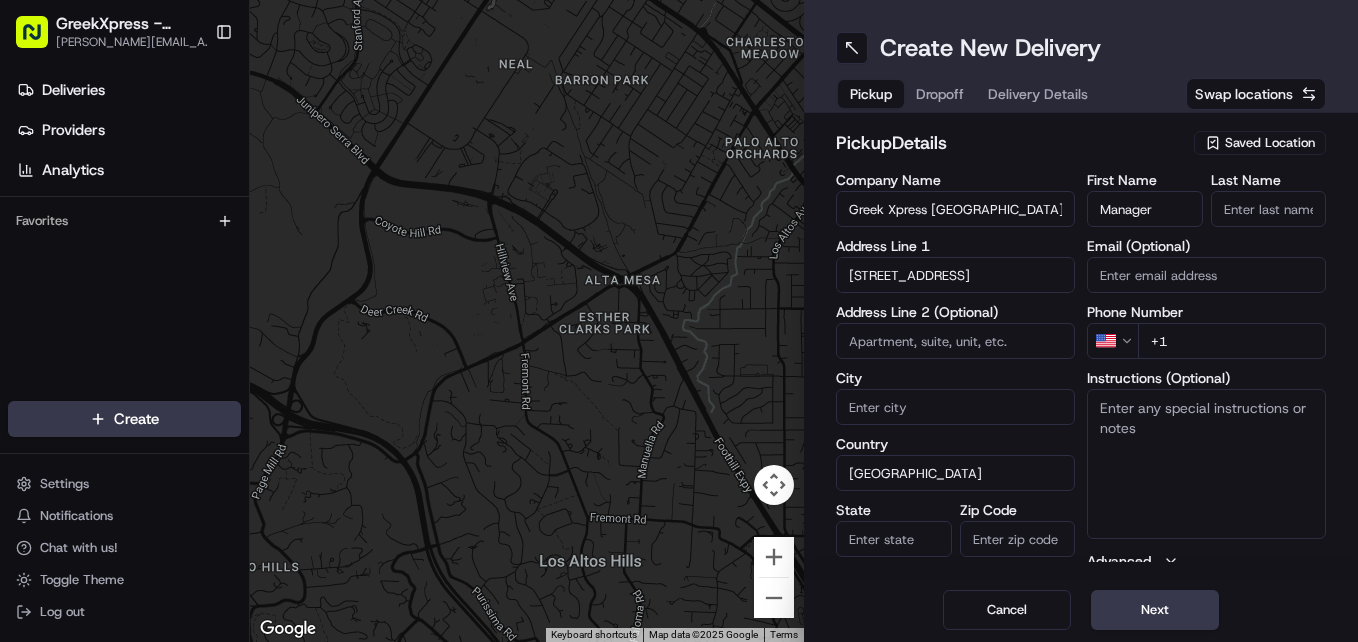type on "Manager" 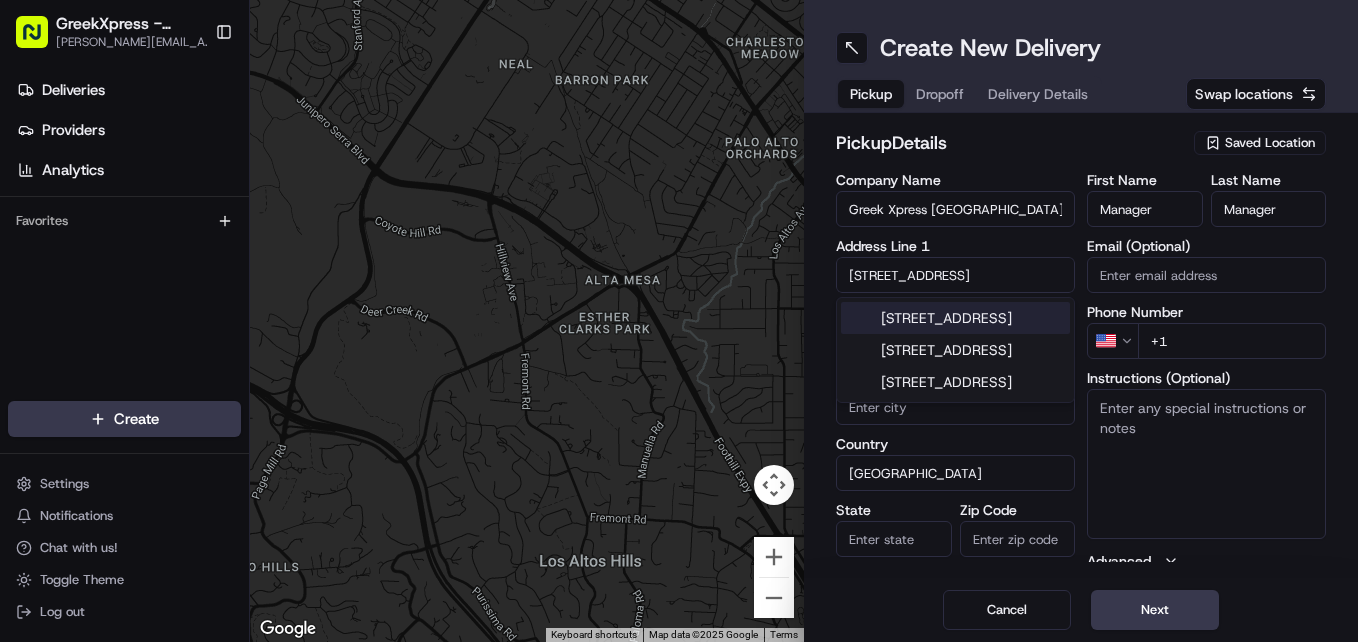 click on "[STREET_ADDRESS]" at bounding box center [955, 318] 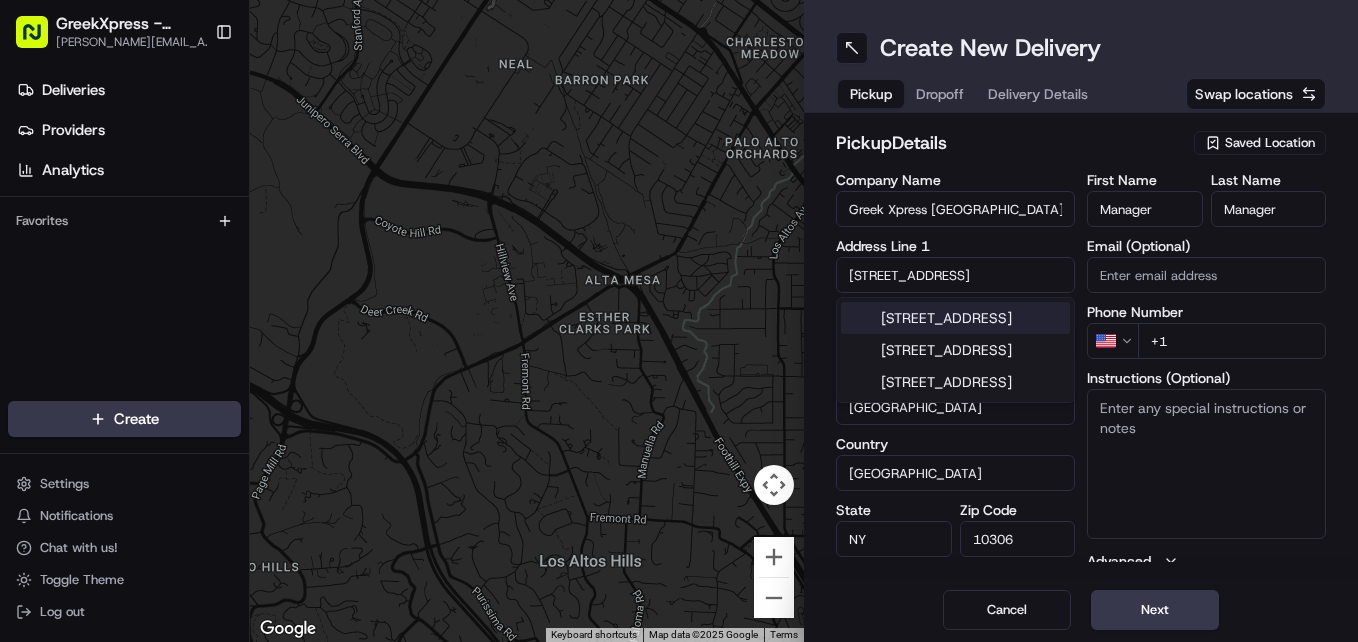 type on "[STREET_ADDRESS]" 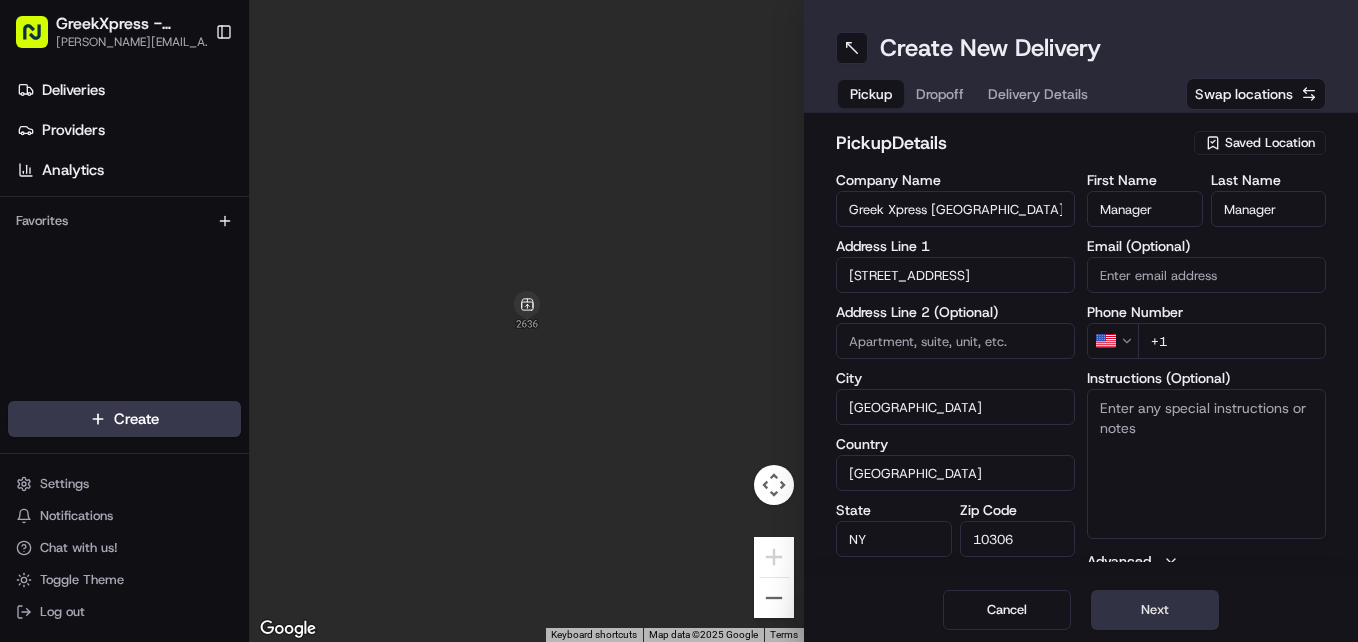 click on "Next" at bounding box center (1155, 610) 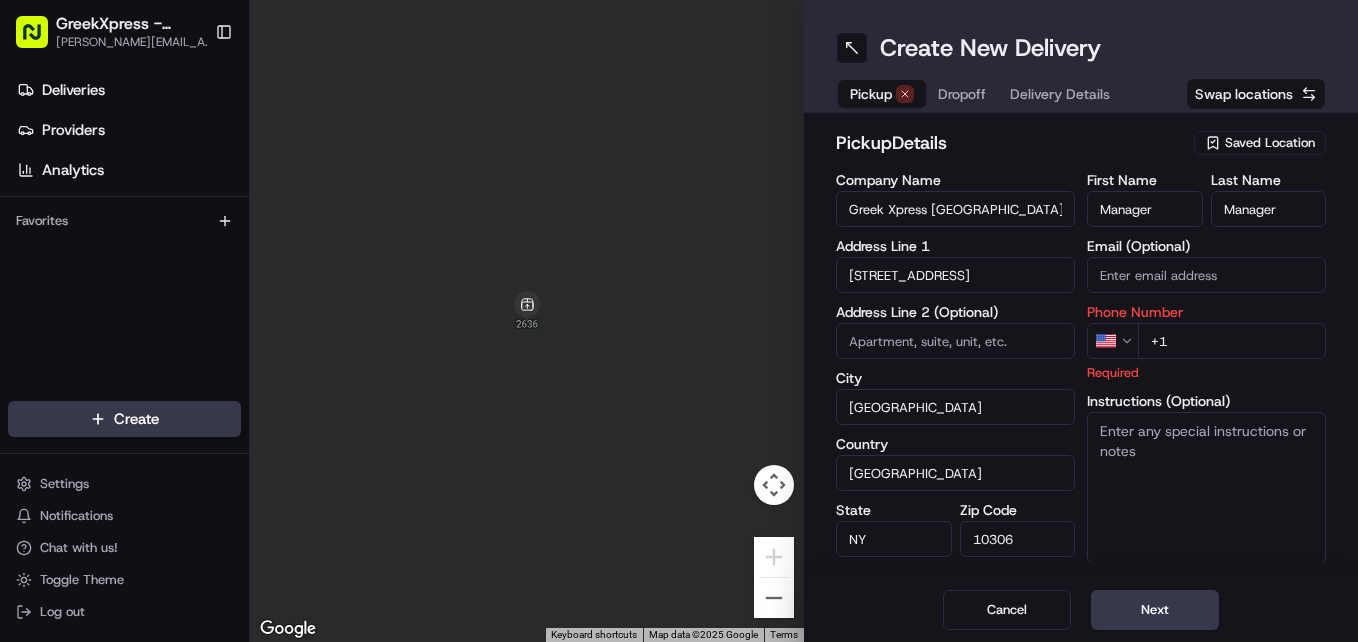 click on "+1" at bounding box center (1232, 341) 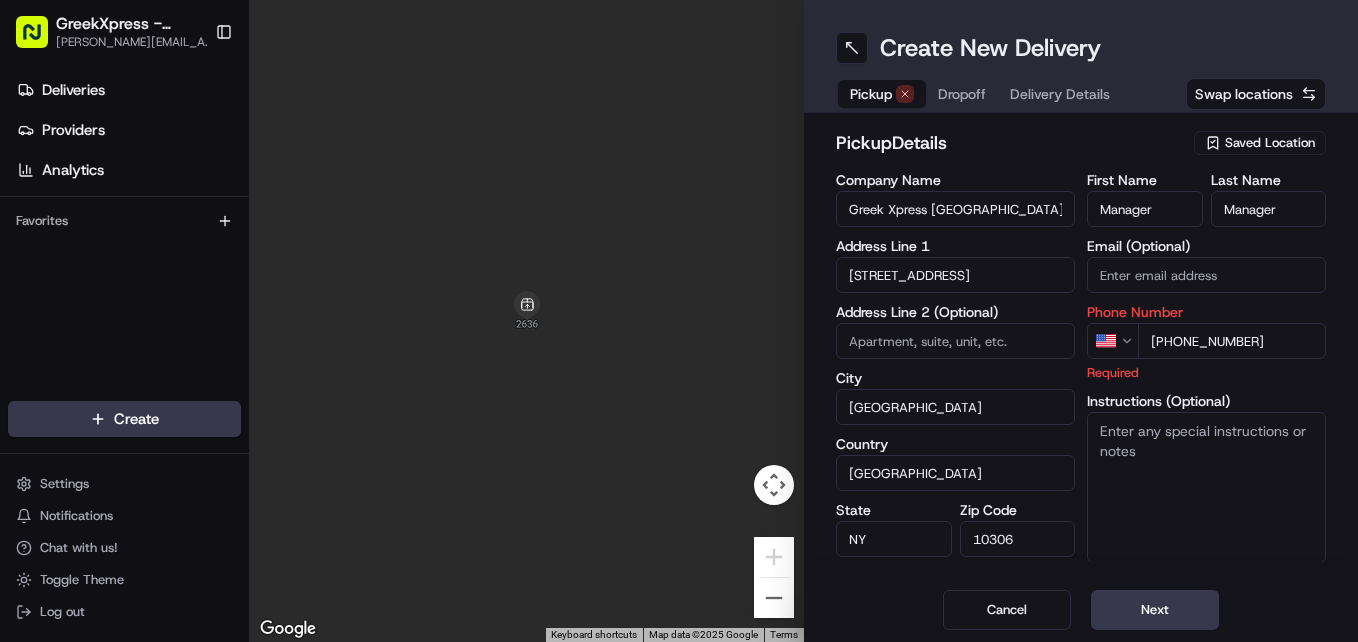 type on "[PHONE_NUMBER]" 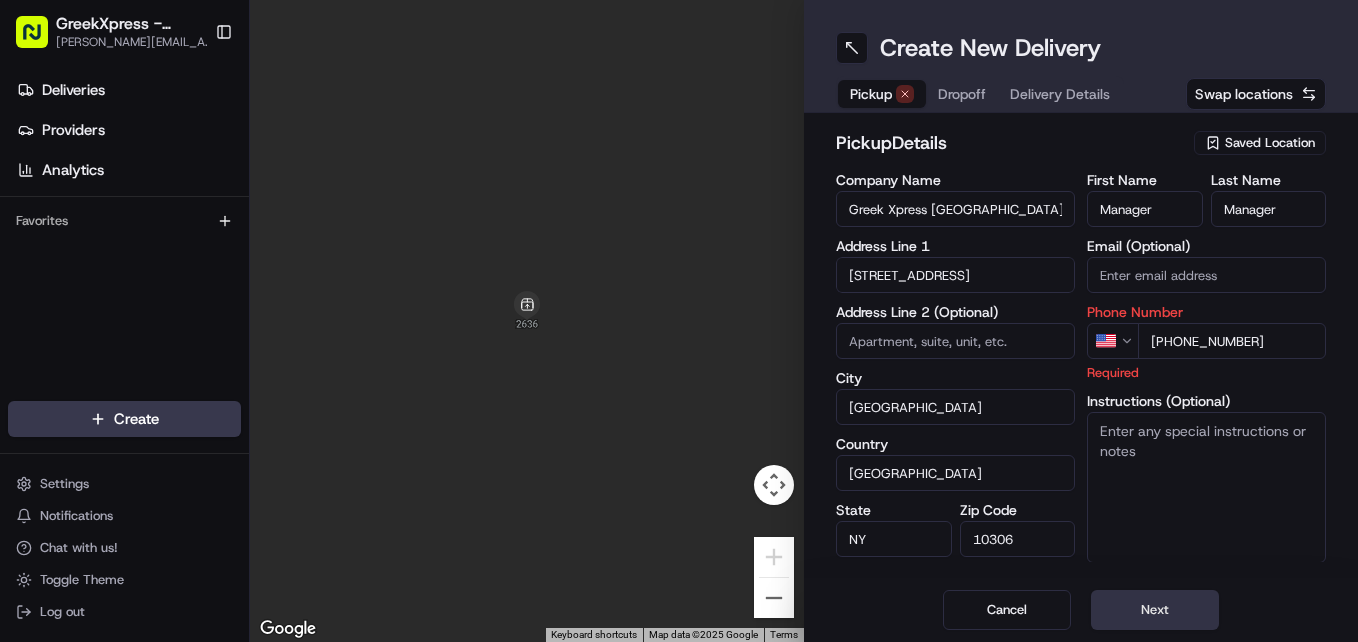 click on "Next" at bounding box center (1155, 610) 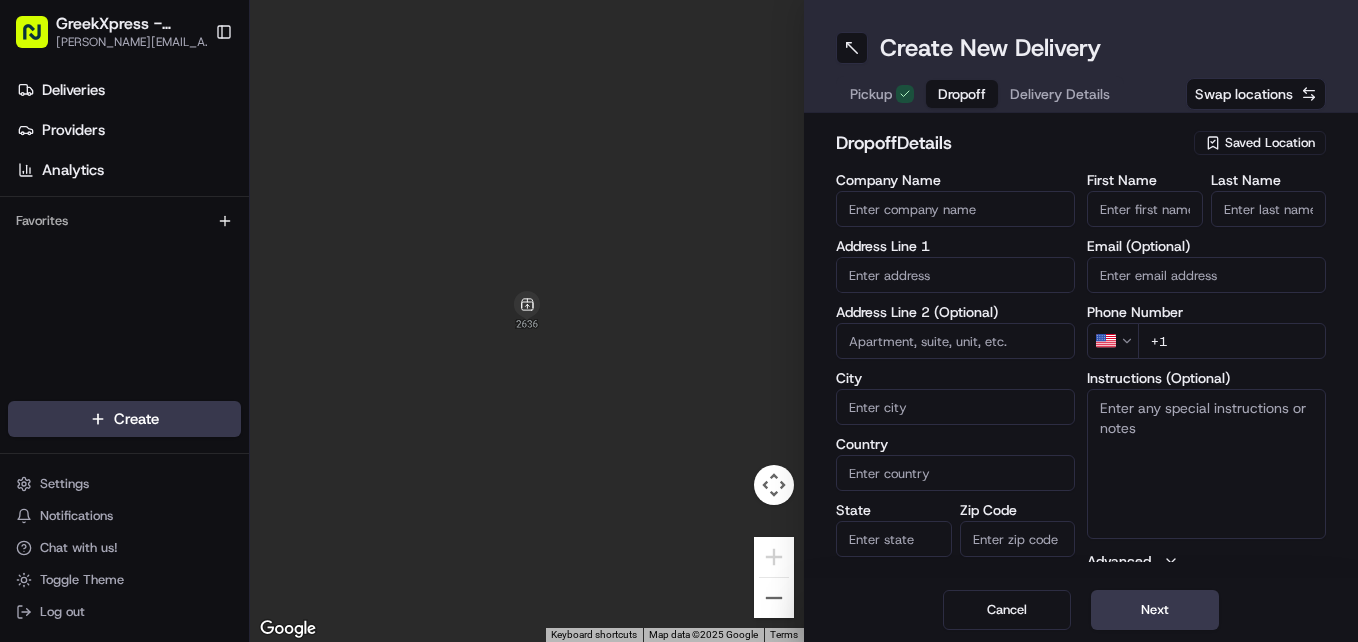 click on "+1" at bounding box center (1232, 341) 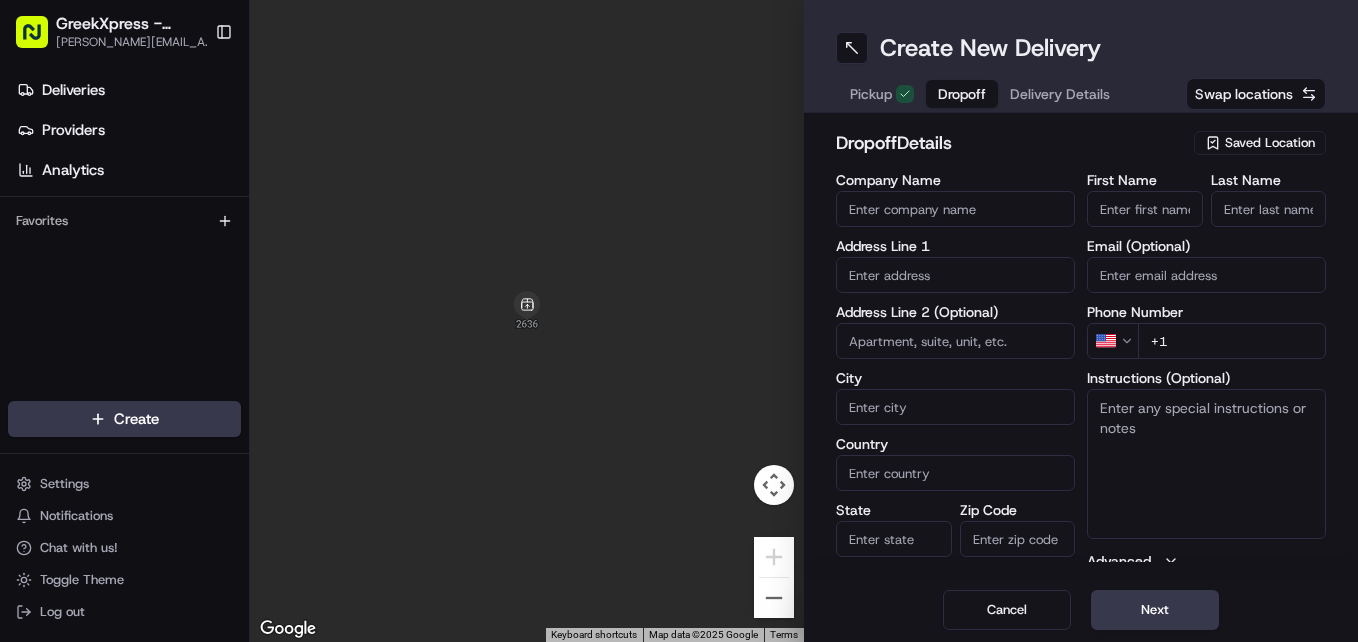 type on "+1" 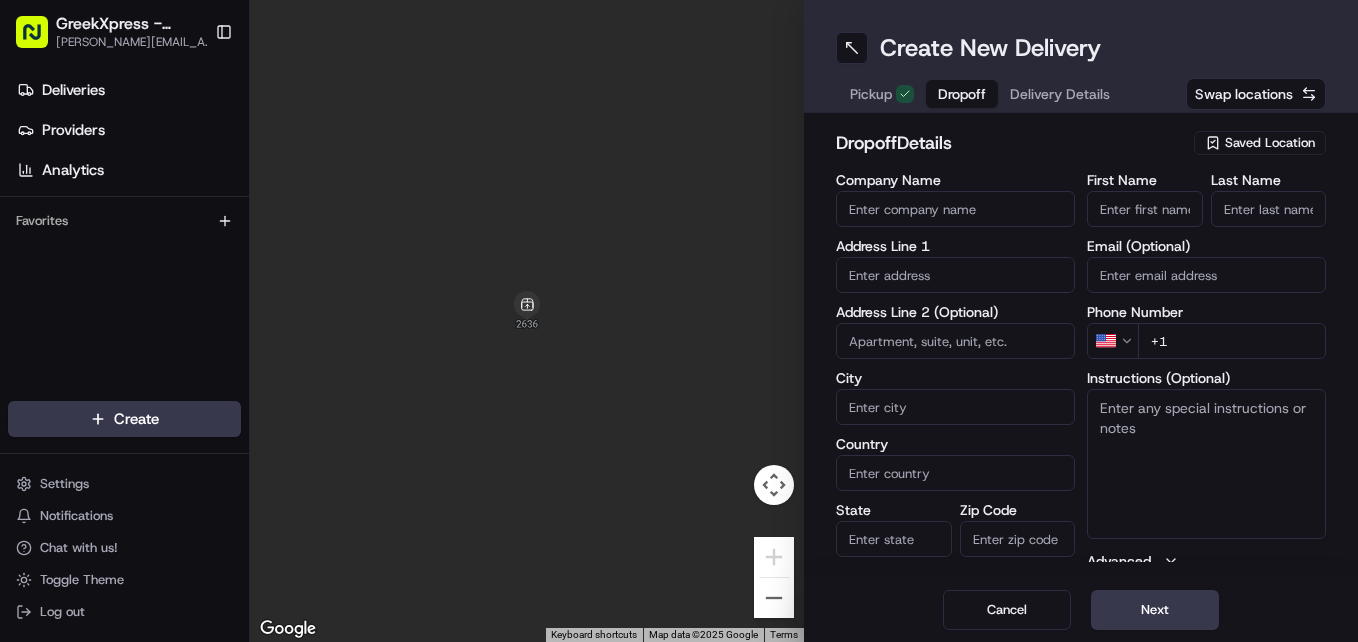 click on "Last Name" at bounding box center (1269, 209) 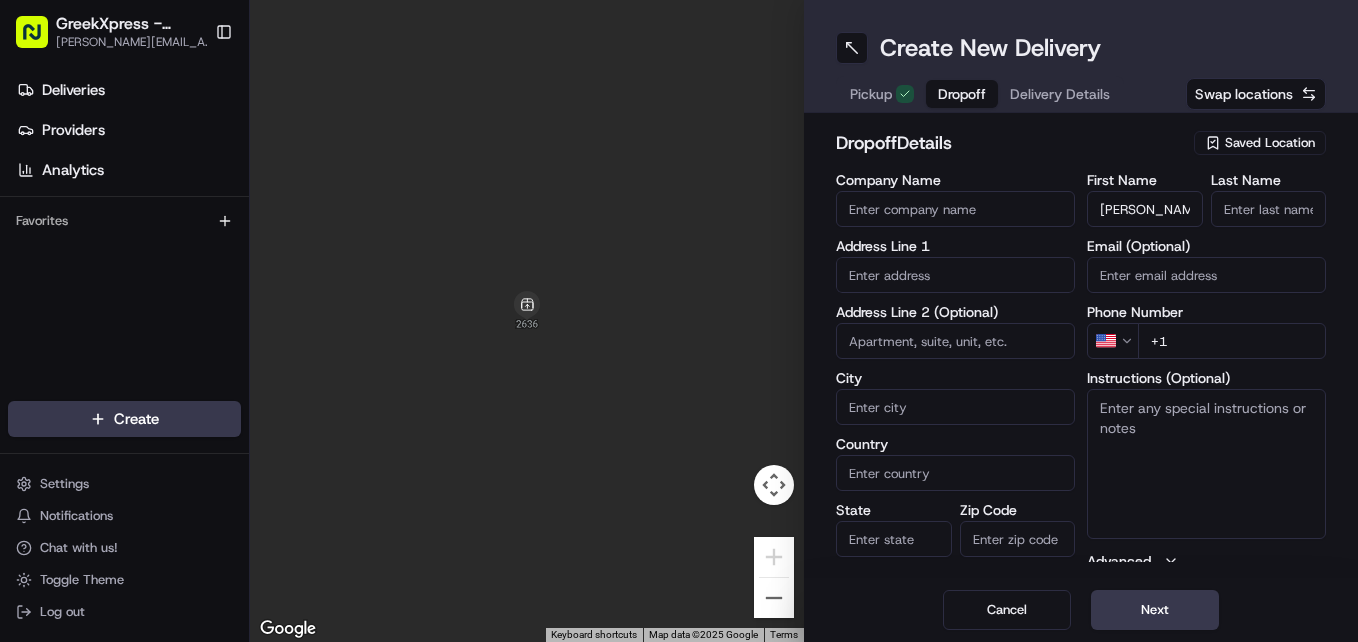 type on "katina" 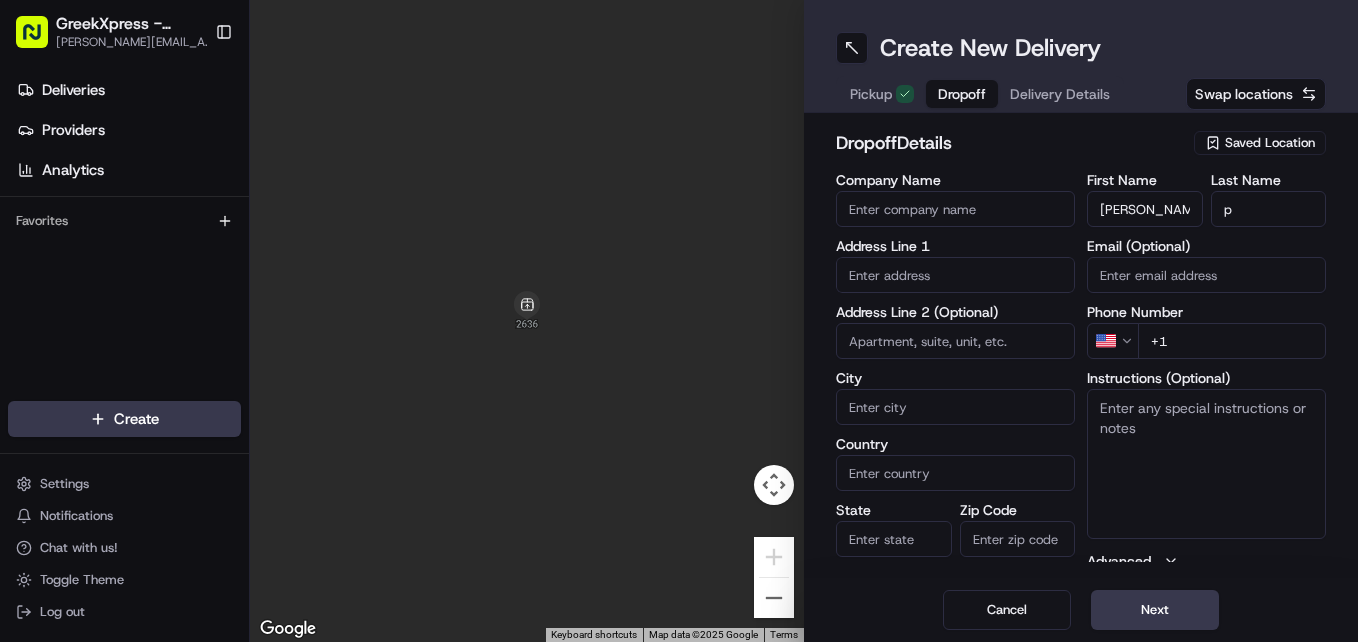 type on "p" 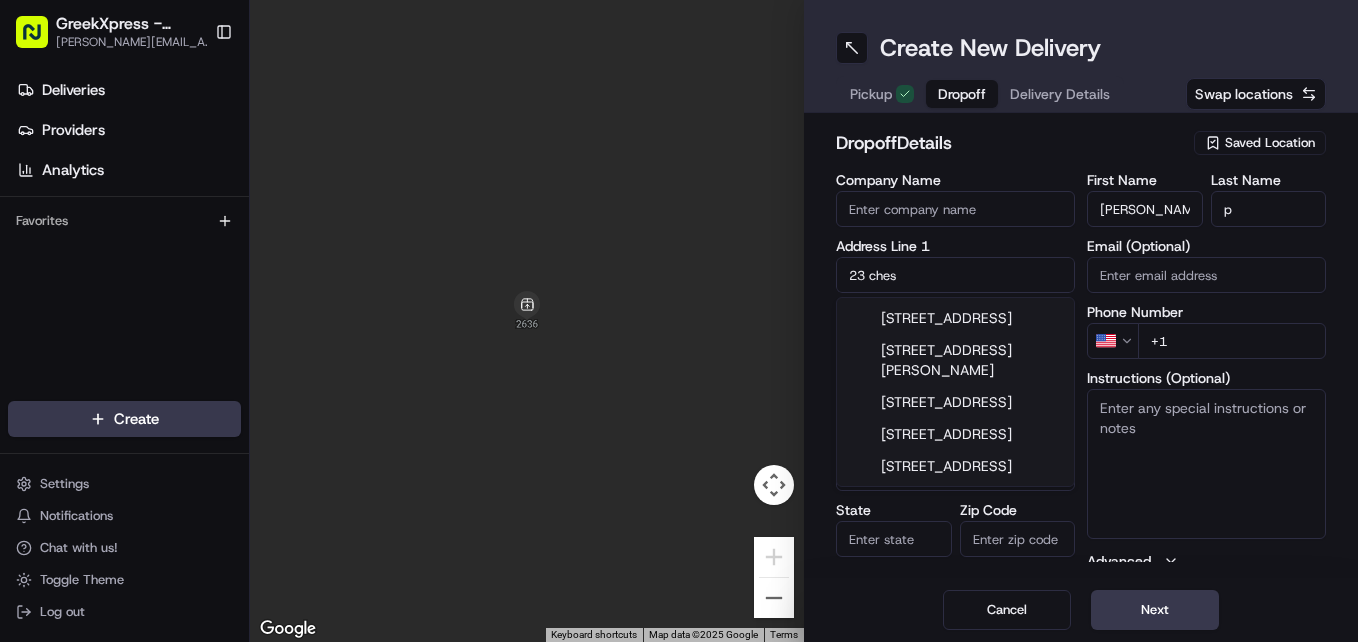 click on "[STREET_ADDRESS]" at bounding box center (955, 318) 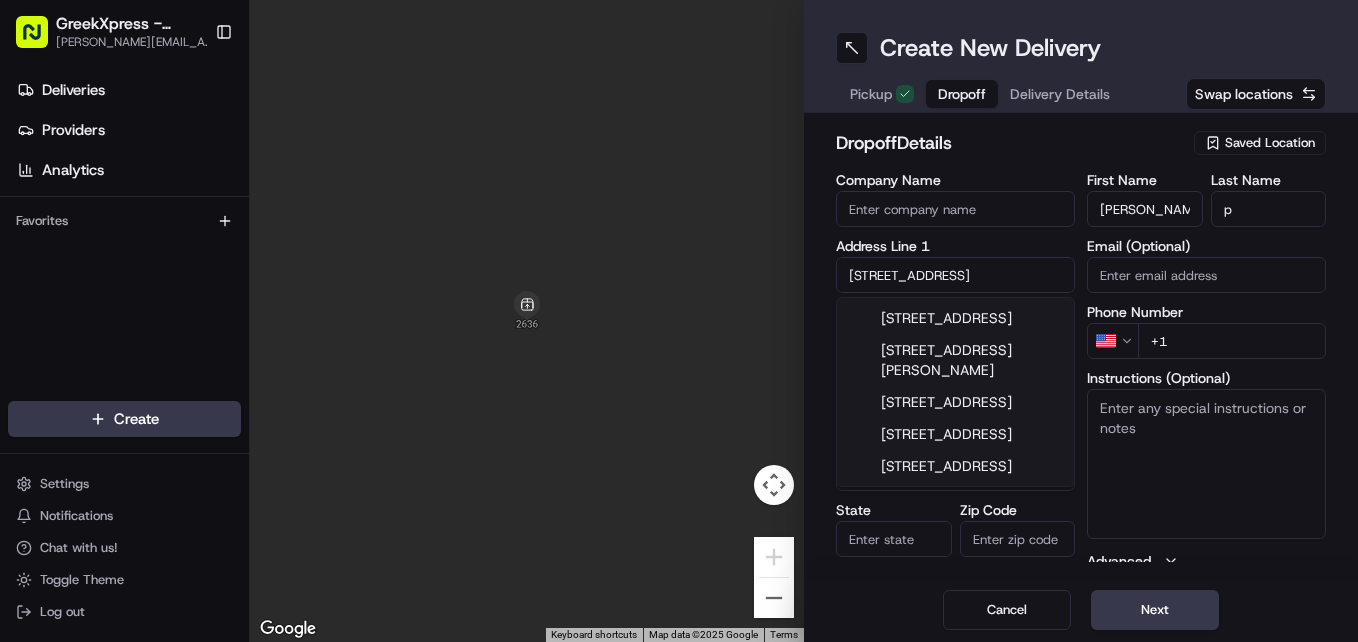 type on "[STREET_ADDRESS]" 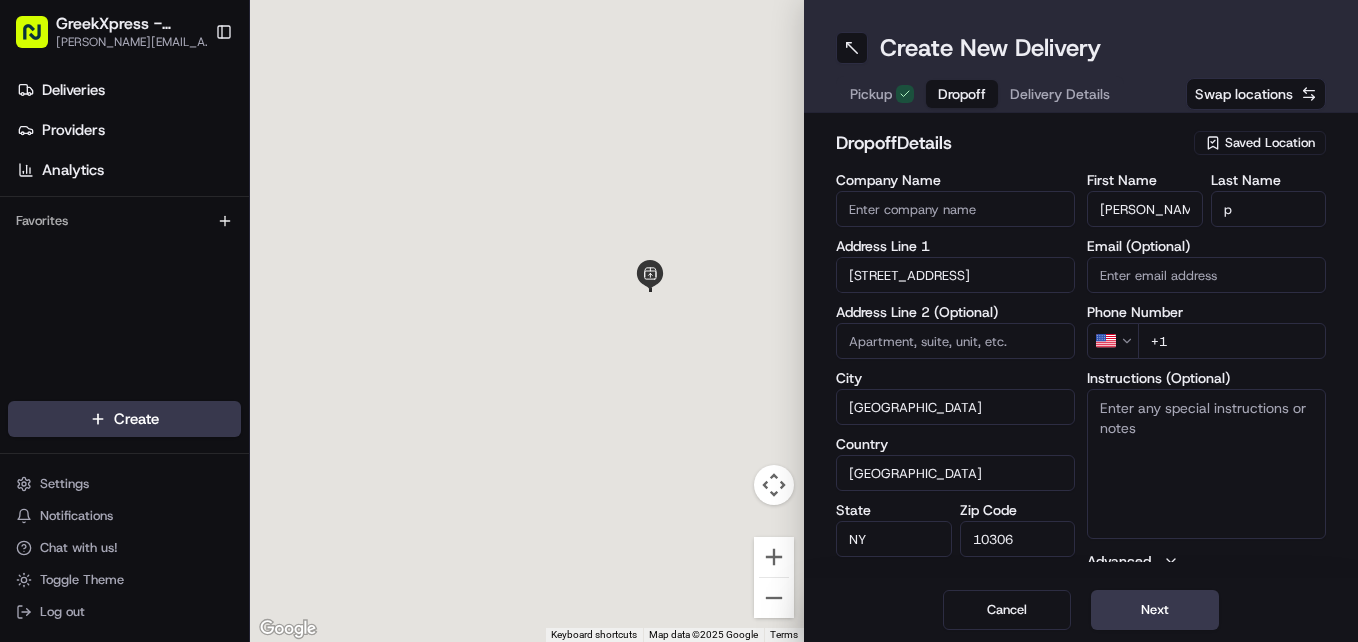 type on "[STREET_ADDRESS]" 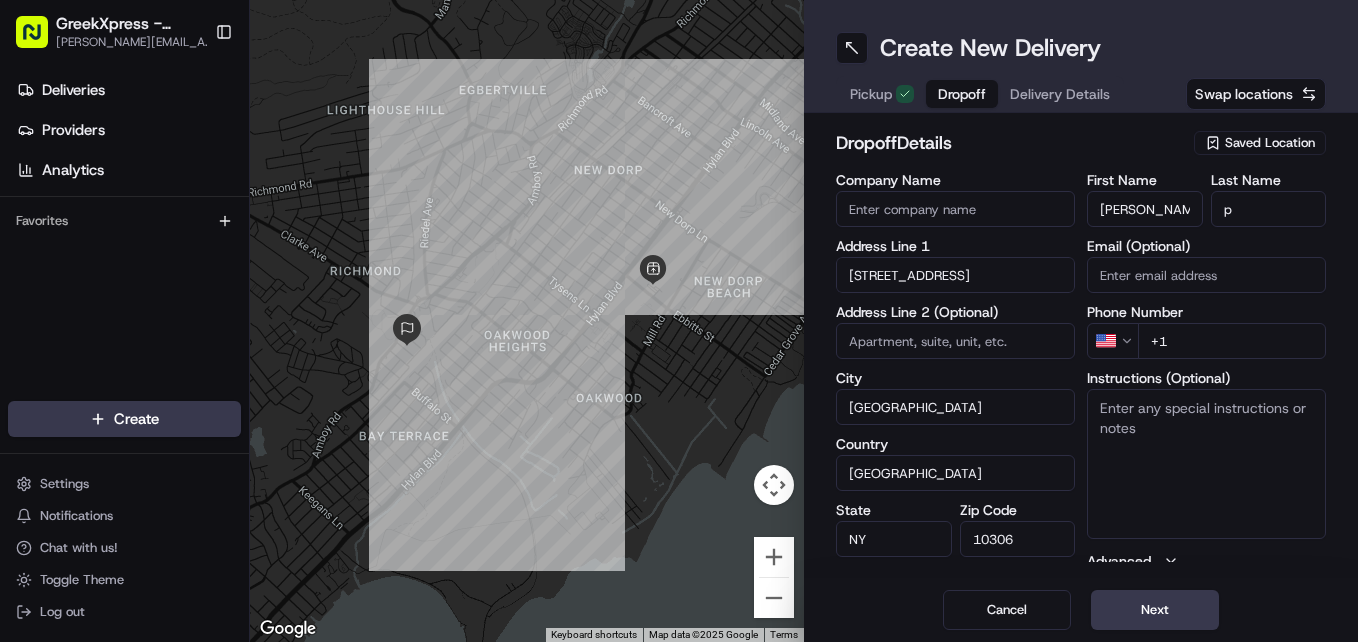 scroll, scrollTop: 31, scrollLeft: 0, axis: vertical 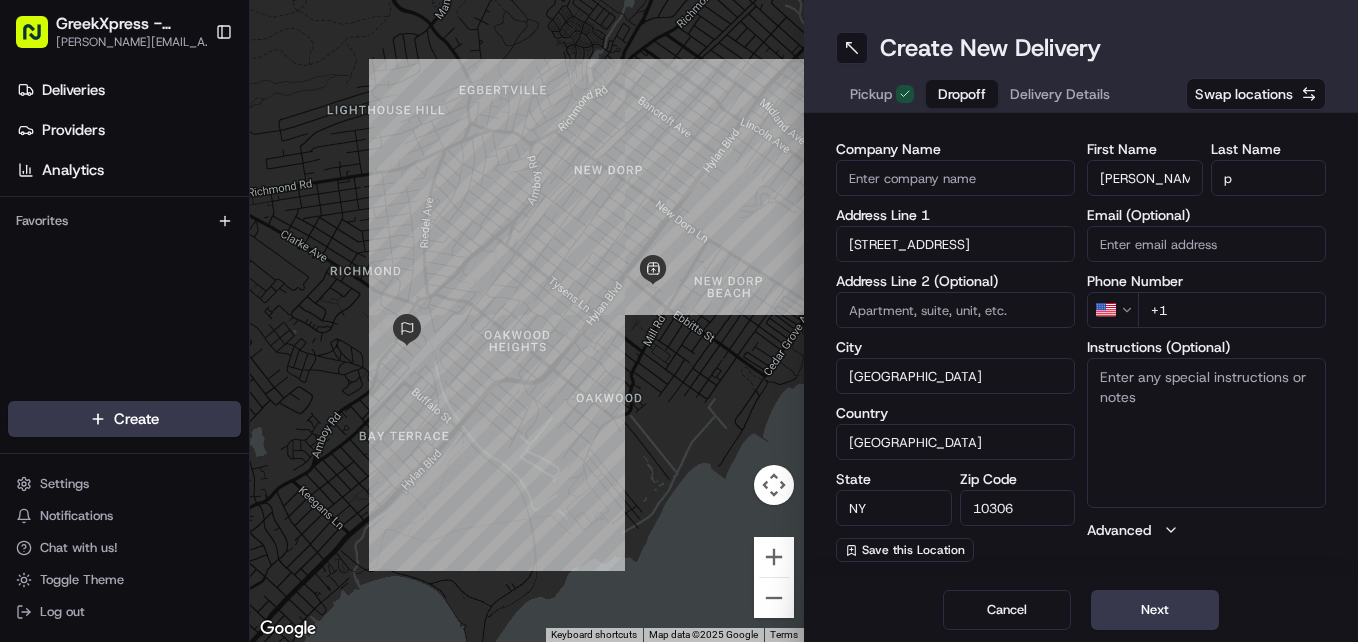 click on "+1" at bounding box center (1232, 310) 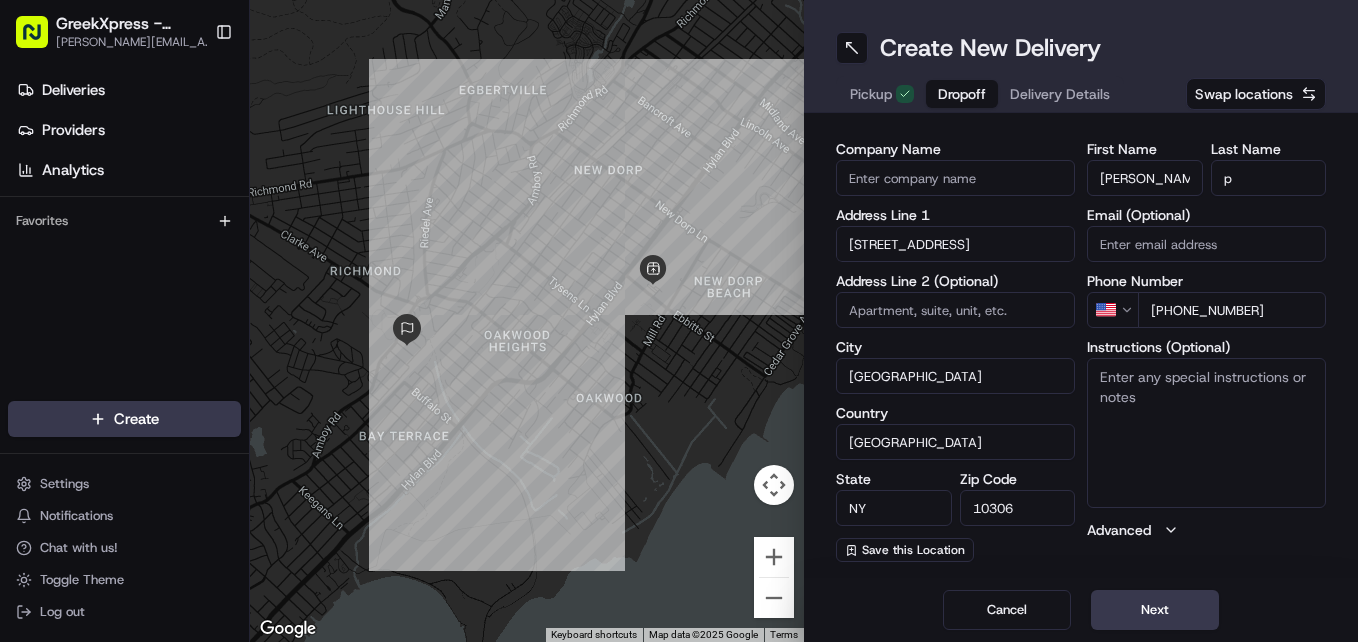 type on "+1 347 209 9060" 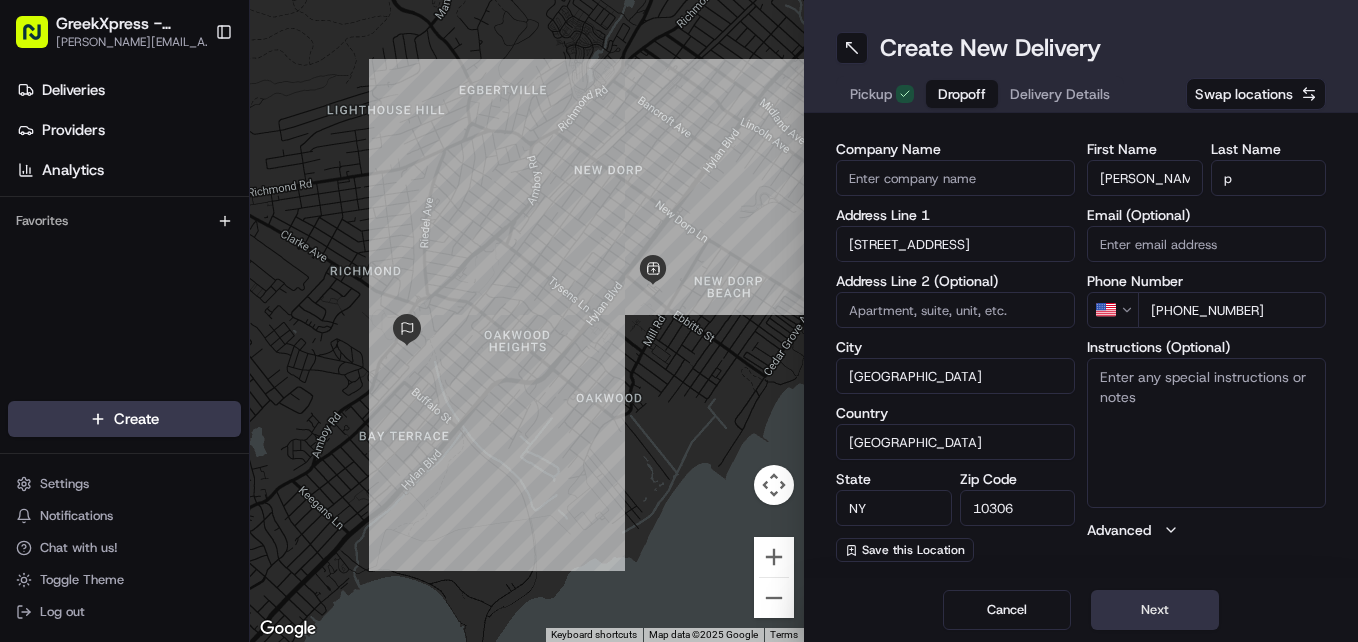 click on "Next" at bounding box center (1155, 610) 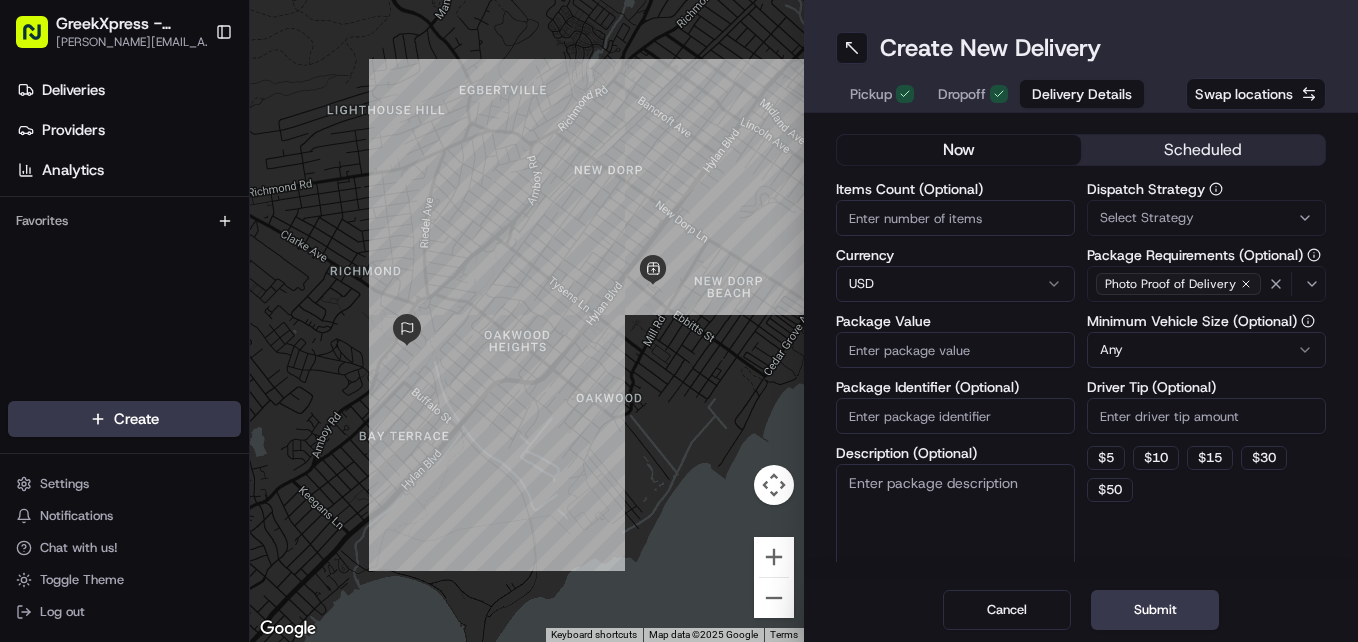 click on "Driver Tip (Optional)" at bounding box center [1206, 416] 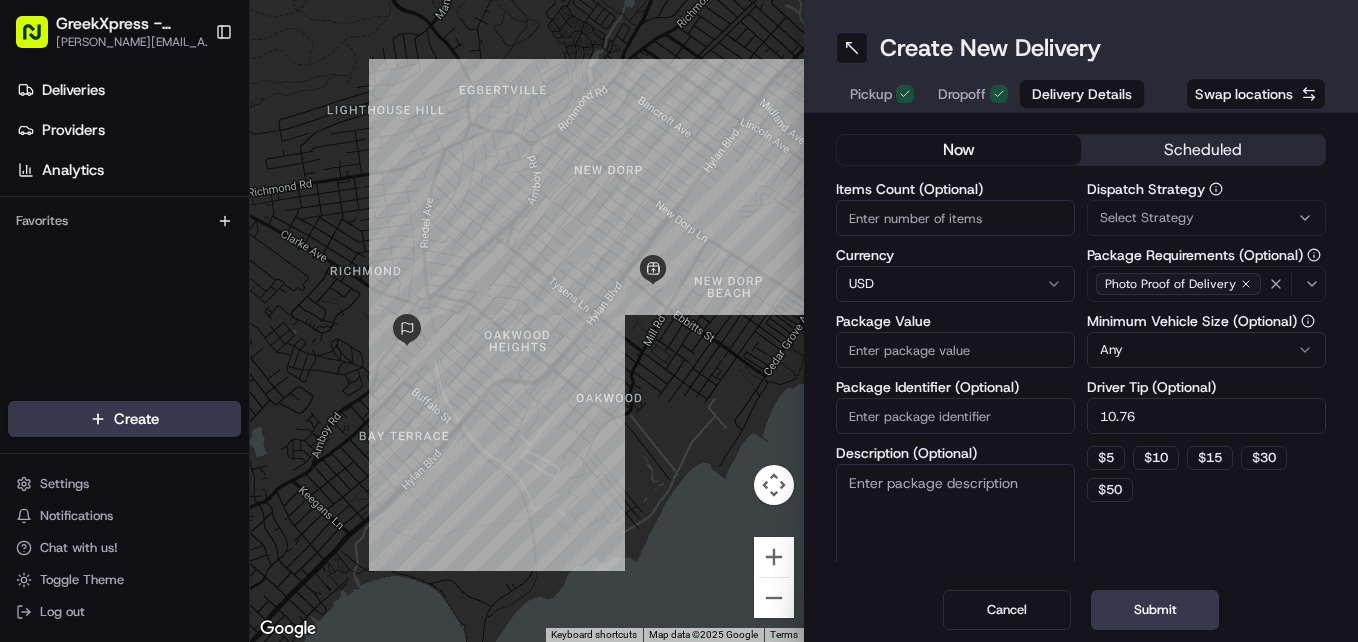 type on "10.76" 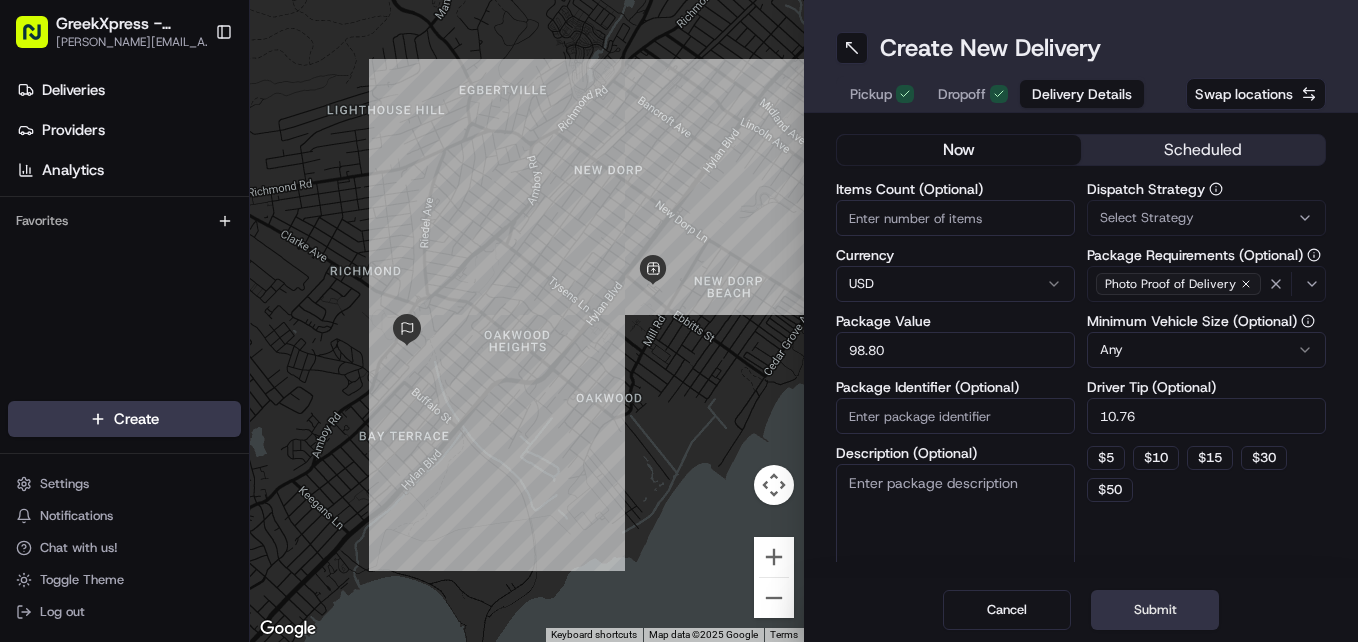 type on "98.80" 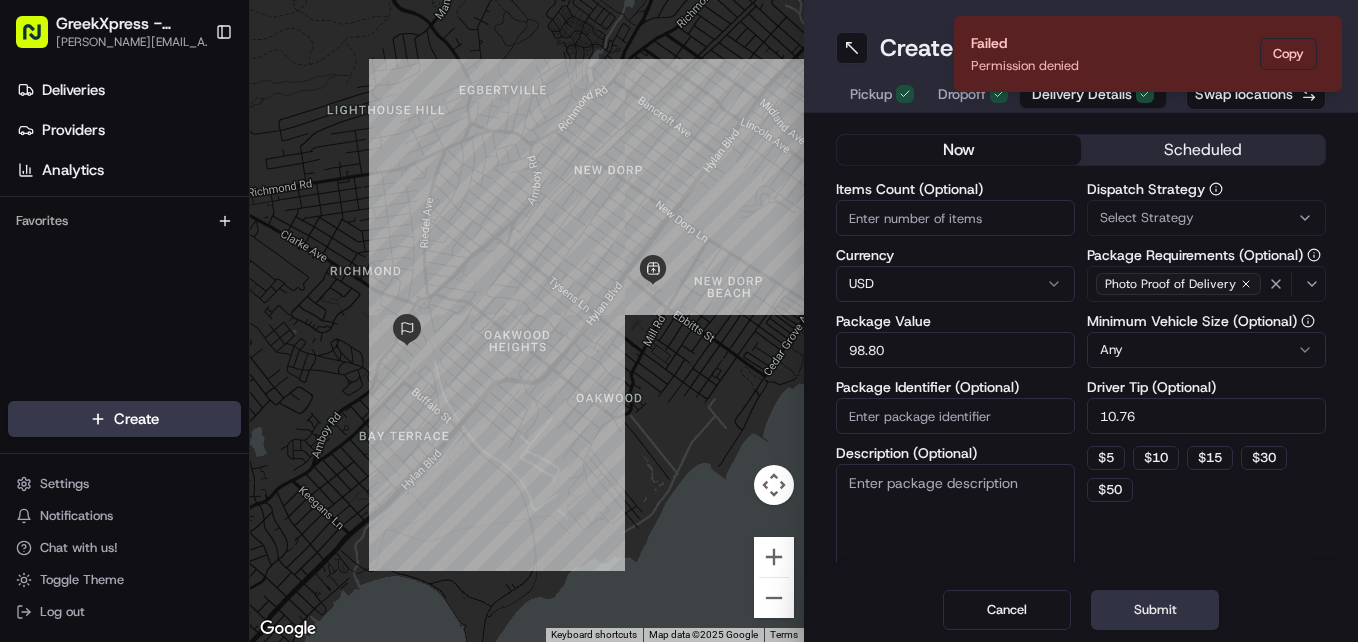 click on "Submit" at bounding box center [1155, 610] 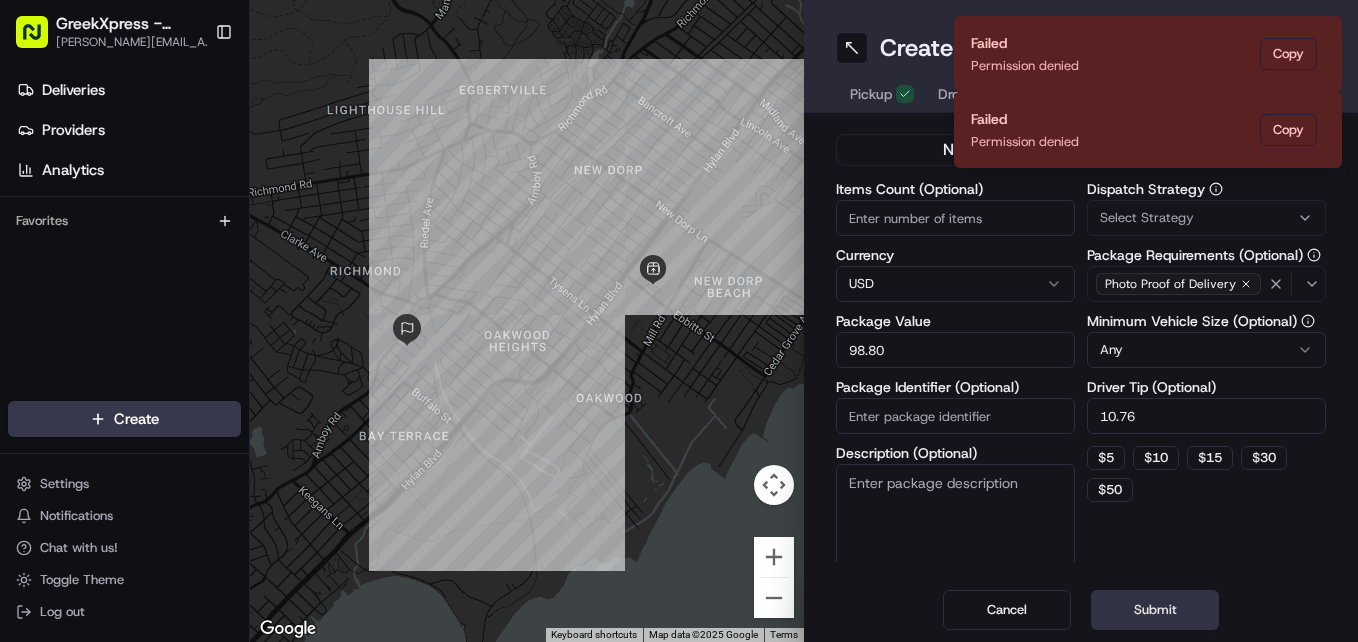 click on "Submit" at bounding box center [1155, 610] 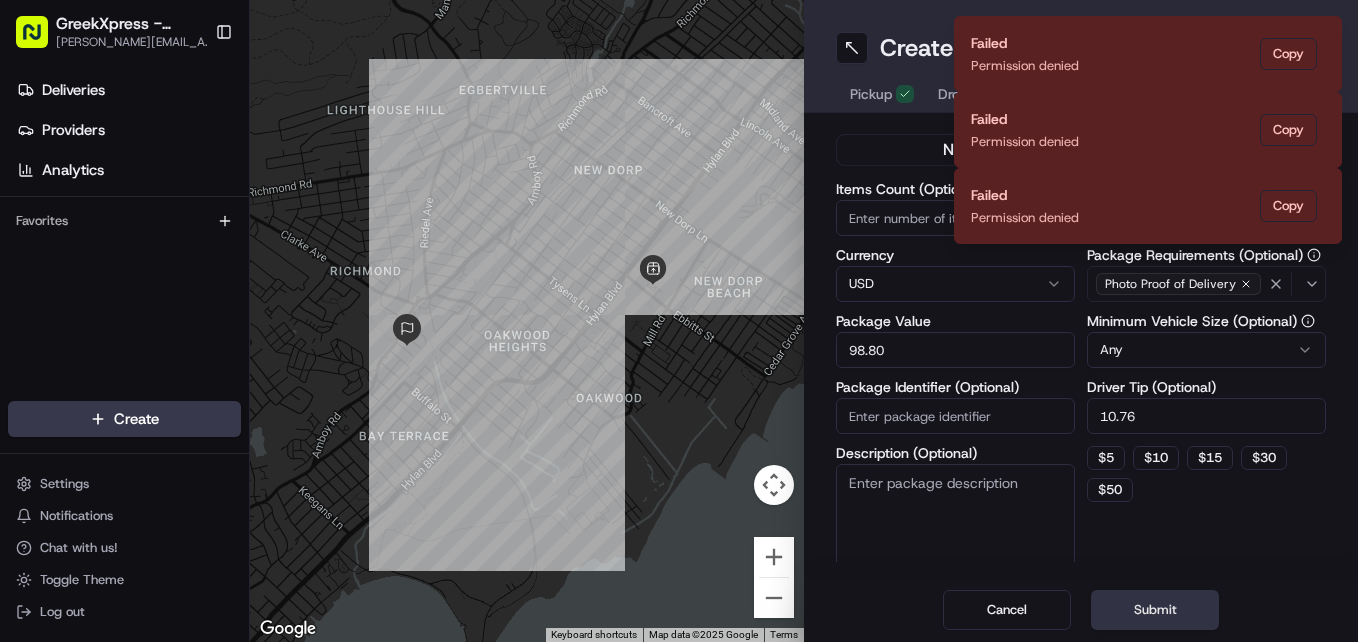click on "Submit" at bounding box center [1155, 610] 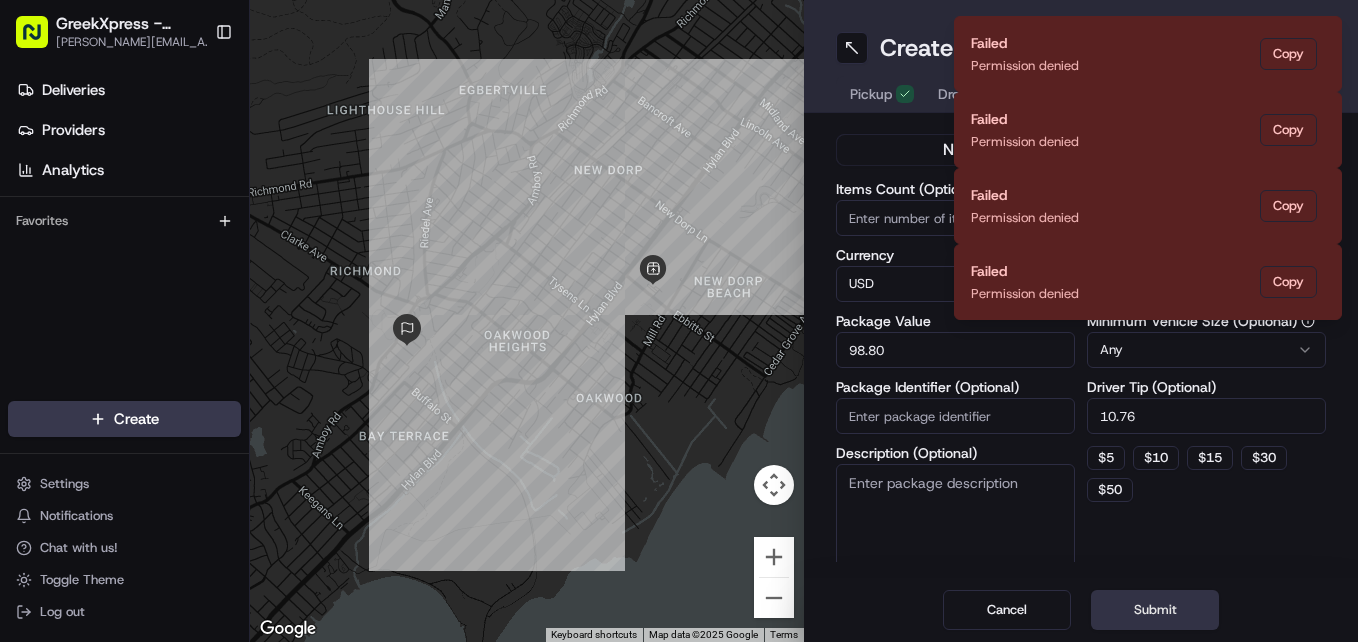 click on "Submit" at bounding box center [1155, 610] 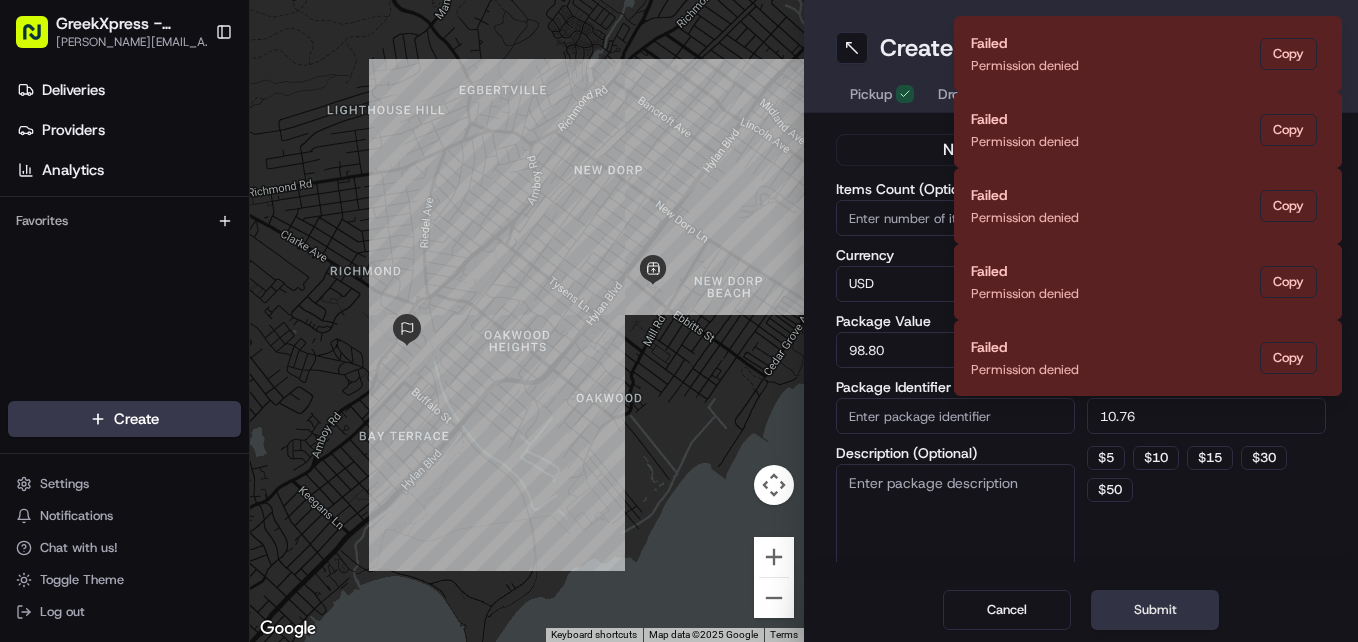 click on "Submit" at bounding box center [1155, 610] 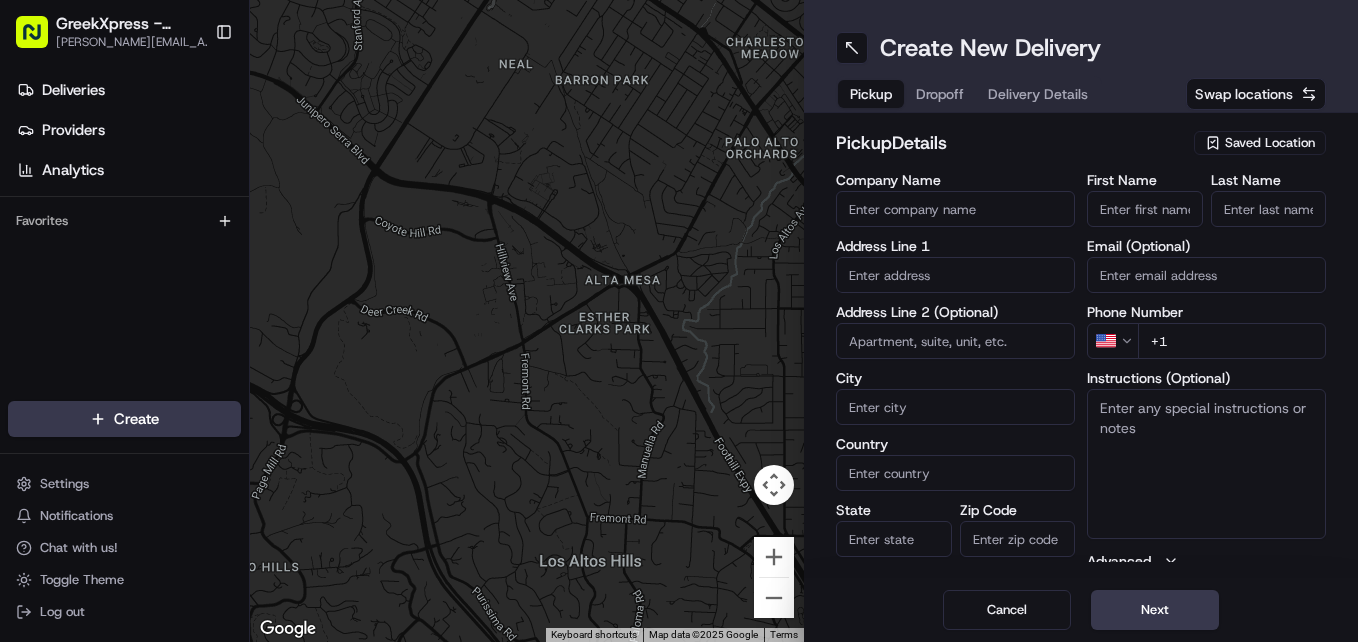 scroll, scrollTop: 0, scrollLeft: 0, axis: both 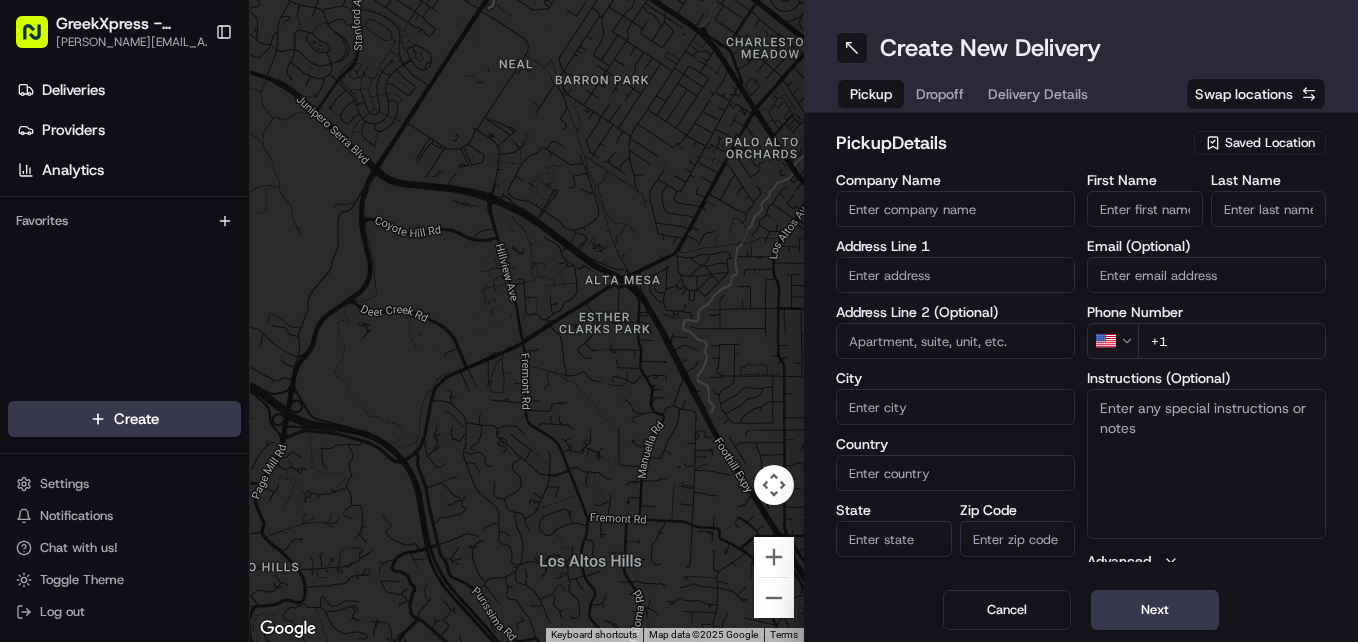 click on "Saved Location" at bounding box center (1270, 143) 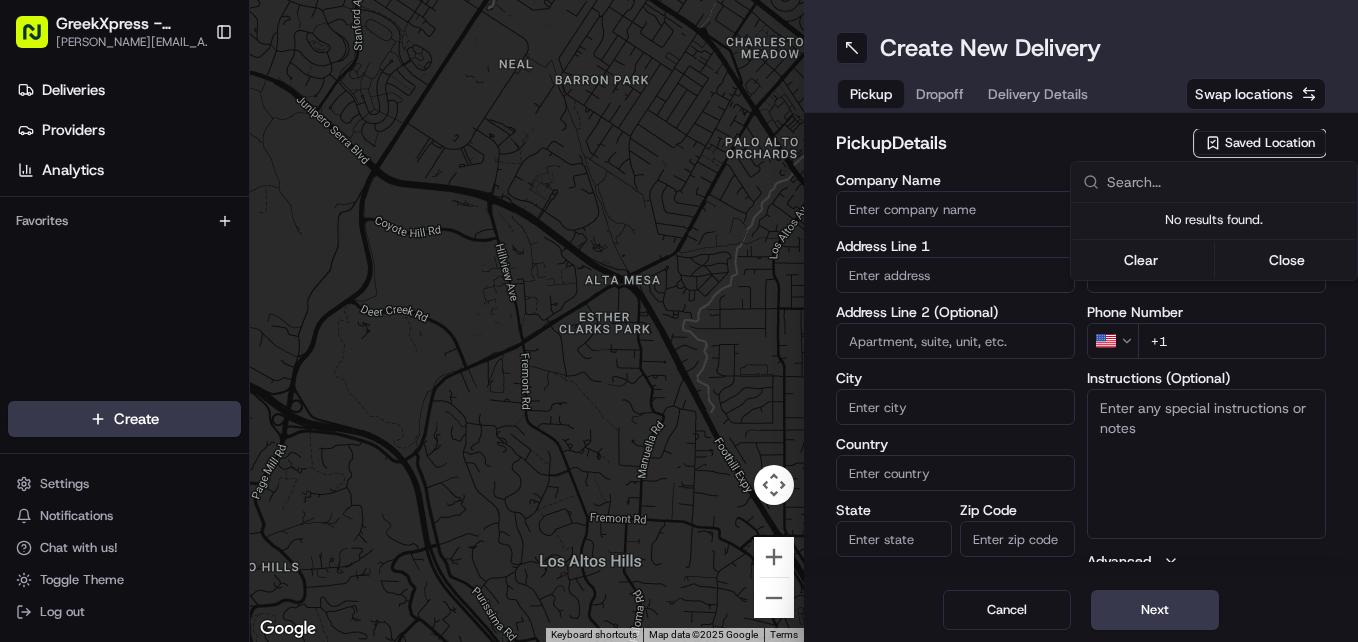 click at bounding box center [1214, 239] 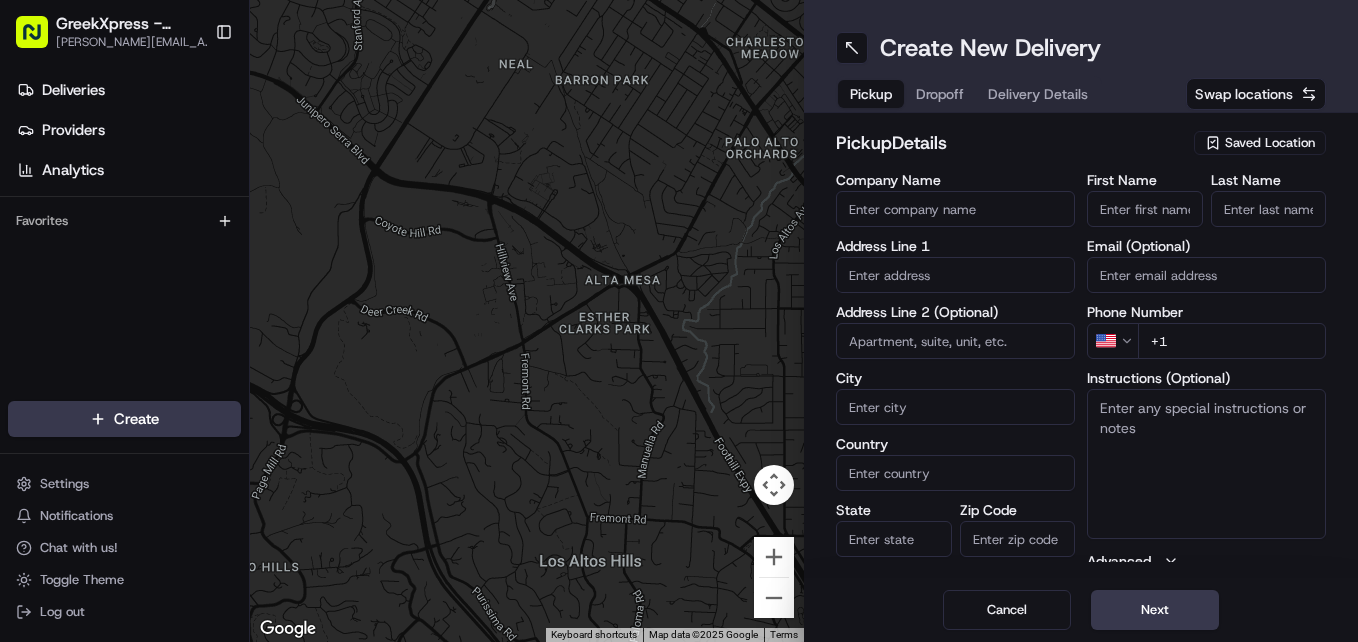 click on "First Name" at bounding box center (1145, 209) 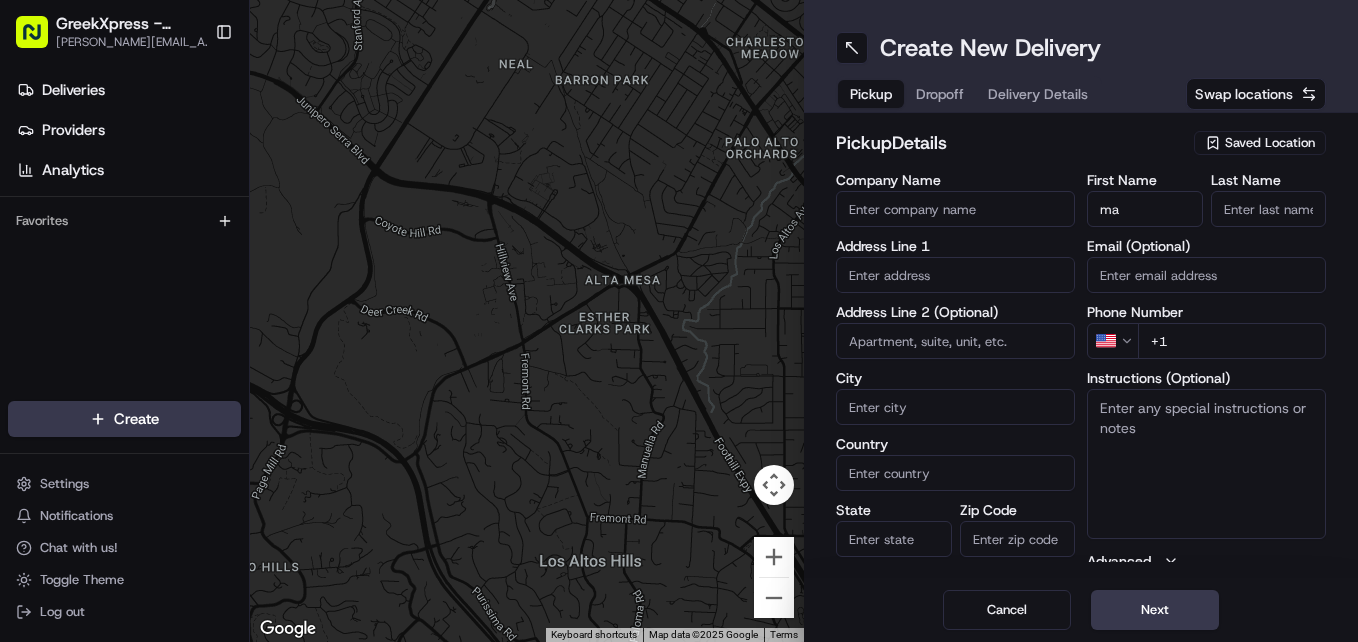 type on "Manager" 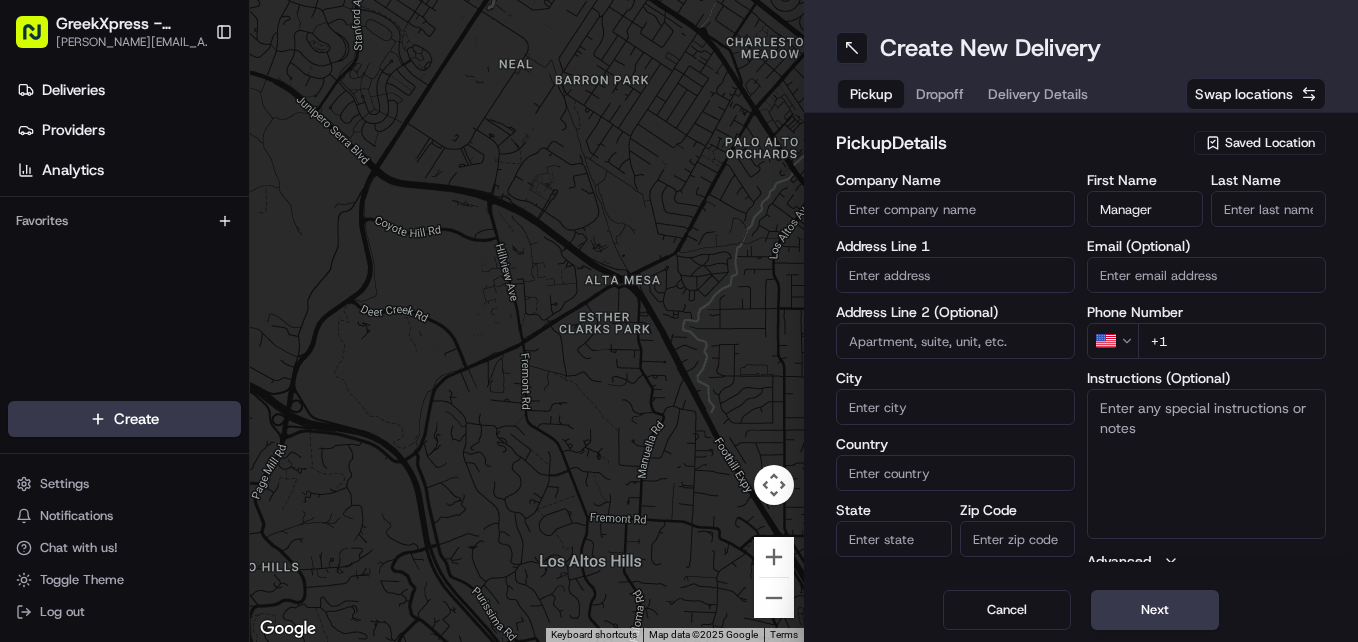 type on "Greek Xpress [GEOGRAPHIC_DATA]" 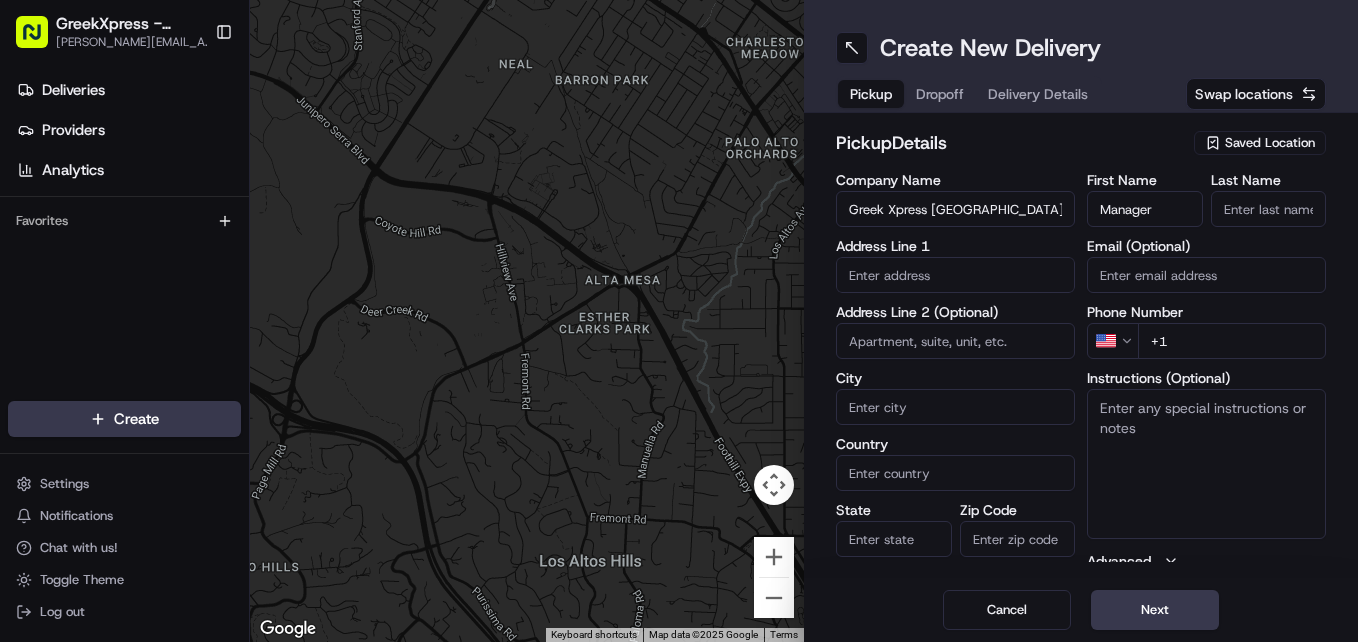 type on "[STREET_ADDRESS]" 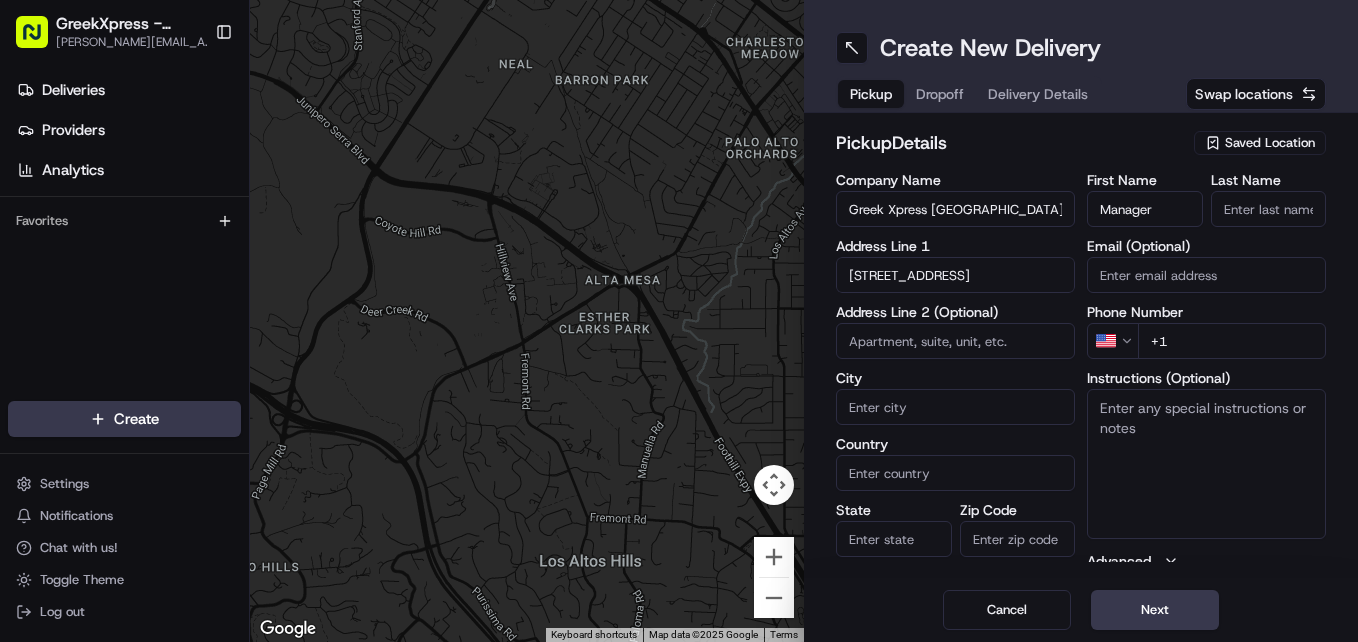 type on "[GEOGRAPHIC_DATA]" 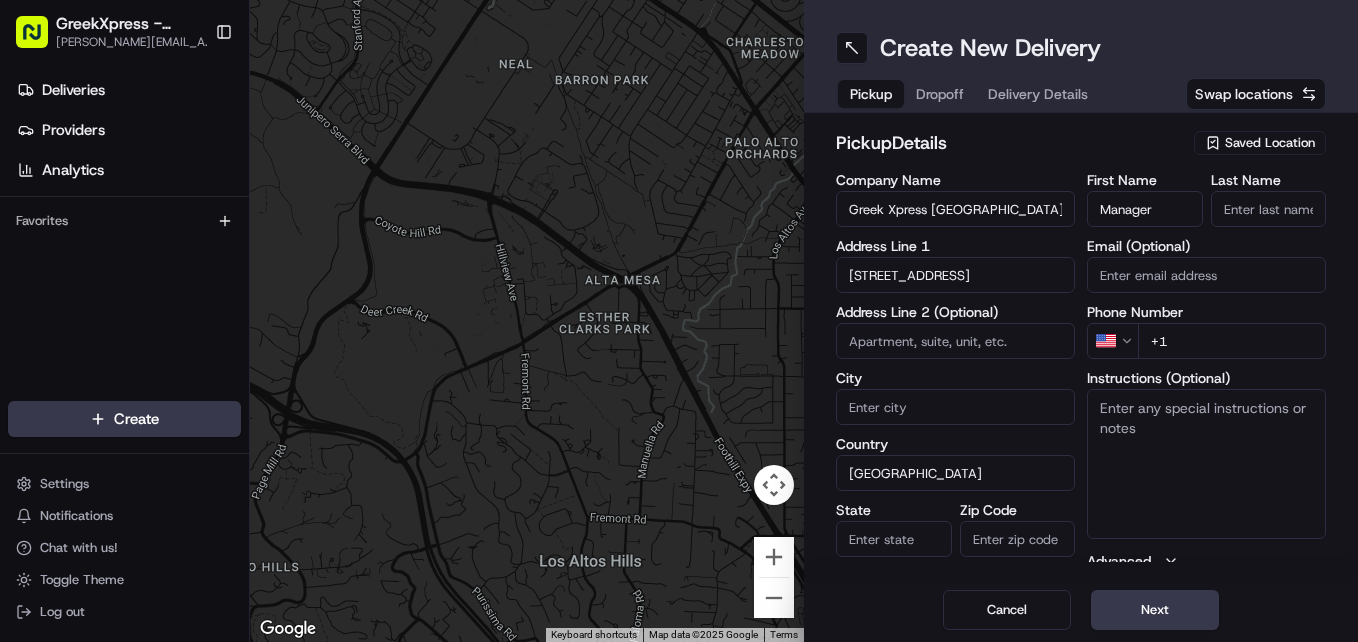 type on "Manager" 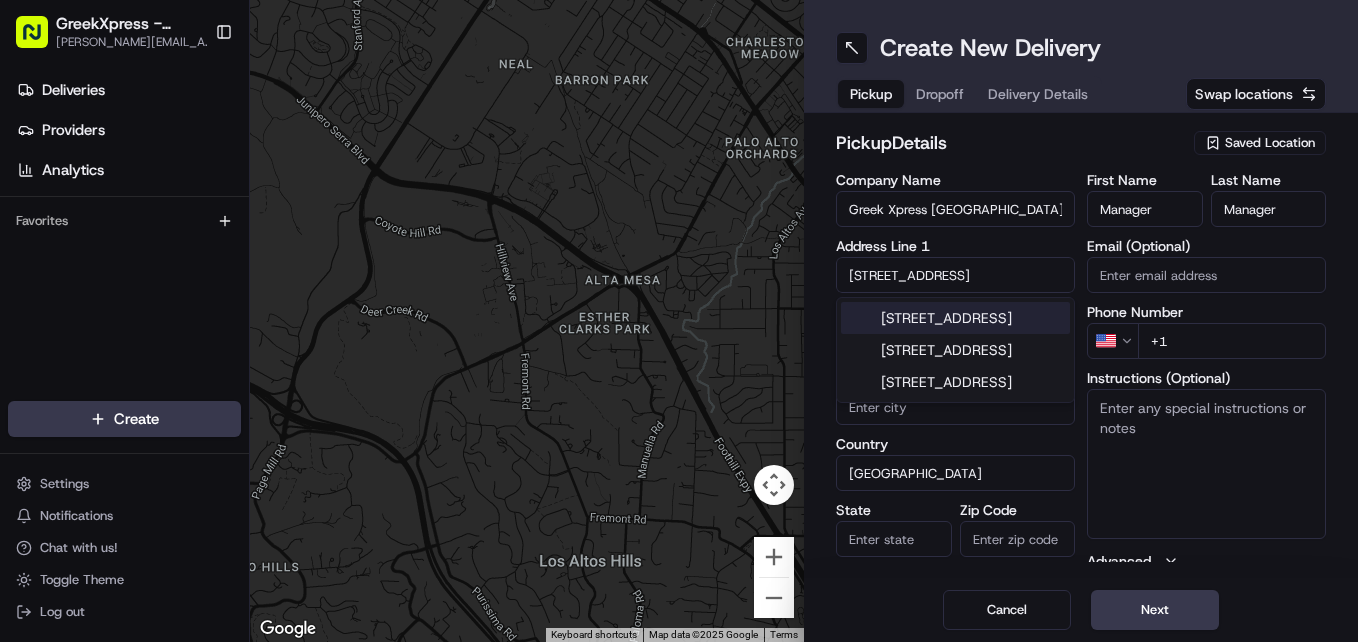 click on "[STREET_ADDRESS]" at bounding box center (955, 318) 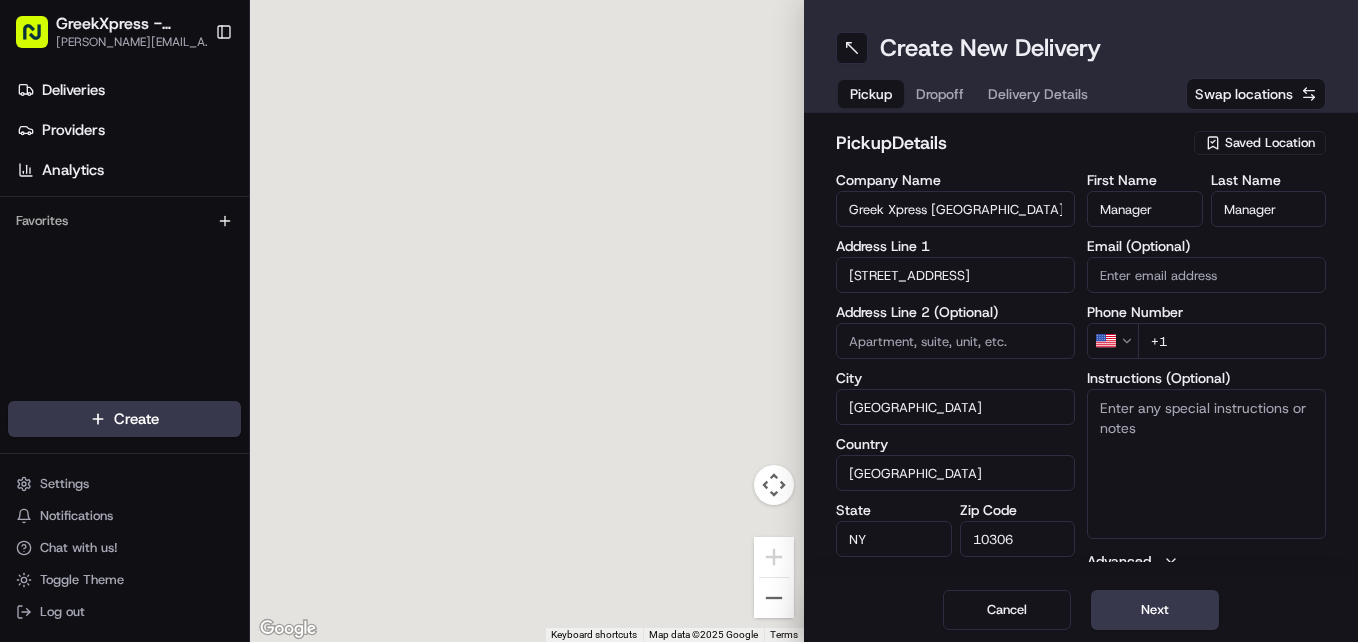 type on "[STREET_ADDRESS]" 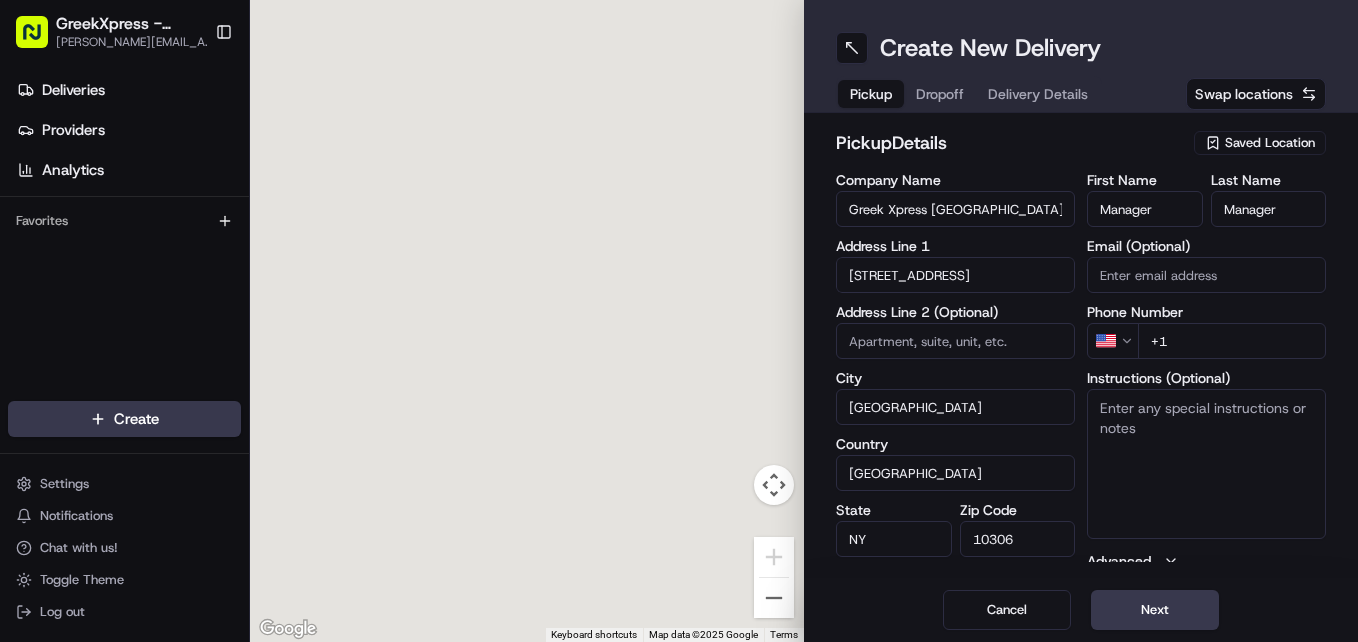 click on "+1" at bounding box center [1232, 341] 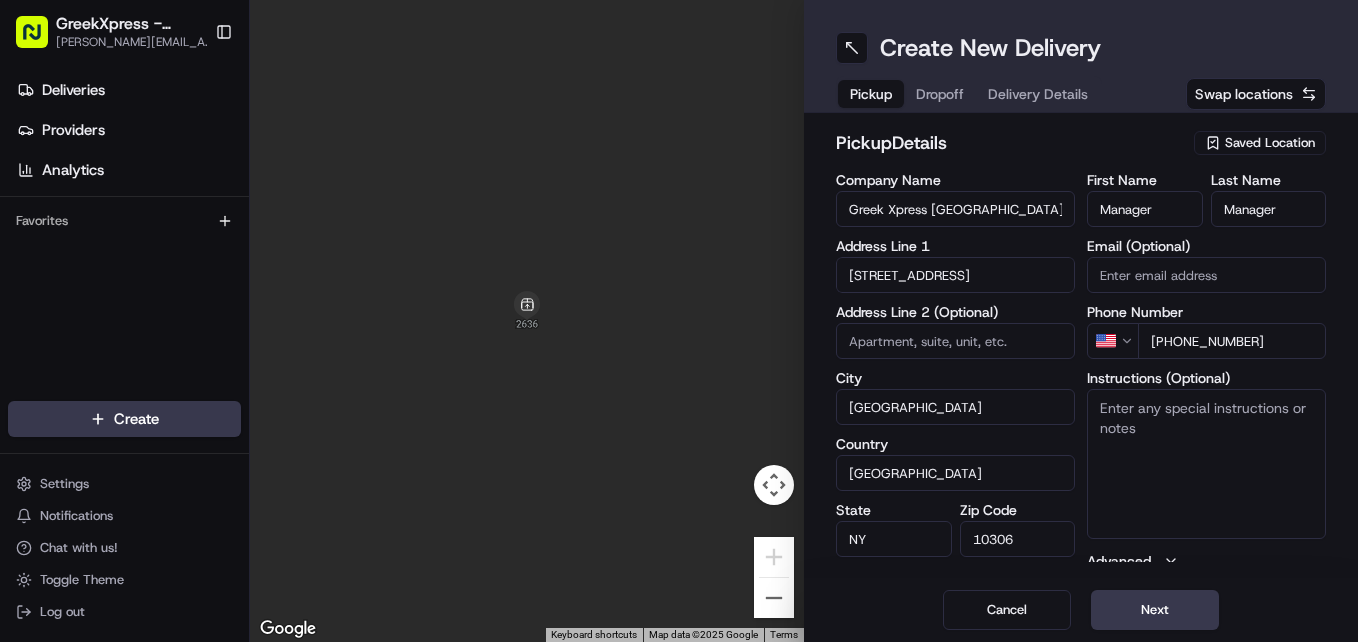 type on "+1 917 791 5536" 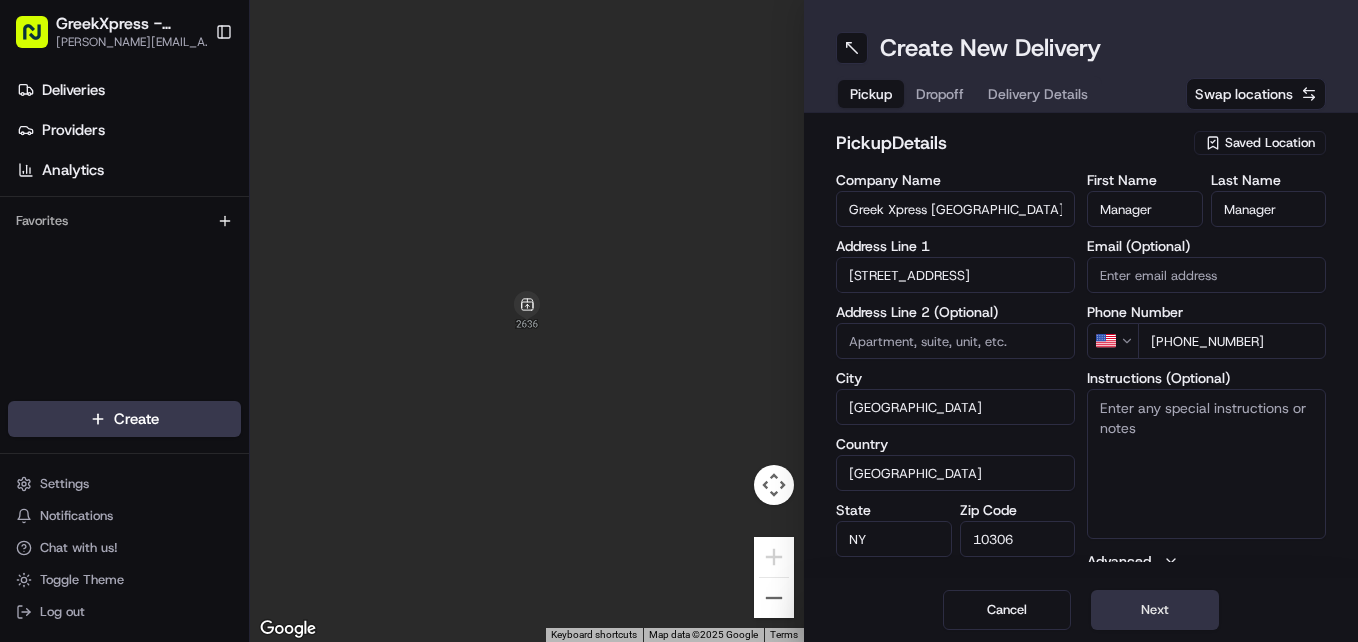 click on "Next" at bounding box center (1155, 610) 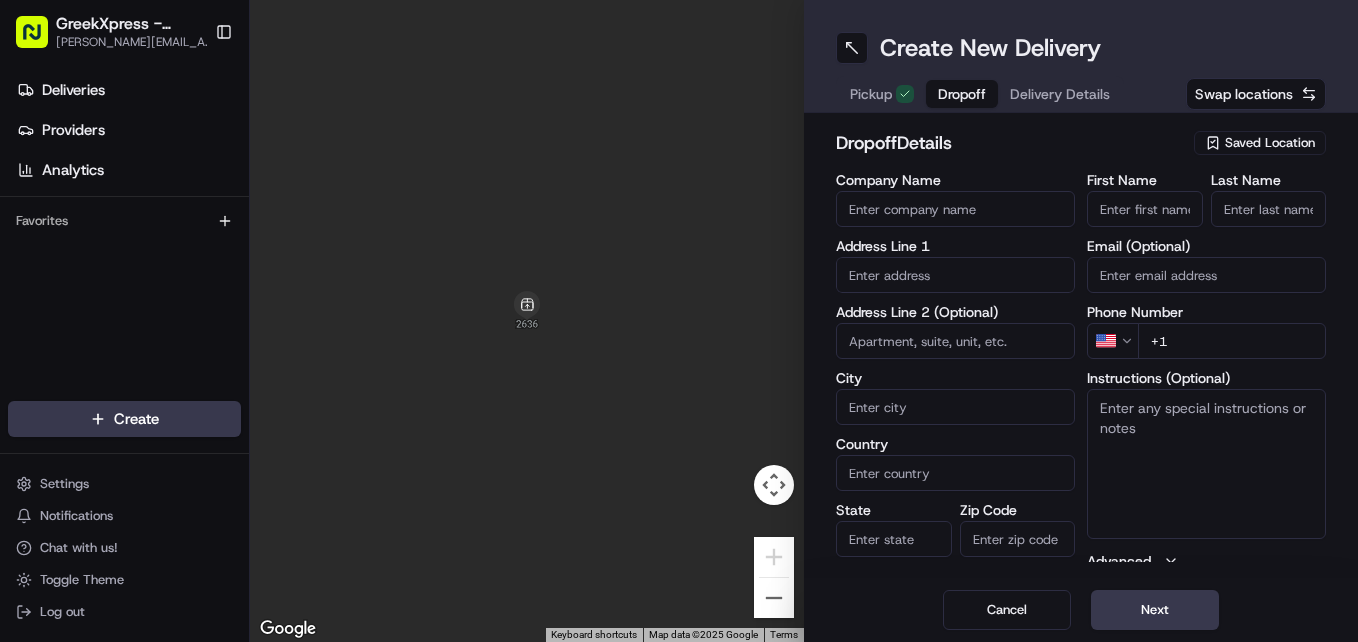 click on "First Name" at bounding box center [1145, 209] 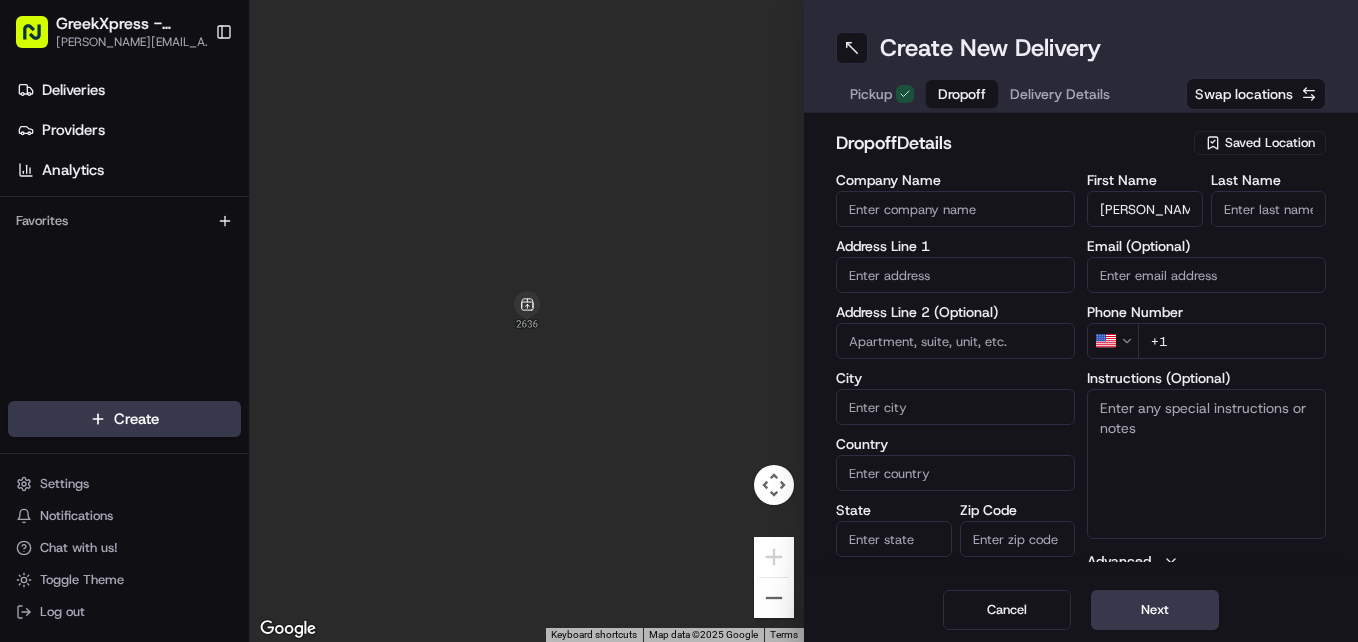 type on "katina" 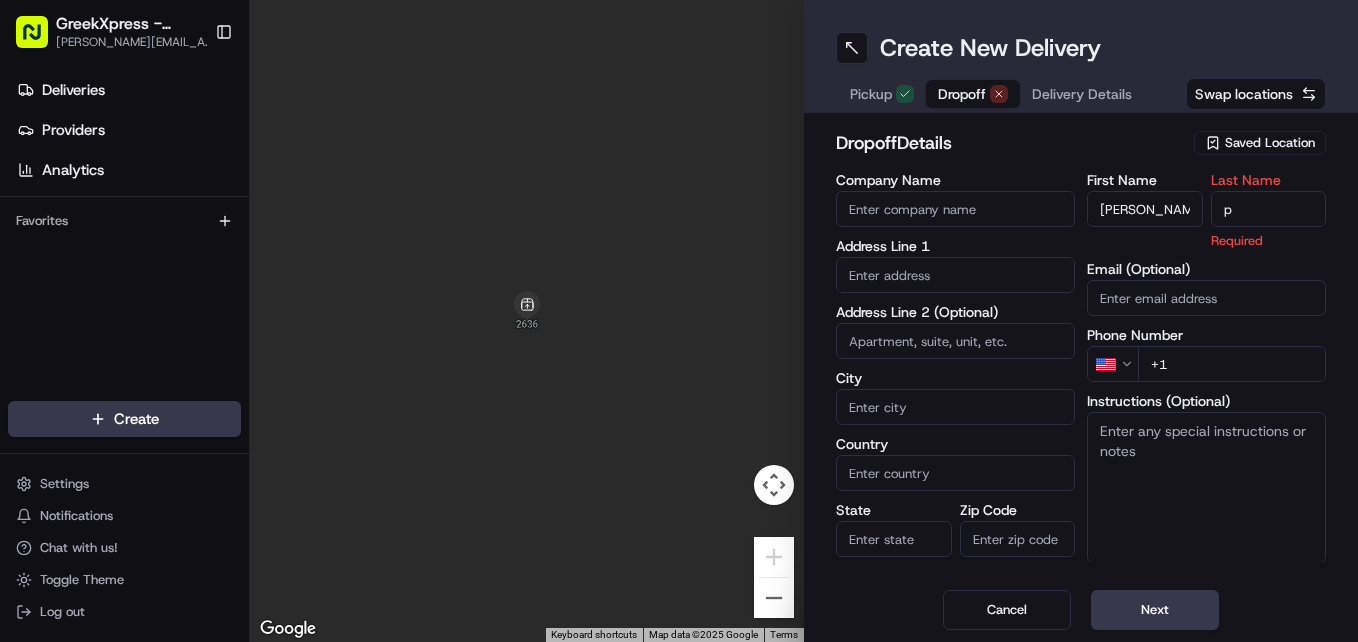 type on "p" 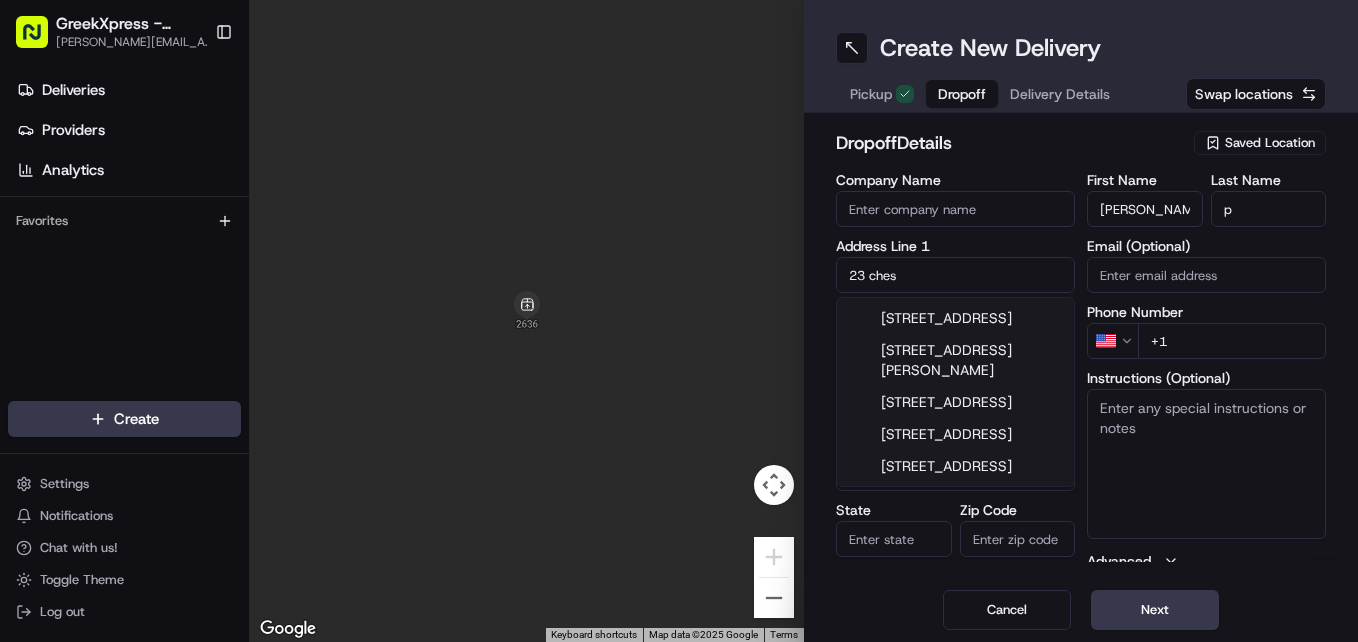 click on "23 Chesterton Avenue, Staten Island, NY" at bounding box center (955, 318) 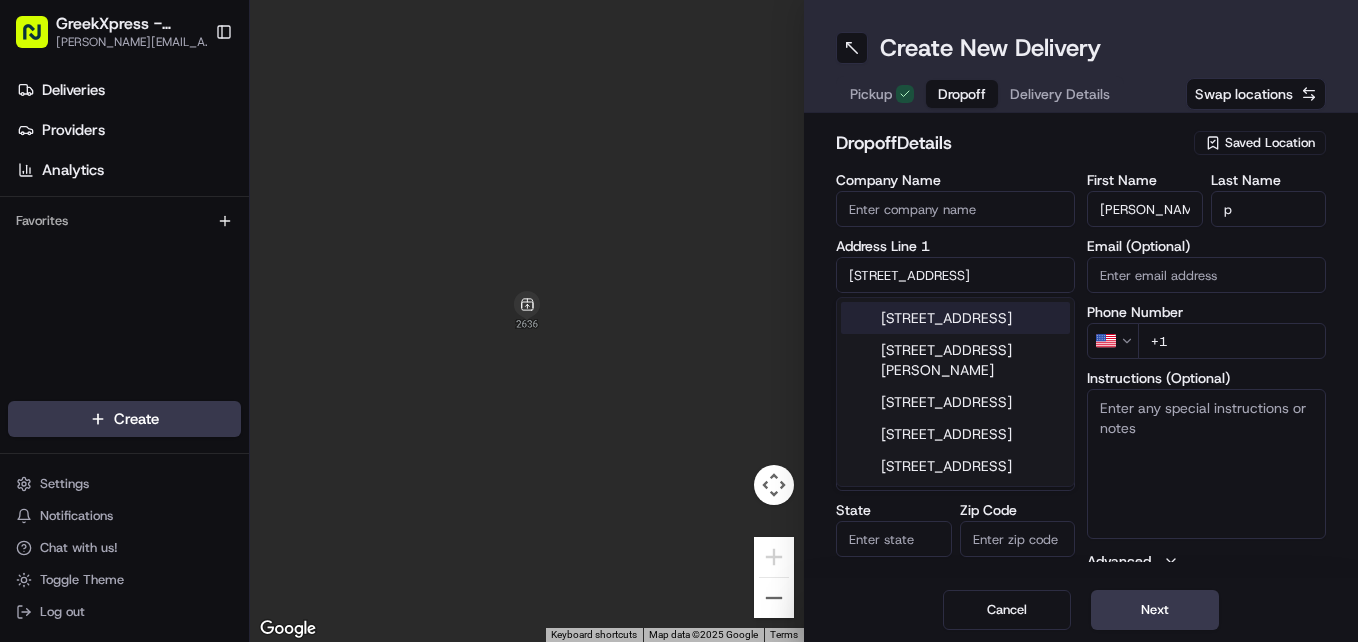 type on "23 Chesterton Ave, Staten Island, NY 10306, USA" 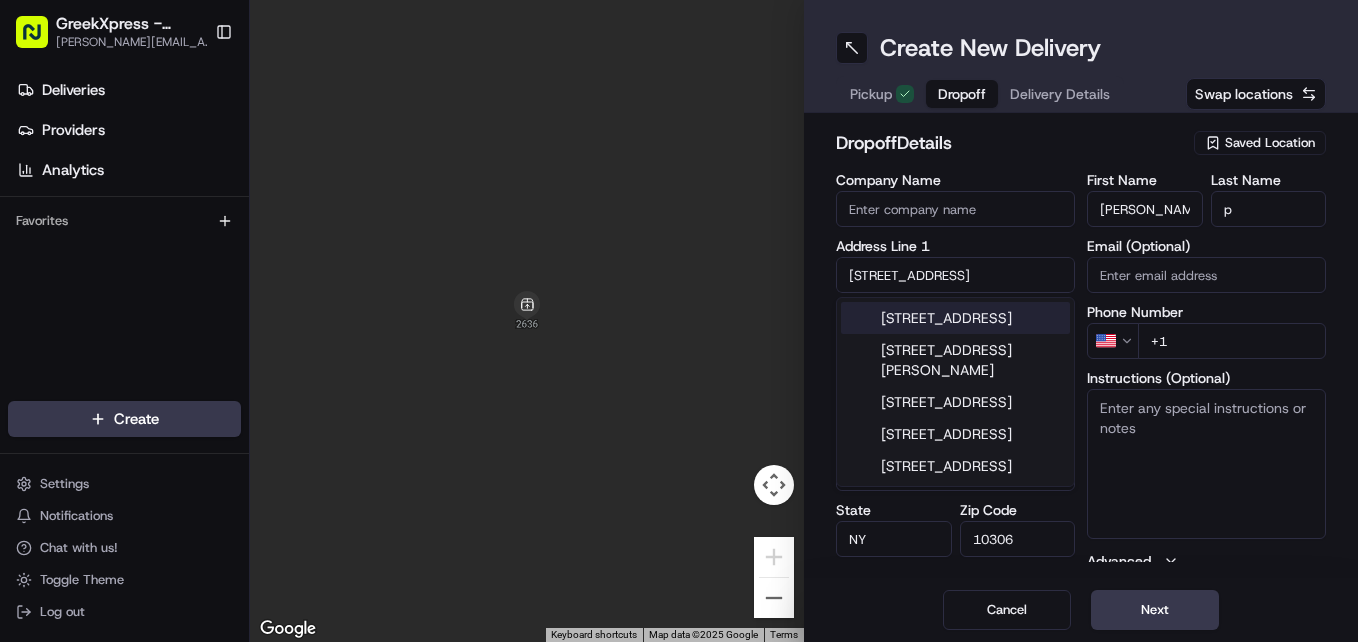 type on "23 Chesterton Avenue" 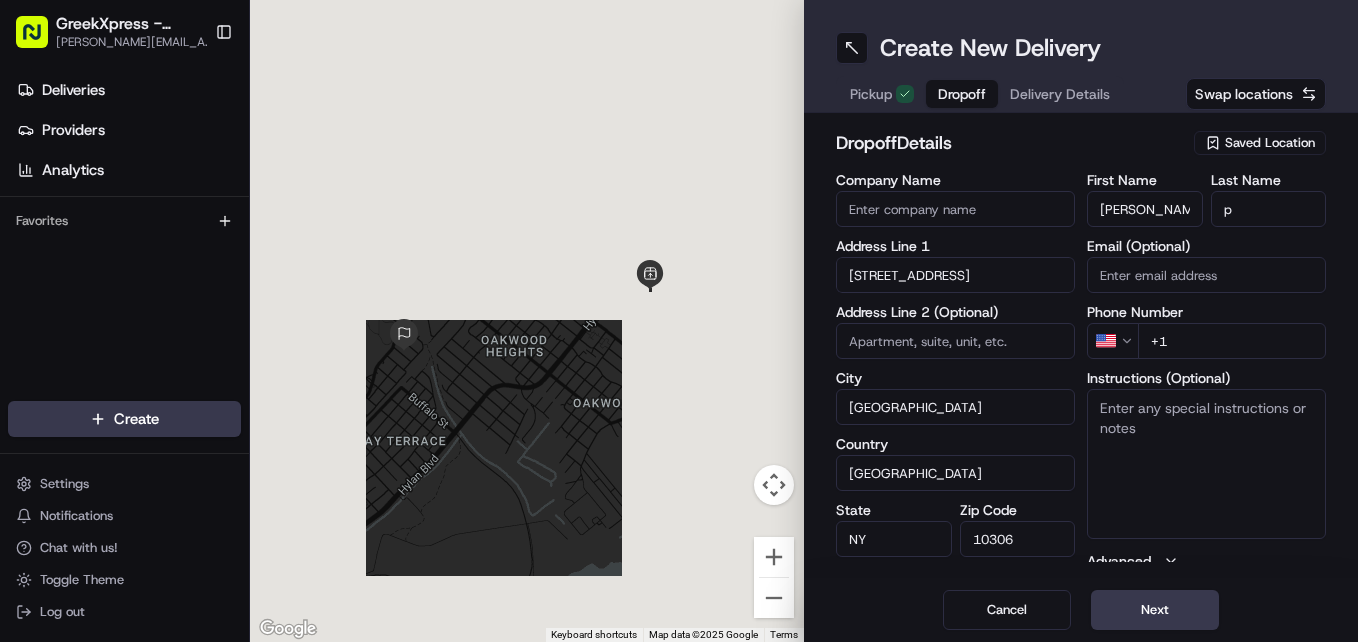 click on "+1" at bounding box center (1232, 341) 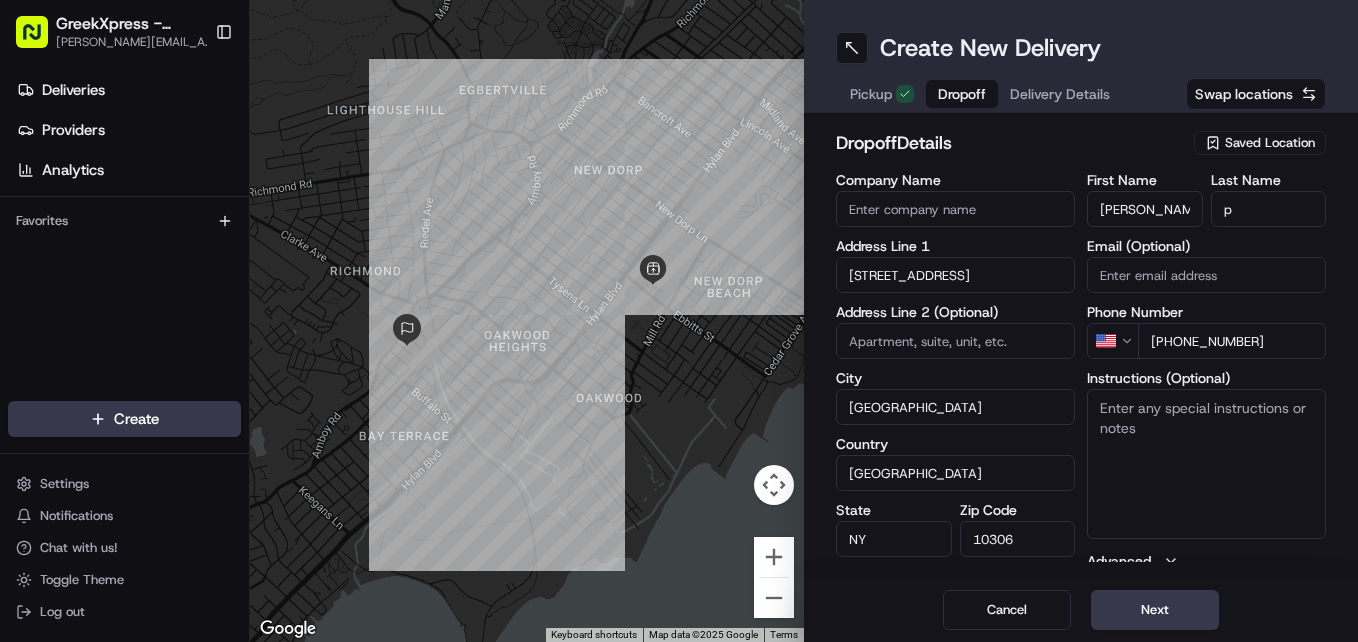 type on "+1 347 209 9060" 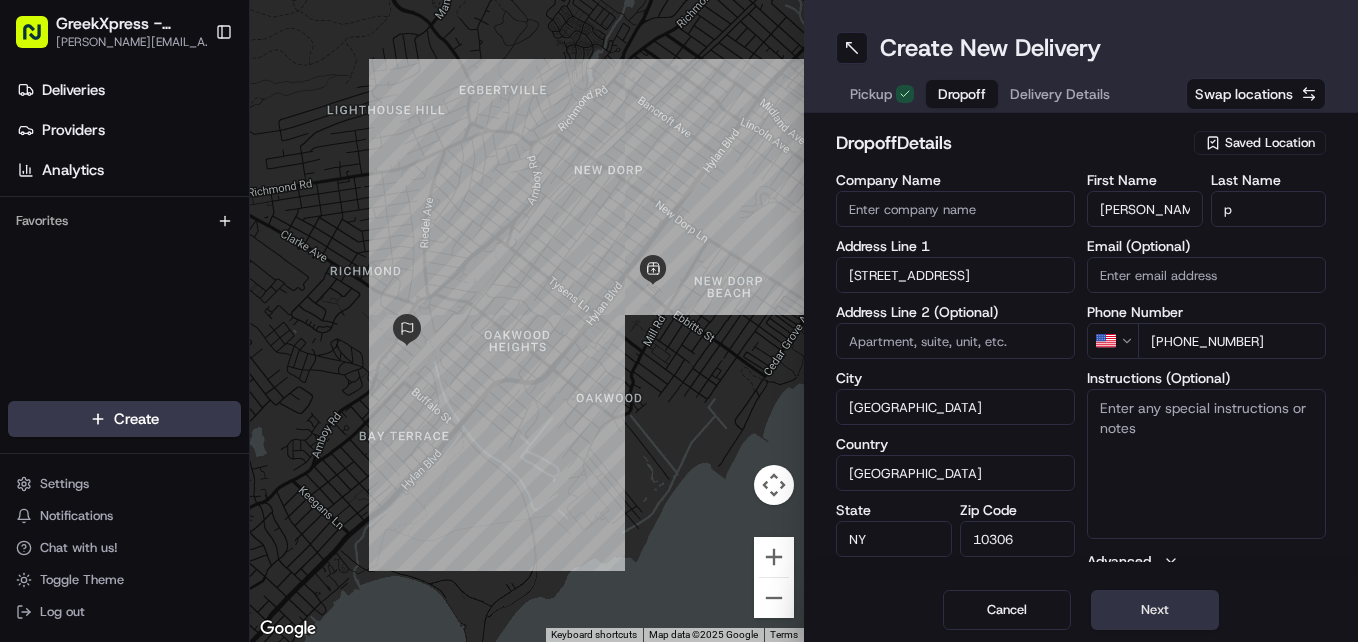 click on "Next" at bounding box center [1155, 610] 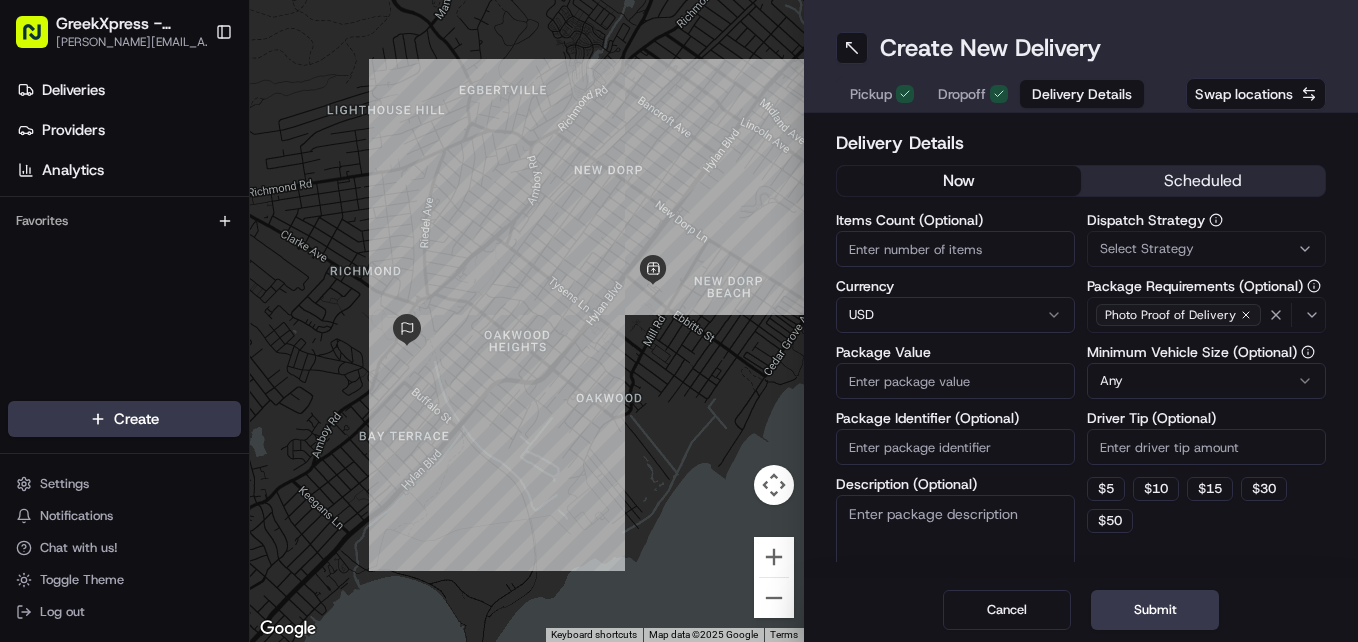 click on "Driver Tip (Optional)" at bounding box center (1206, 447) 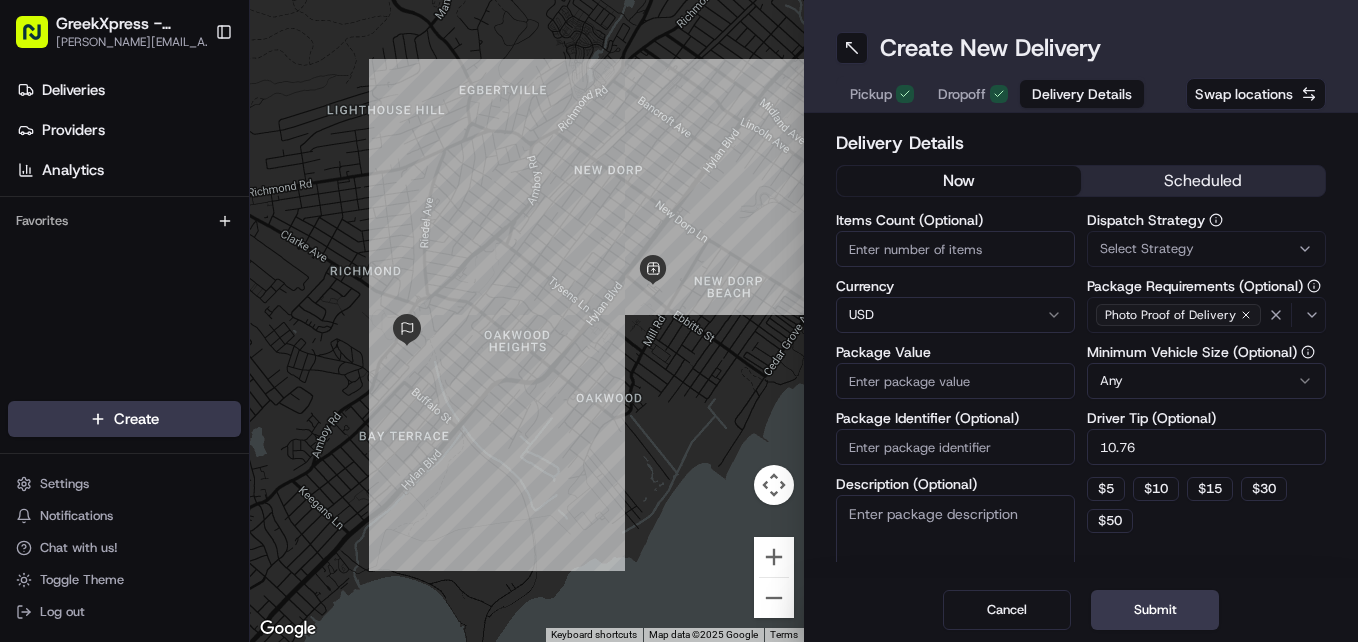 type on "10.76" 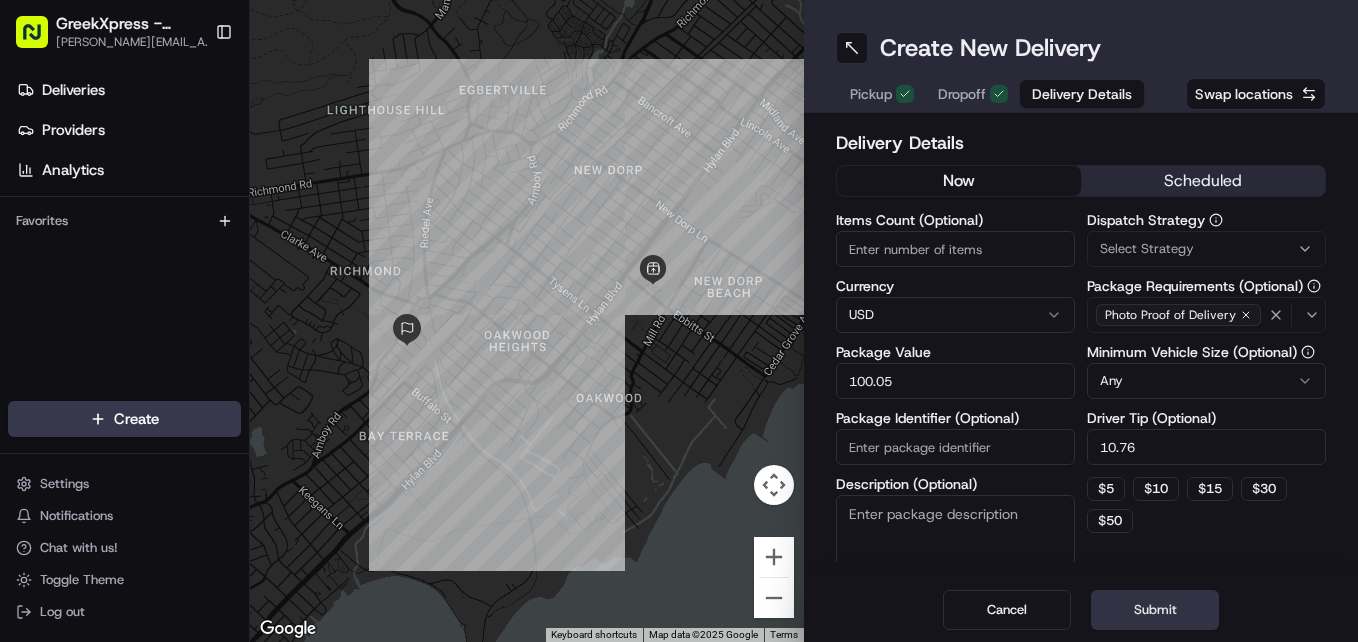 type on "100.05" 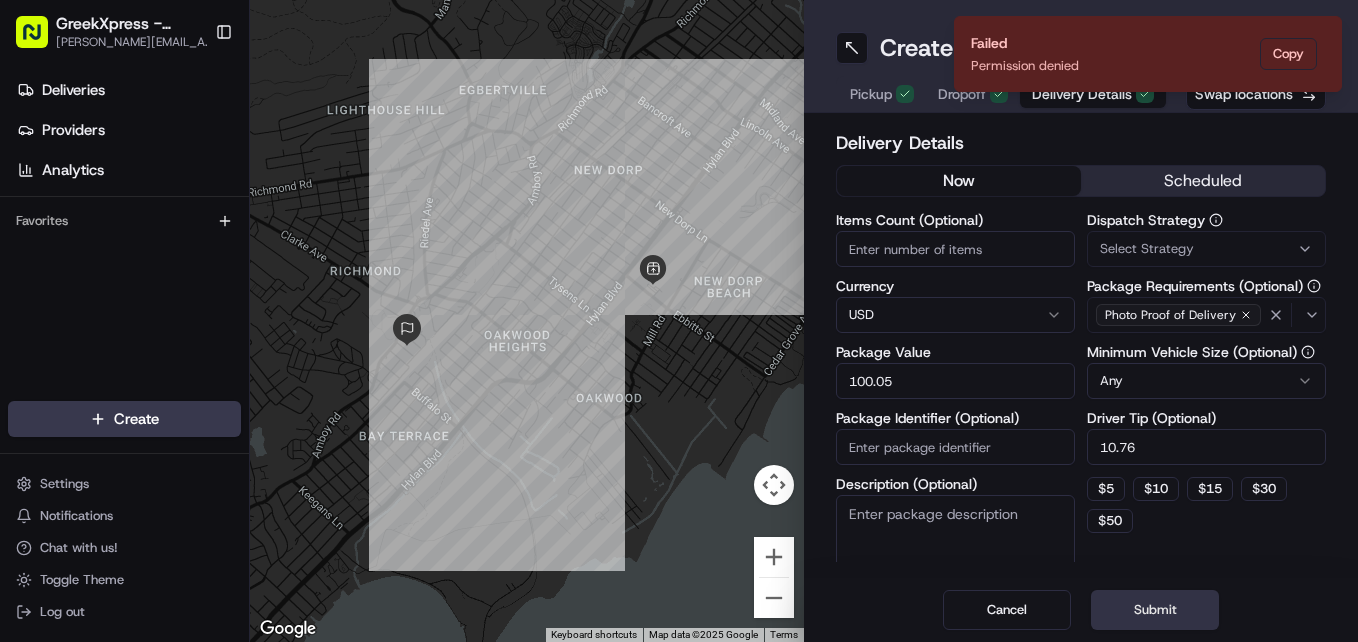 click on "Submit" at bounding box center [1155, 610] 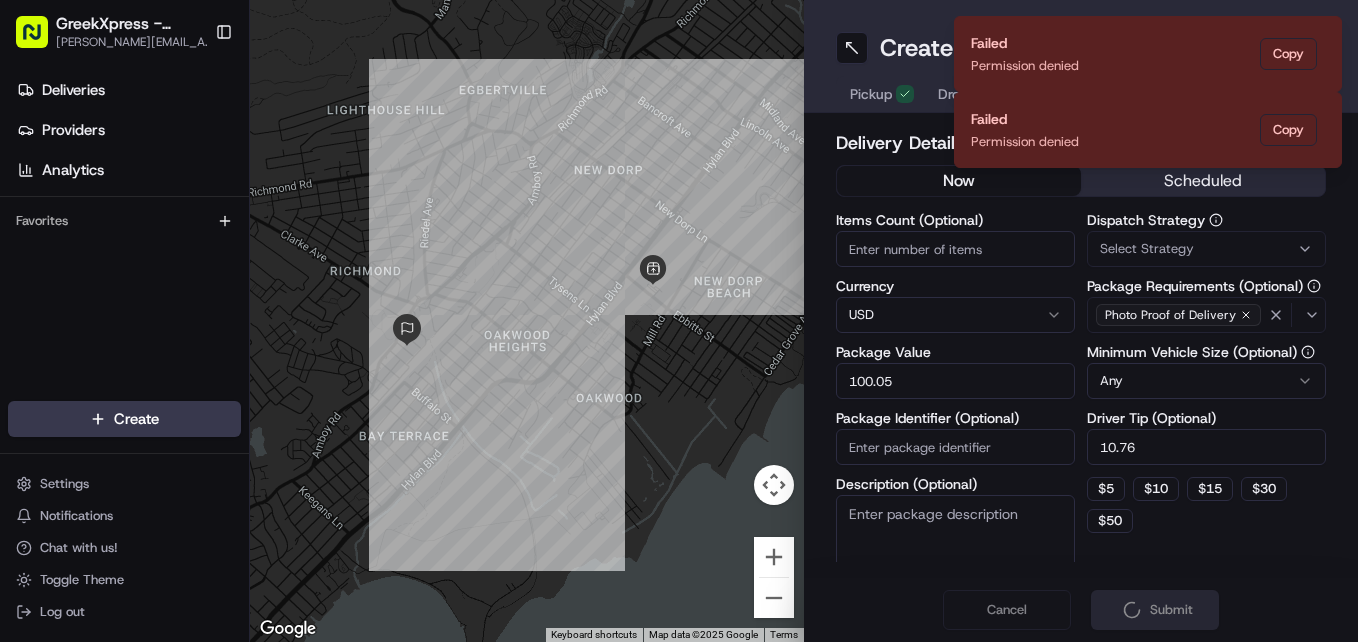 click on "Cancel Submit" at bounding box center [1081, 610] 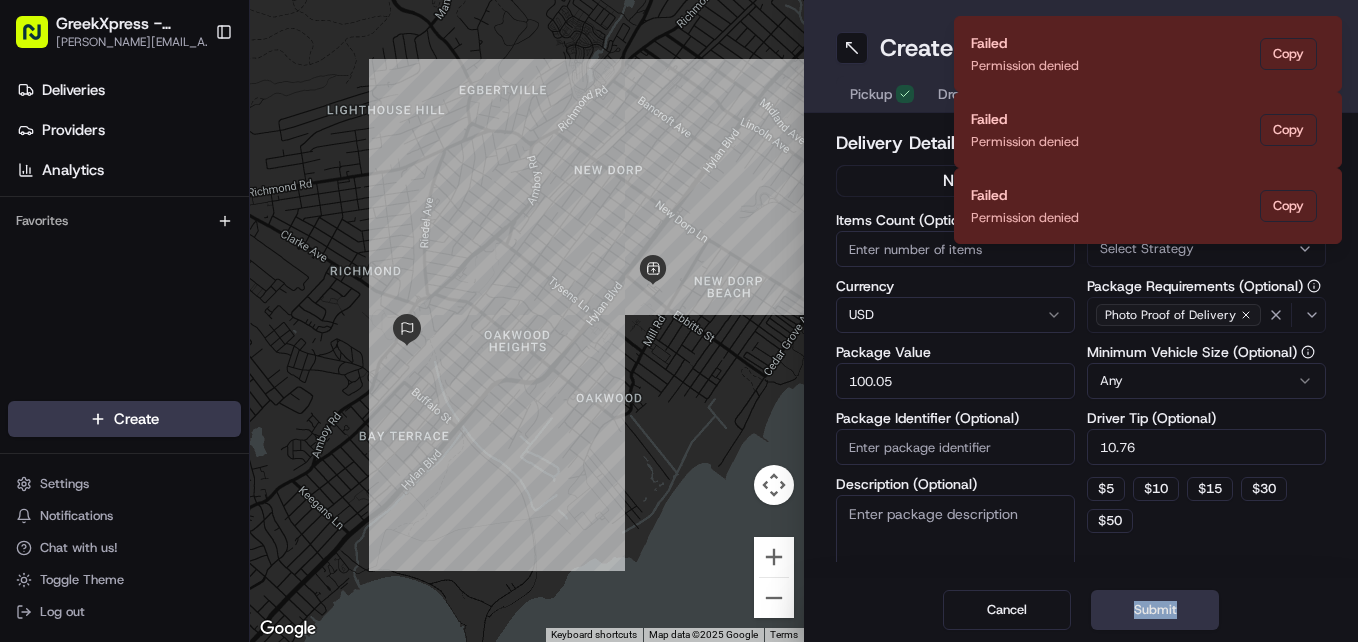 click on "Submit" at bounding box center [1155, 610] 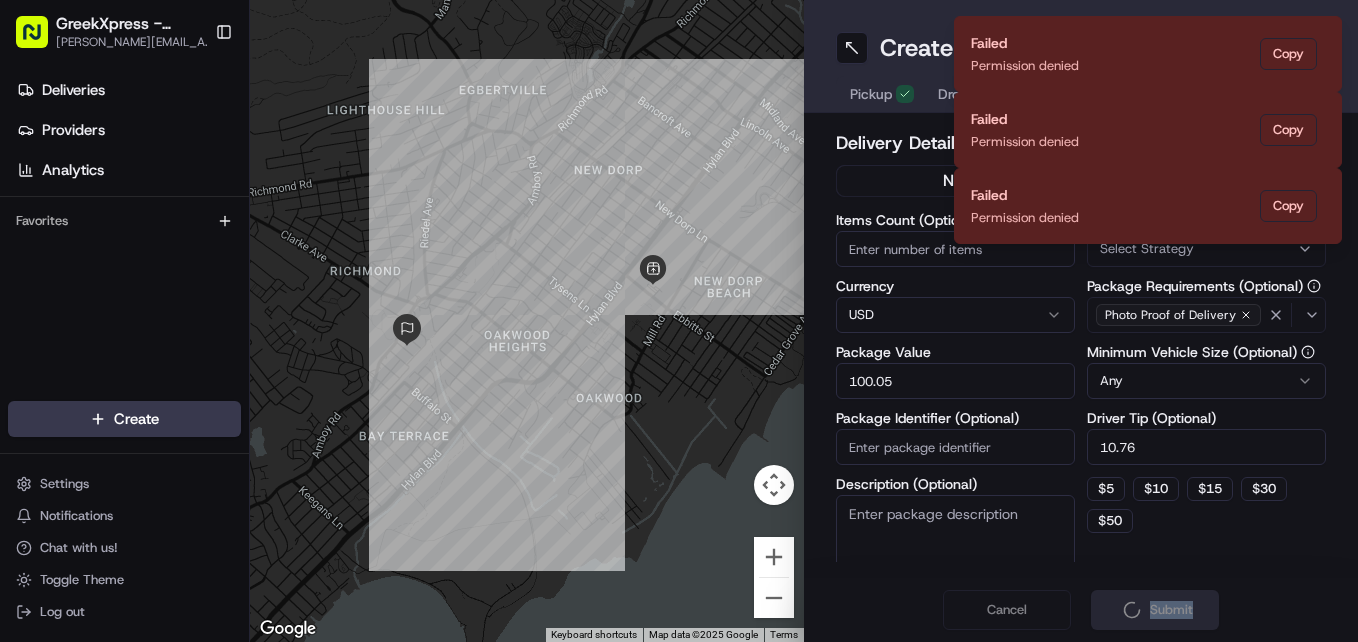 click on "Cancel Submit" at bounding box center [1081, 610] 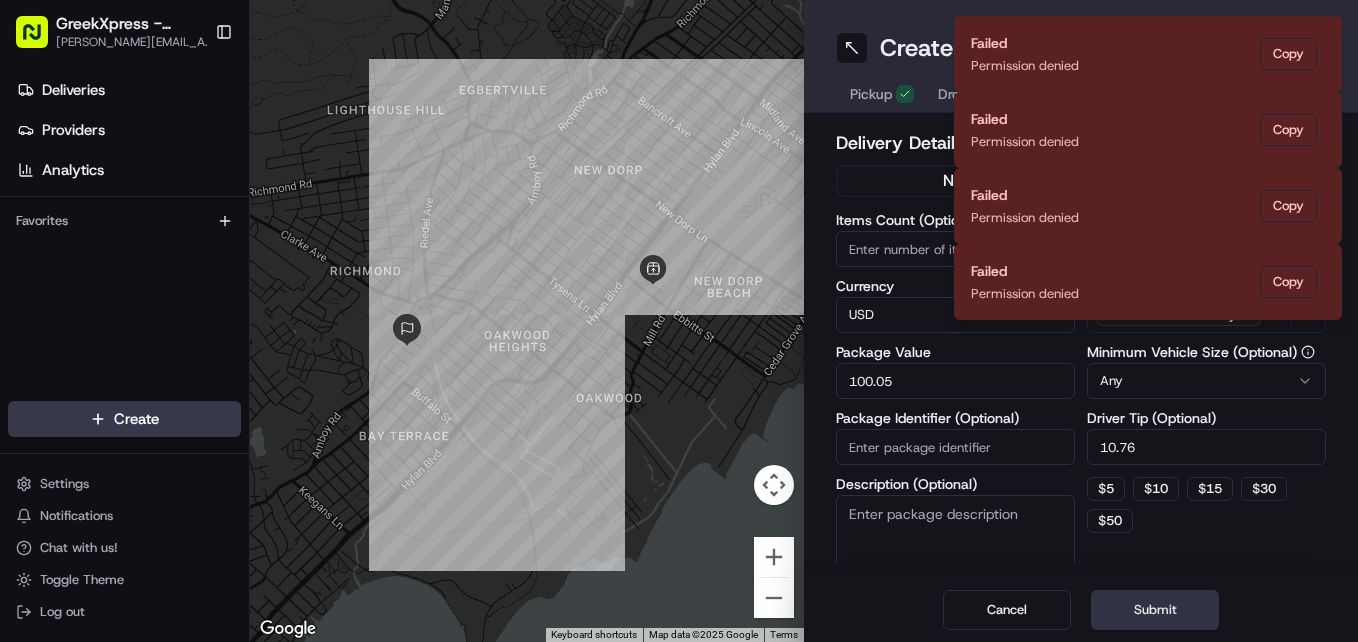 click on "Submit" at bounding box center [1155, 610] 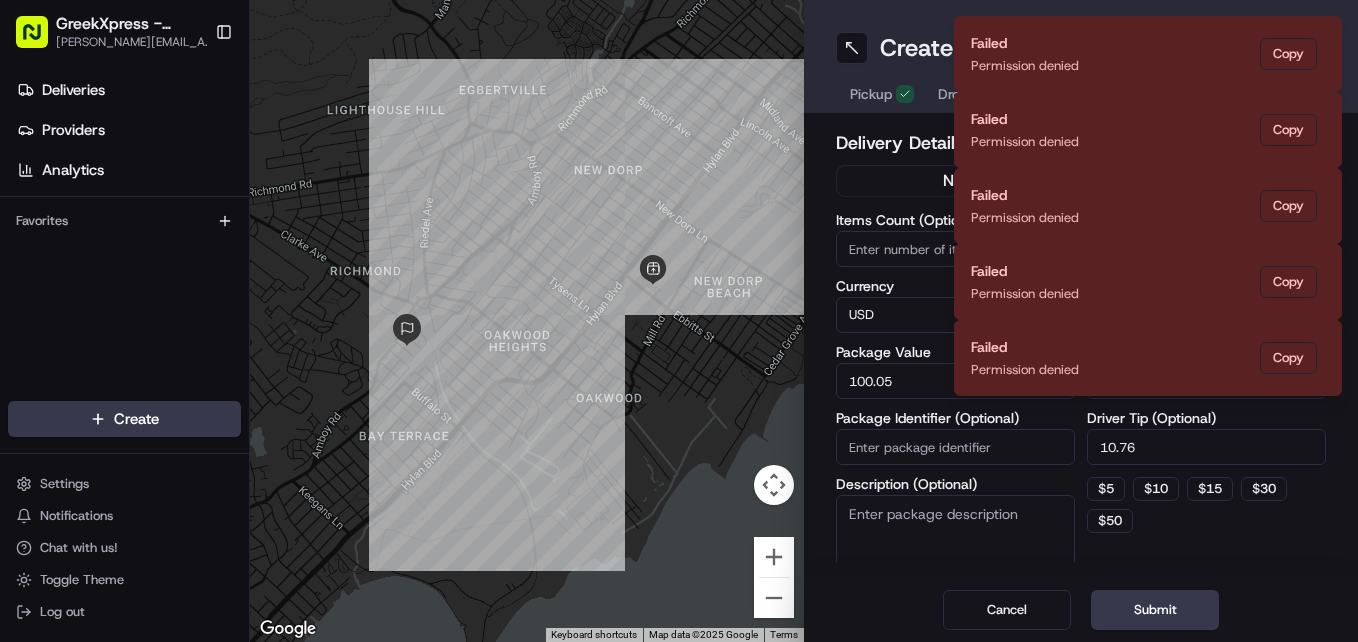 click on "Submit" at bounding box center [1155, 610] 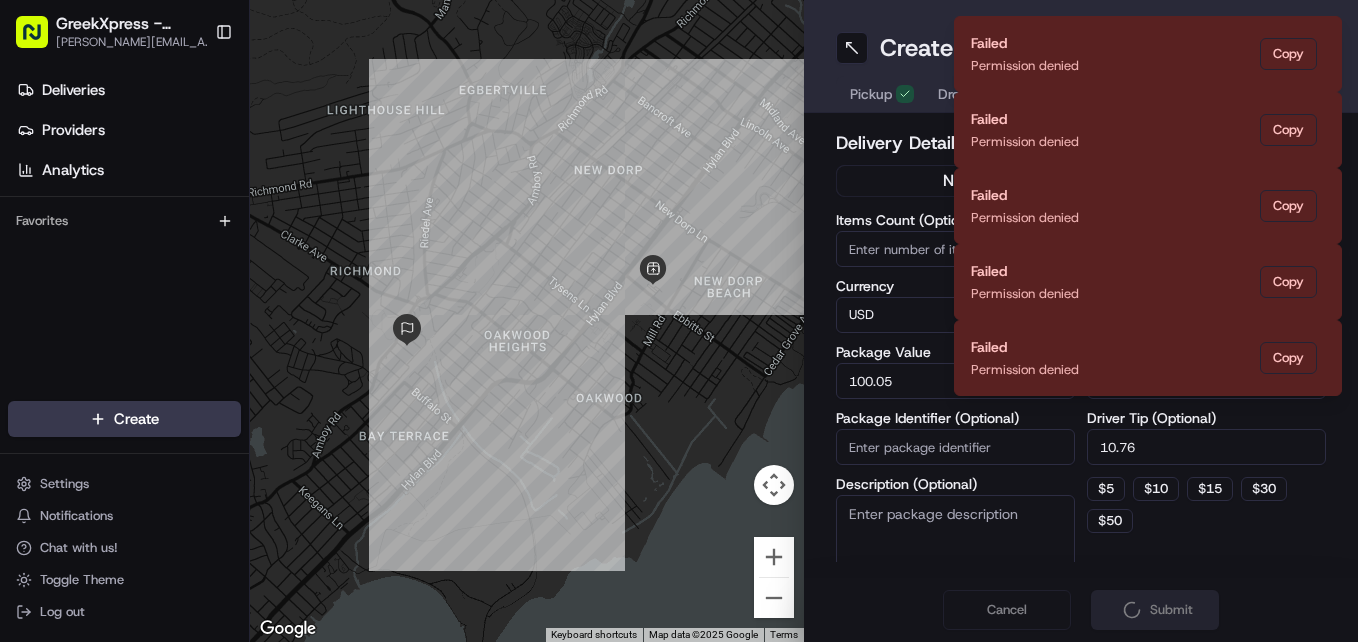 click on "Submit" at bounding box center [1155, 610] 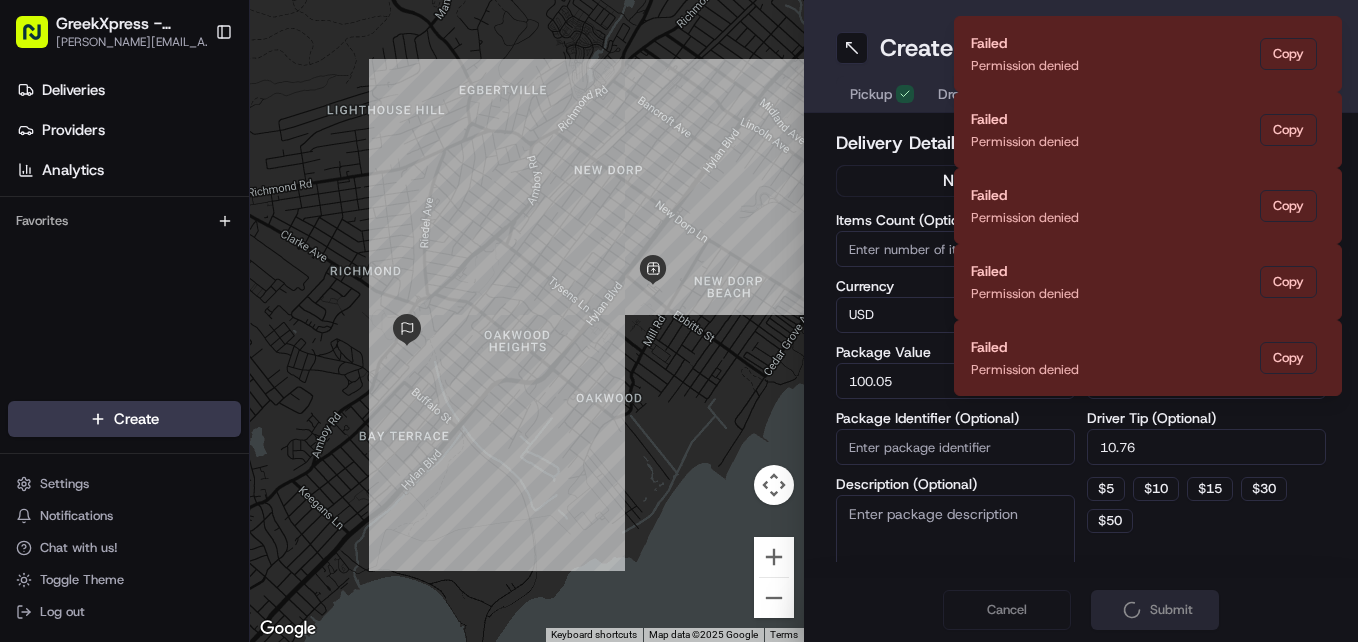 click on "Cancel Submit" at bounding box center (1081, 610) 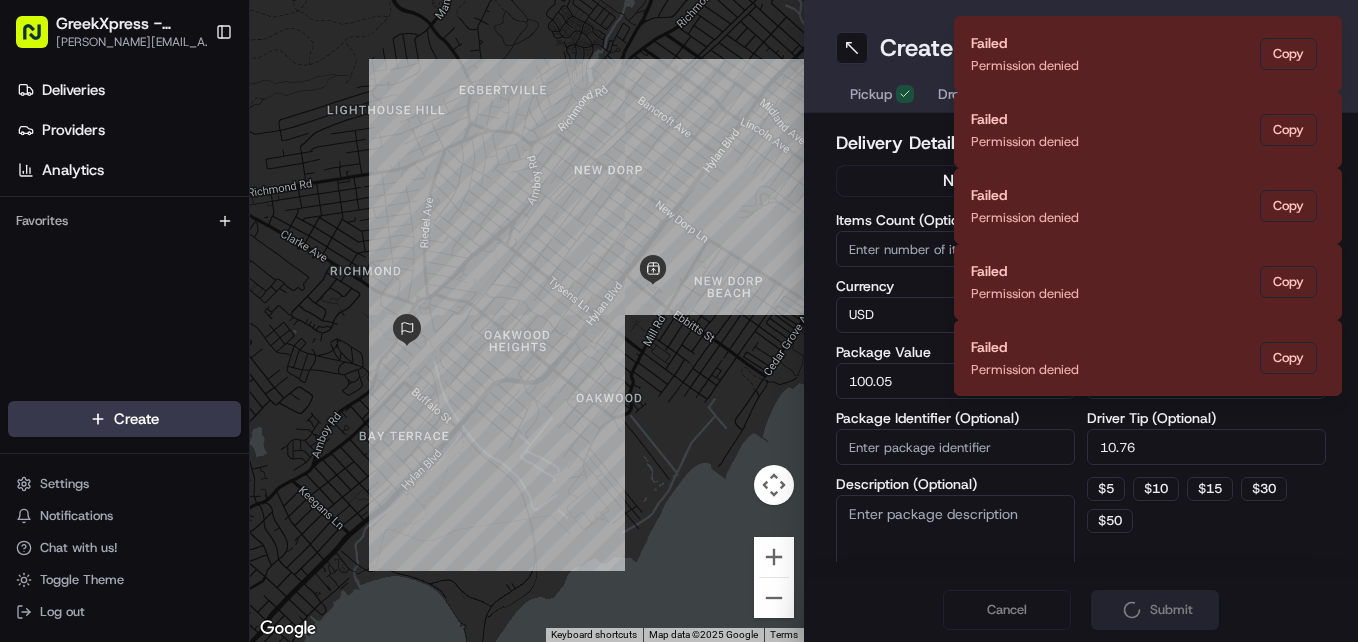 click on "Submit" at bounding box center (1155, 610) 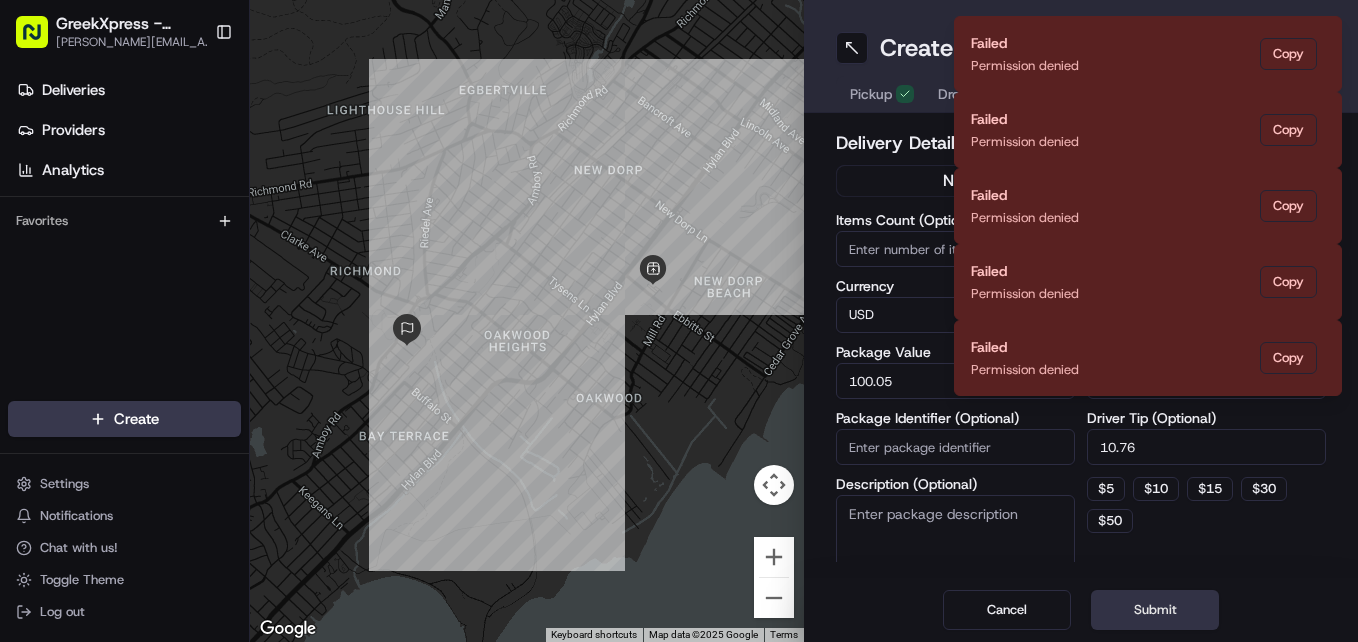 click on "Submit" at bounding box center [1155, 610] 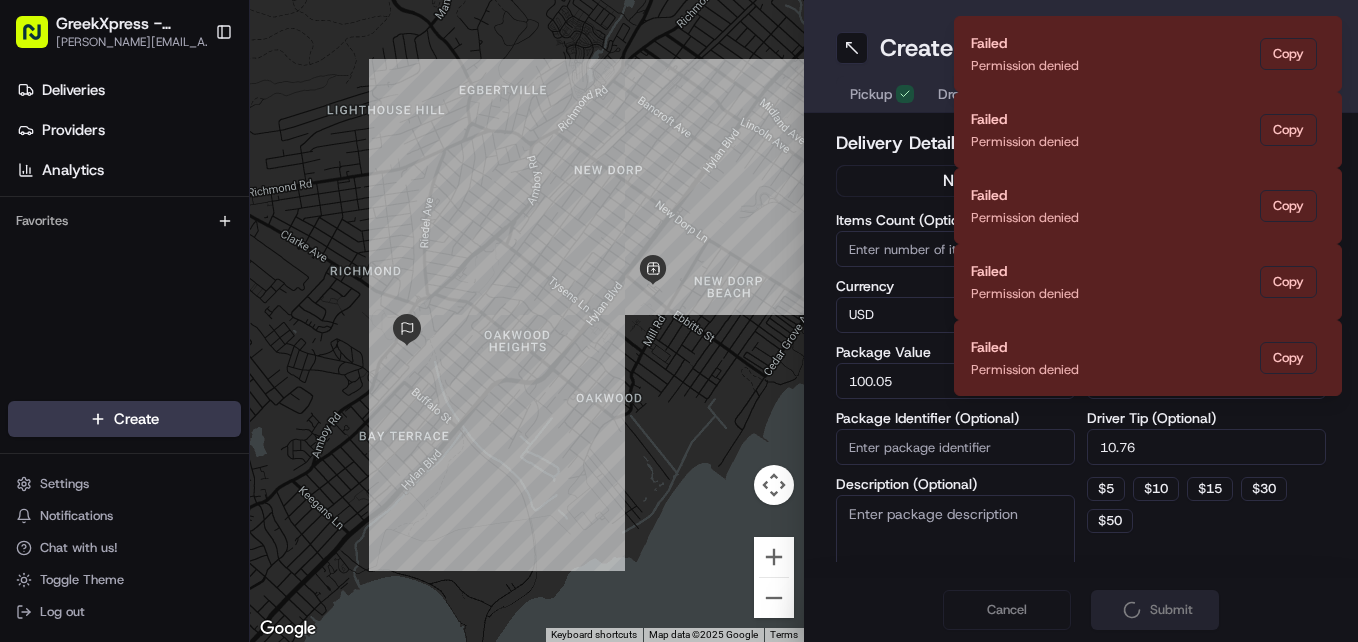 click on "Submit" at bounding box center [1155, 610] 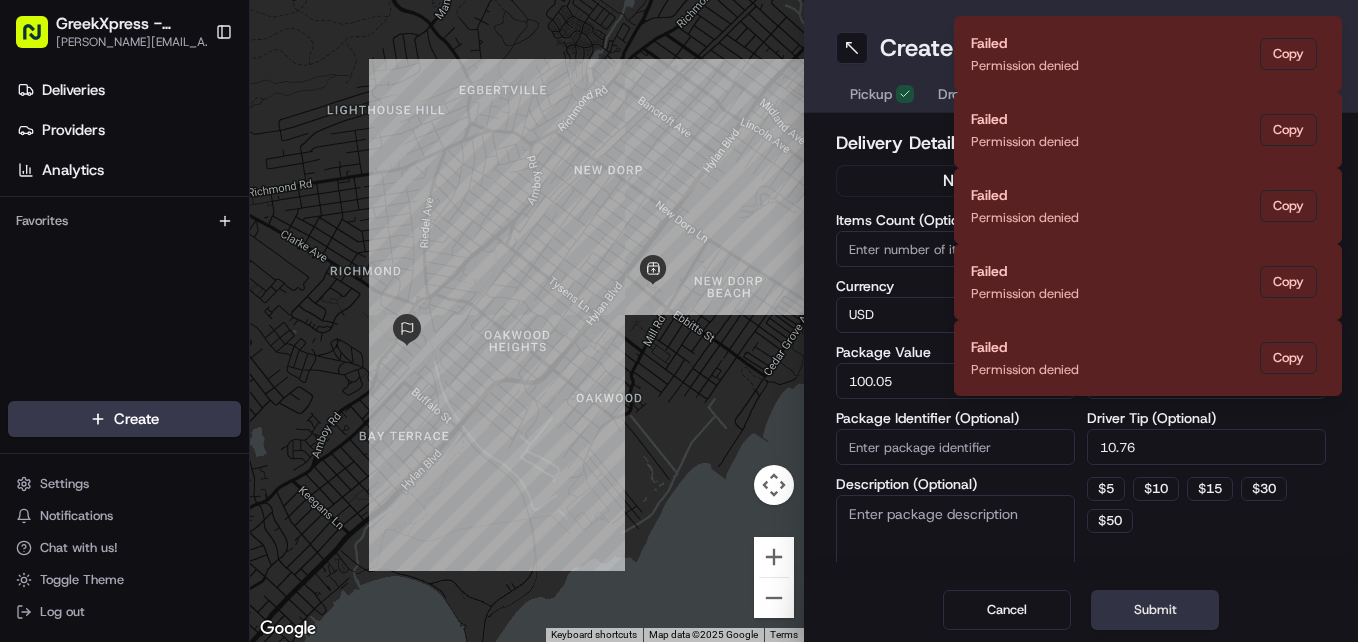click on "Submit" at bounding box center (1155, 610) 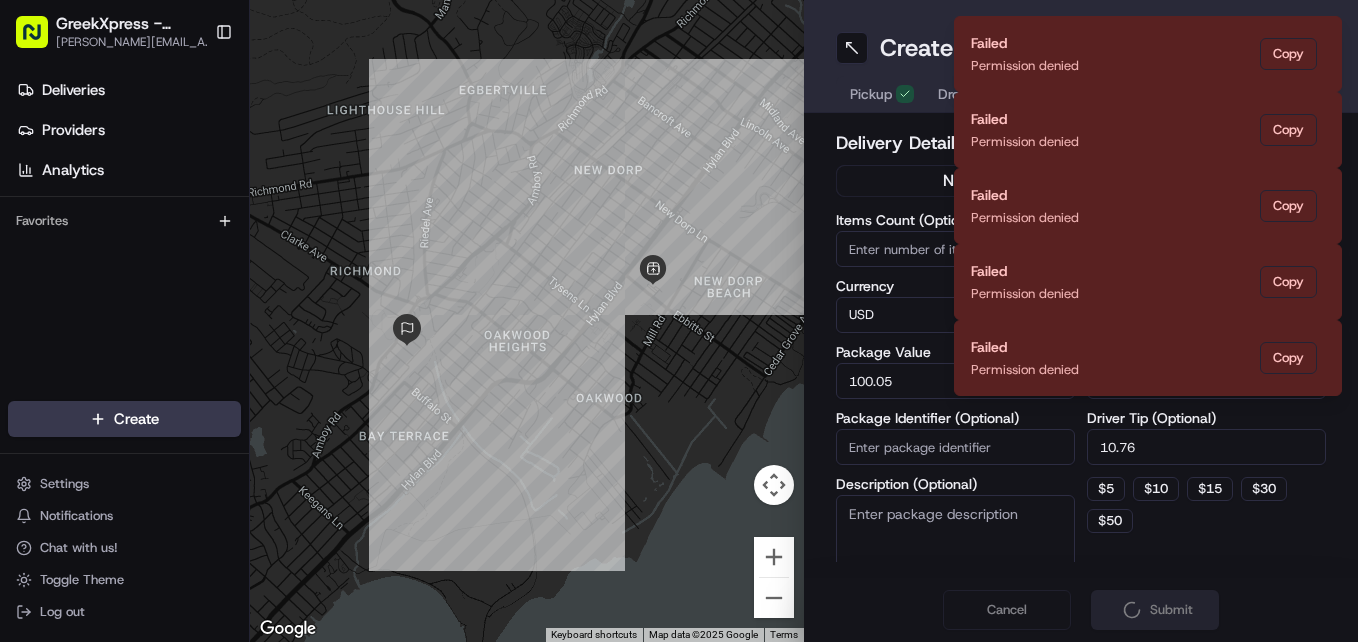 click on "Submit" at bounding box center (1155, 610) 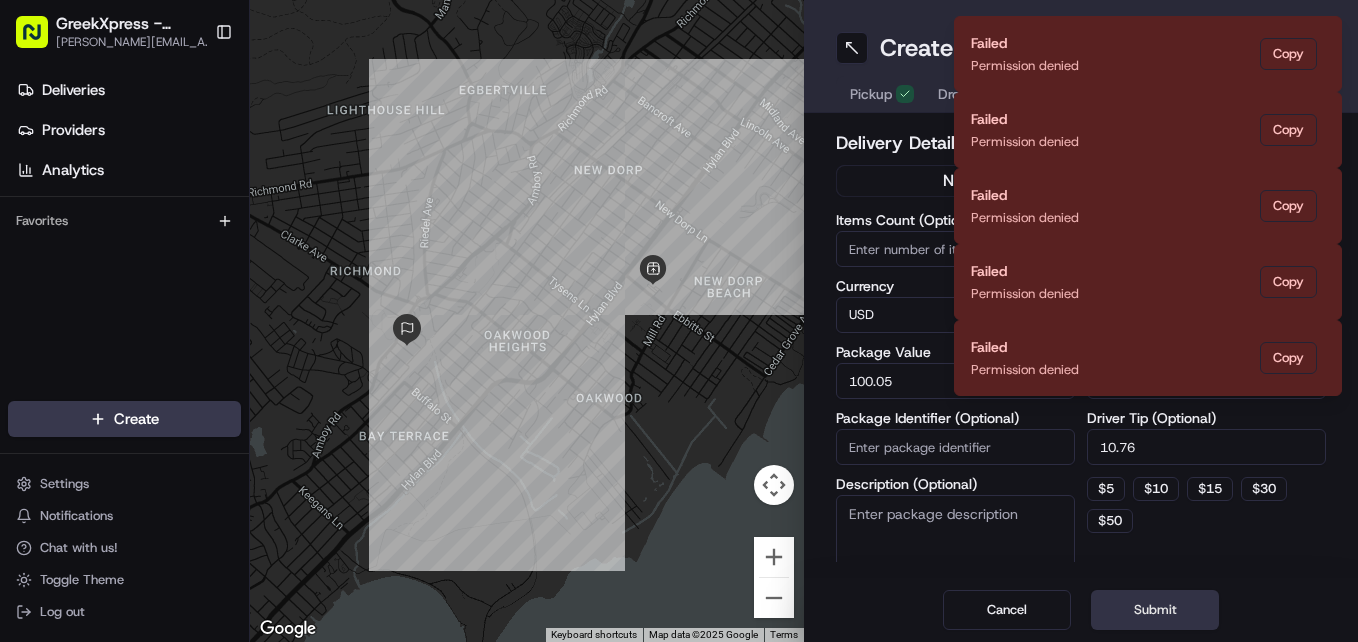 click on "Submit" at bounding box center [1155, 610] 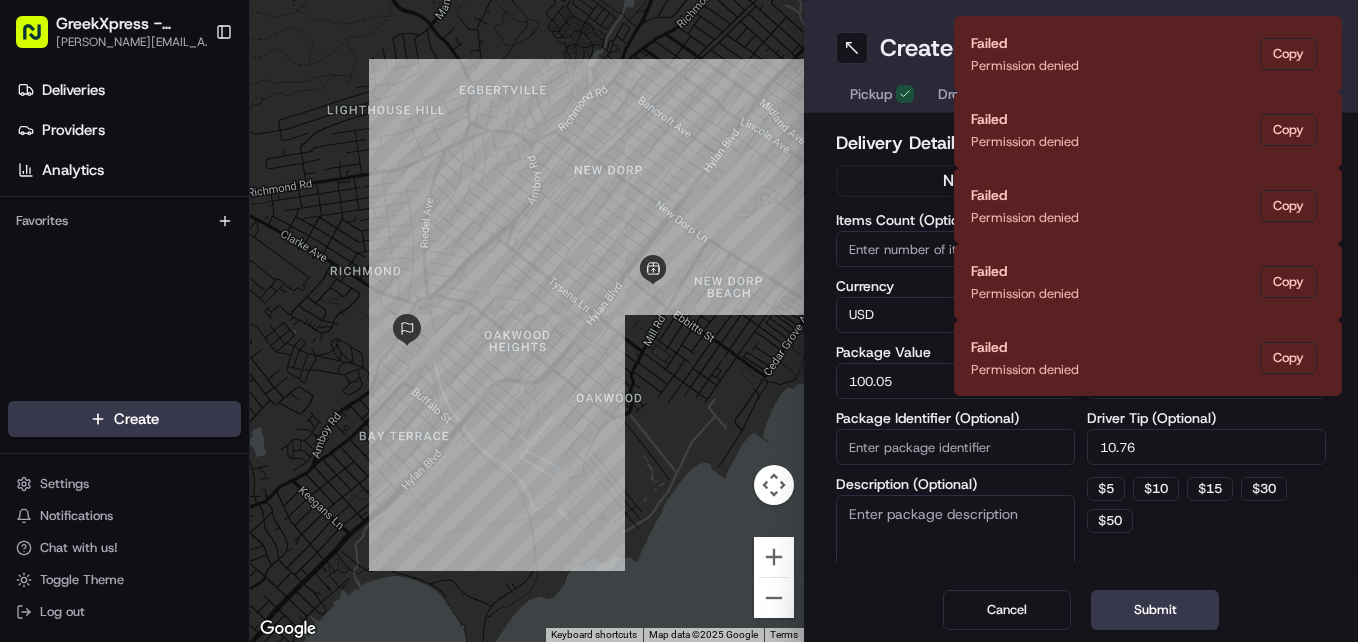 click on "Failed Permission denied Copy Failed Permission denied Copy Failed Permission denied Copy Failed Permission denied Copy Failed Permission denied Copy" at bounding box center [1148, 206] 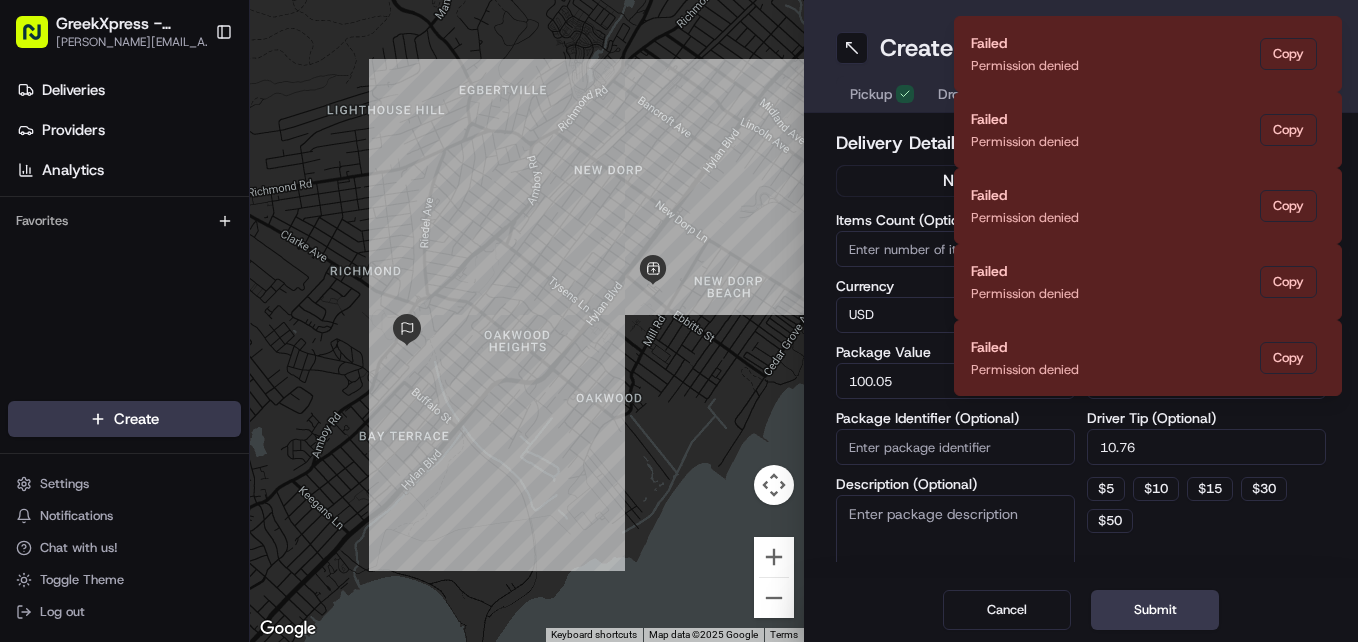 click on "Failed Permission denied Copy Failed Permission denied Copy Failed Permission denied Copy Failed Permission denied Copy Failed Permission denied Copy" at bounding box center [1148, 206] 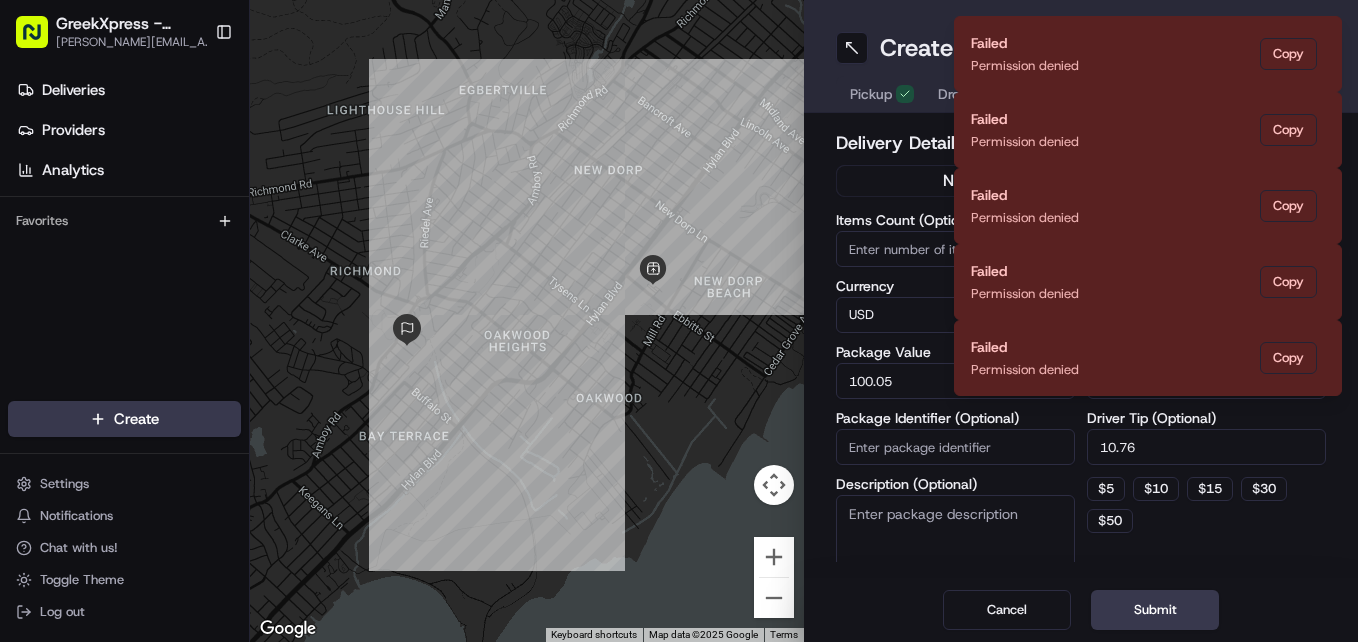 click on "Failed Permission denied Copy Failed Permission denied Copy Failed Permission denied Copy Failed Permission denied Copy Failed Permission denied Copy" at bounding box center (1148, 206) 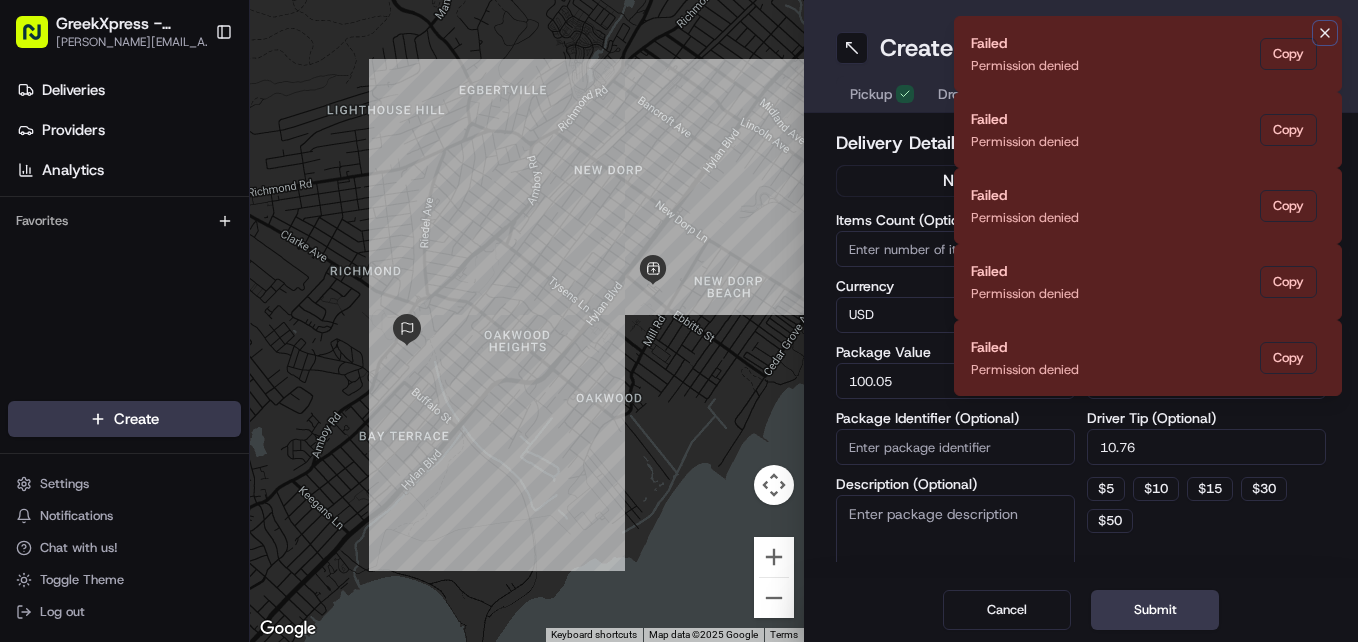 click 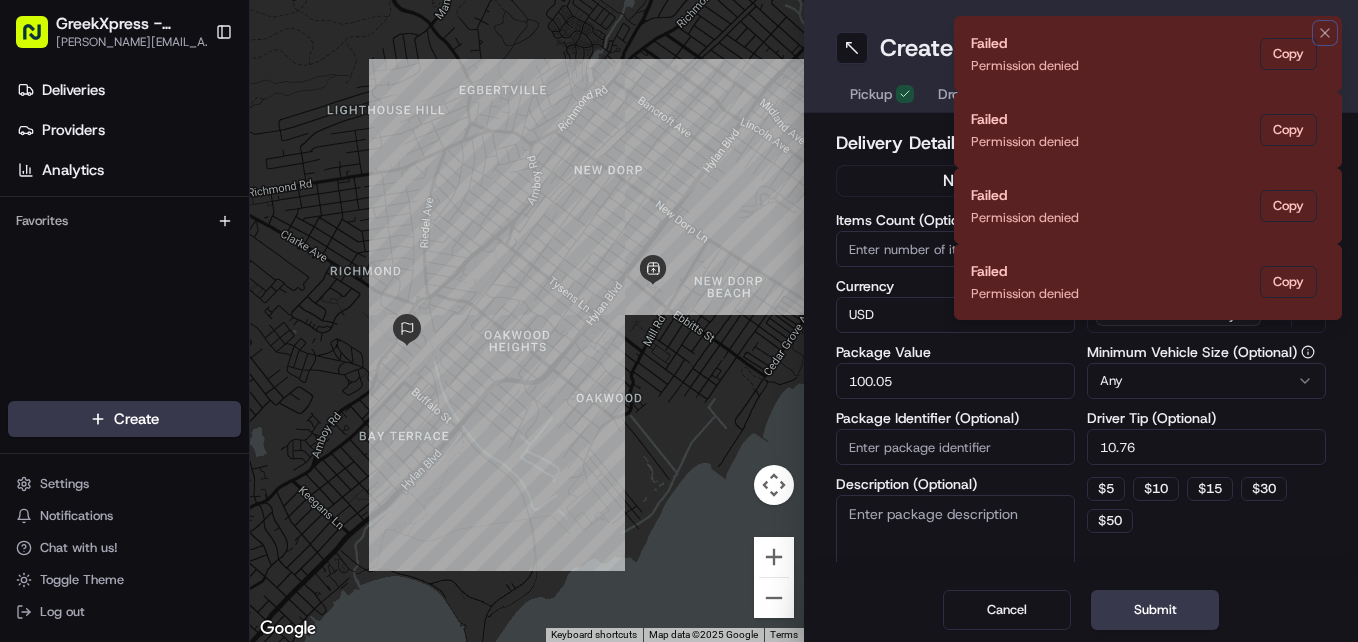 click 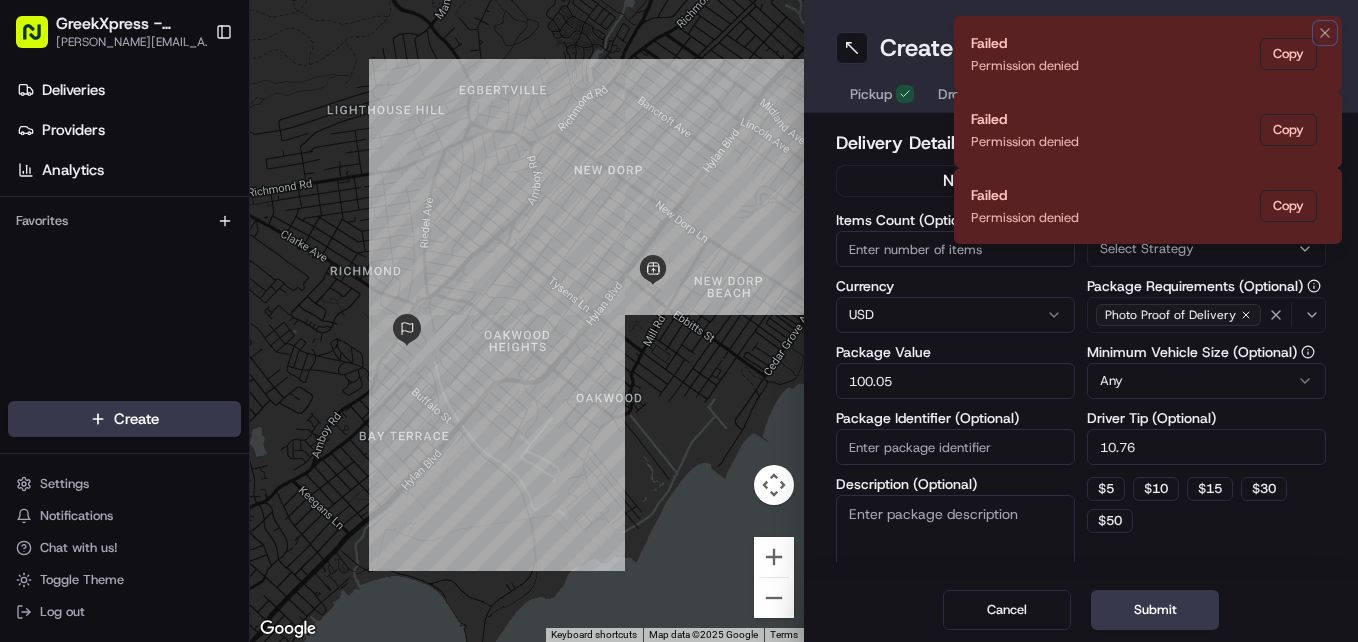 click 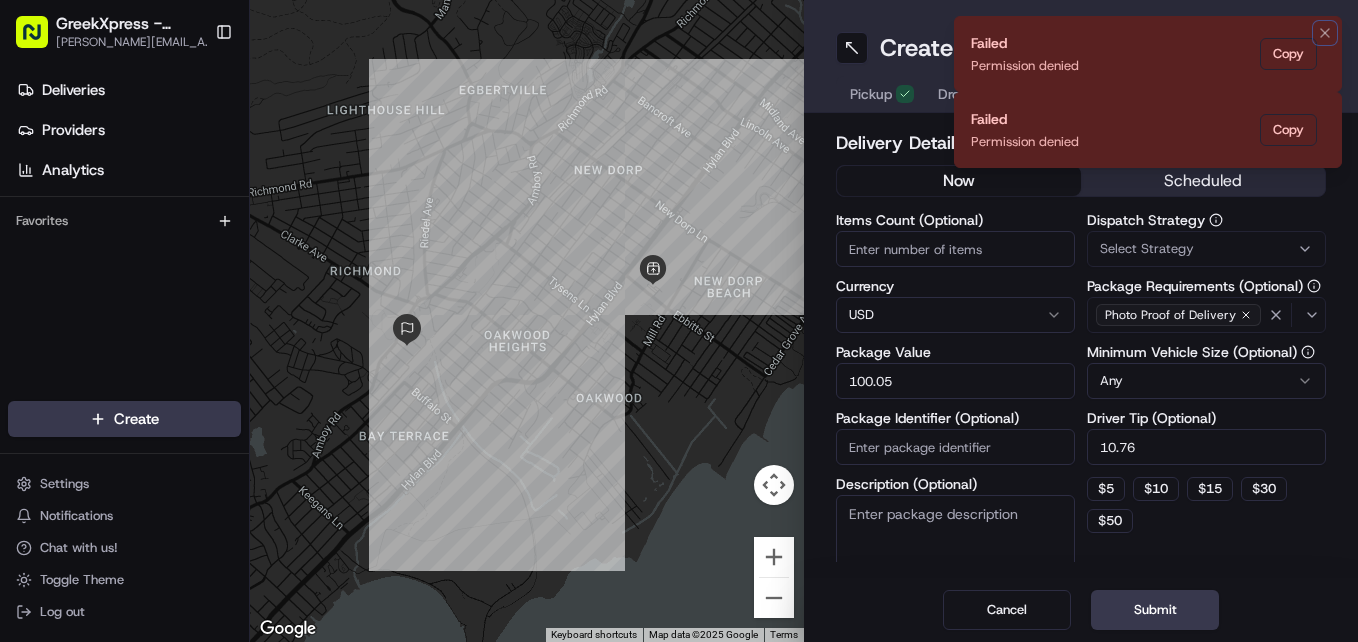 click 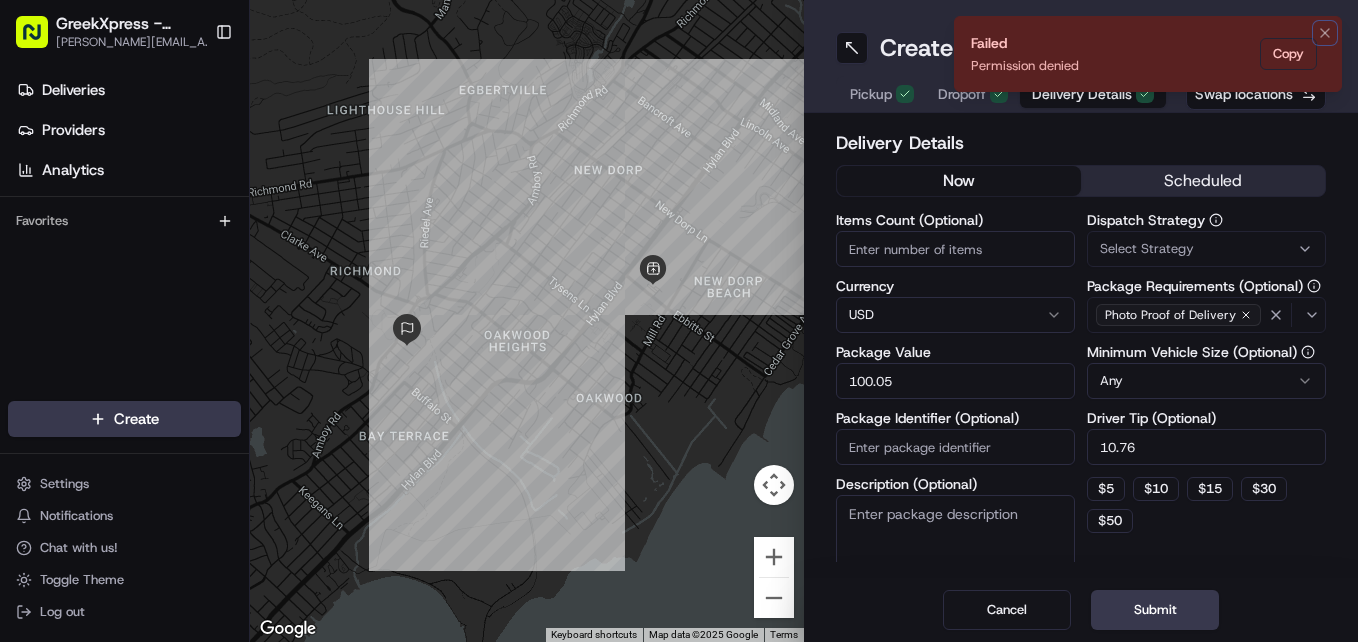 click 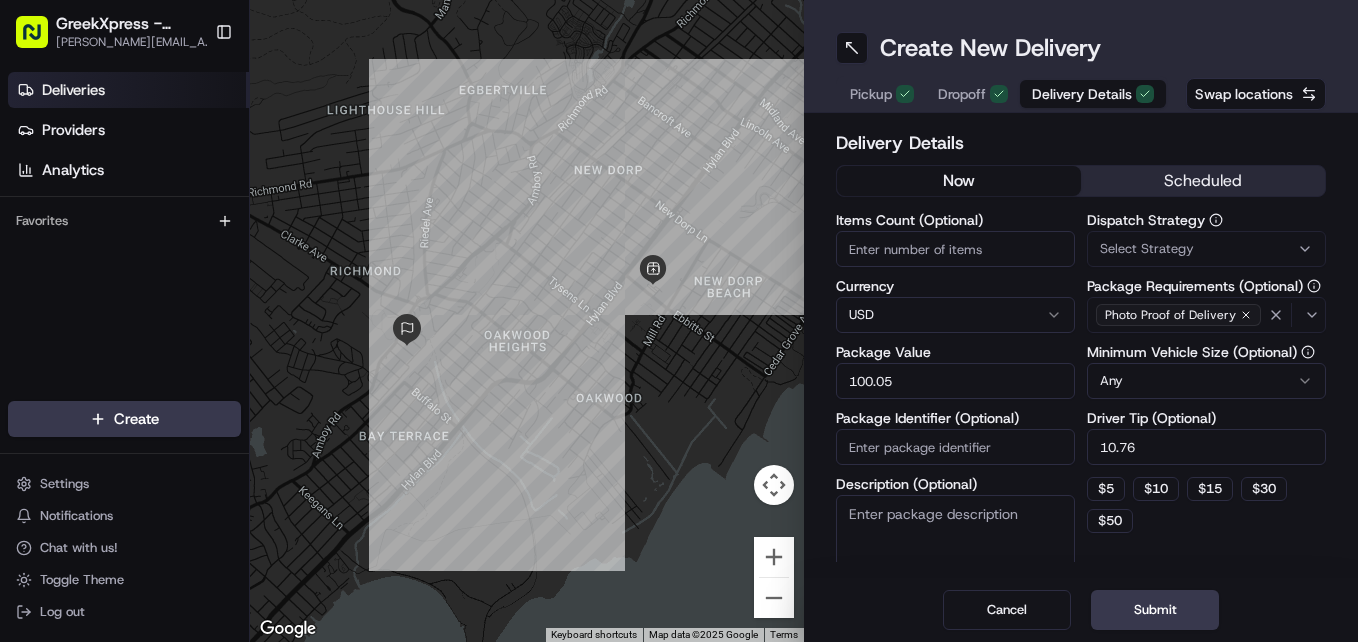 click on "Deliveries" at bounding box center (128, 90) 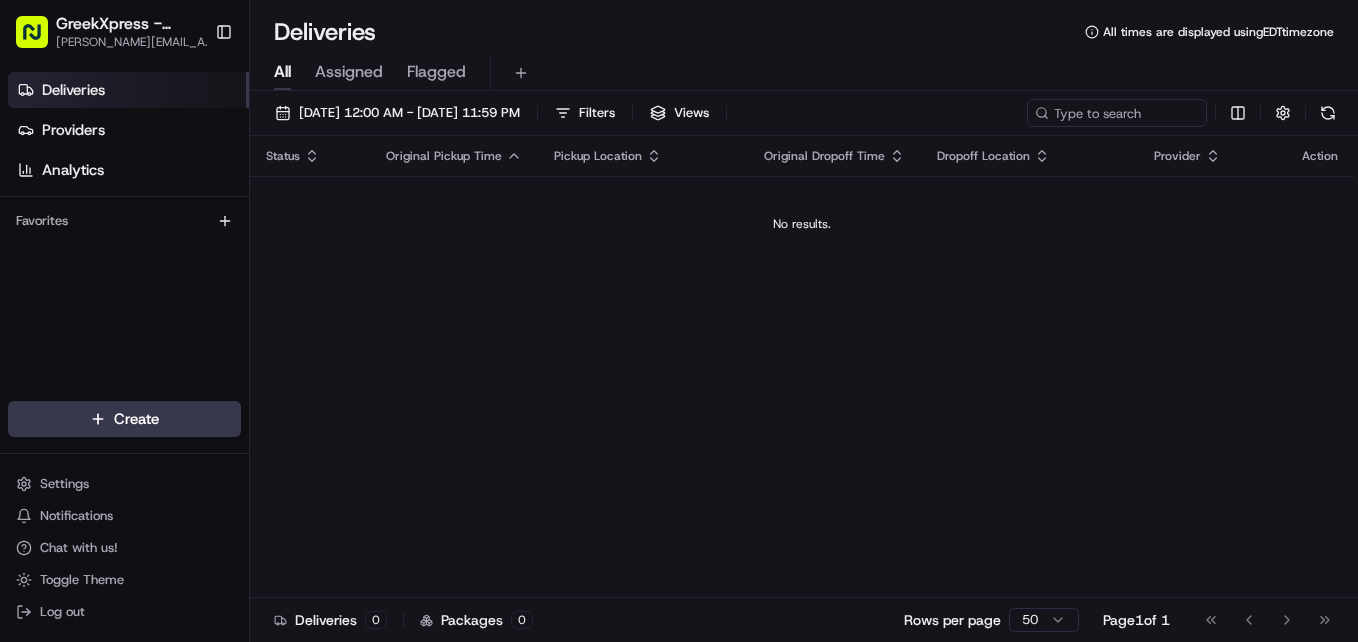 click on "[PERSON_NAME][EMAIL_ADDRESS][DOMAIN_NAME]" at bounding box center [137, 42] 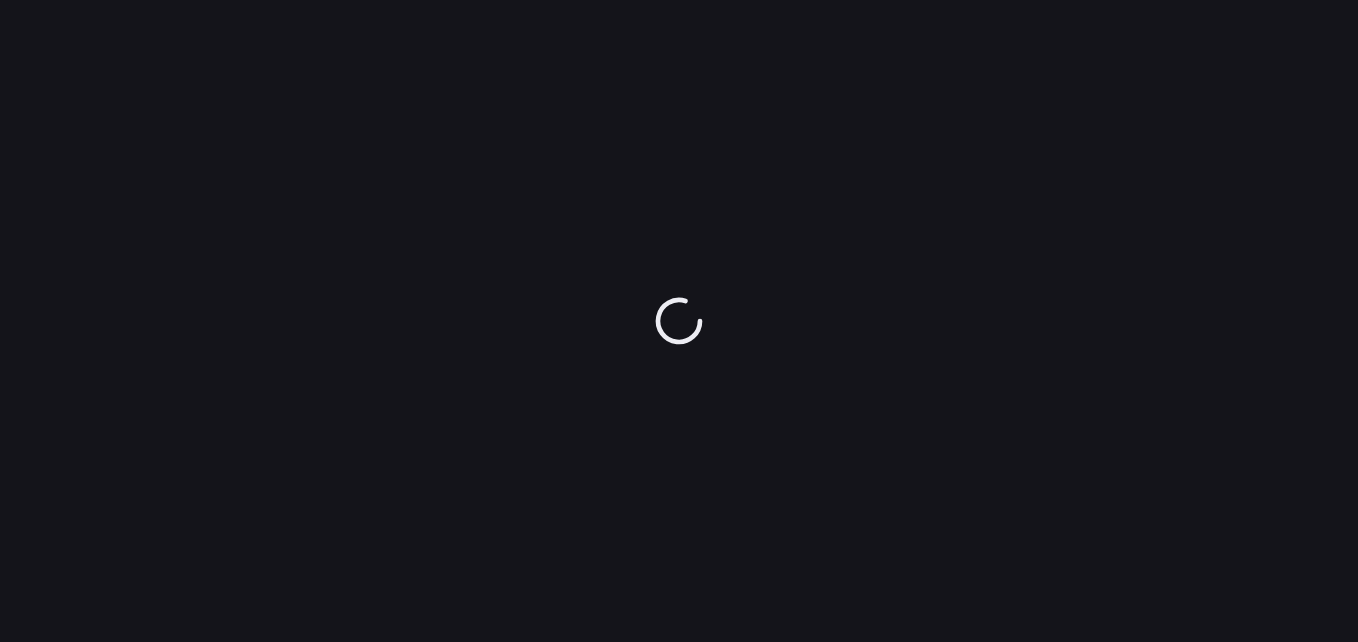 scroll, scrollTop: 0, scrollLeft: 0, axis: both 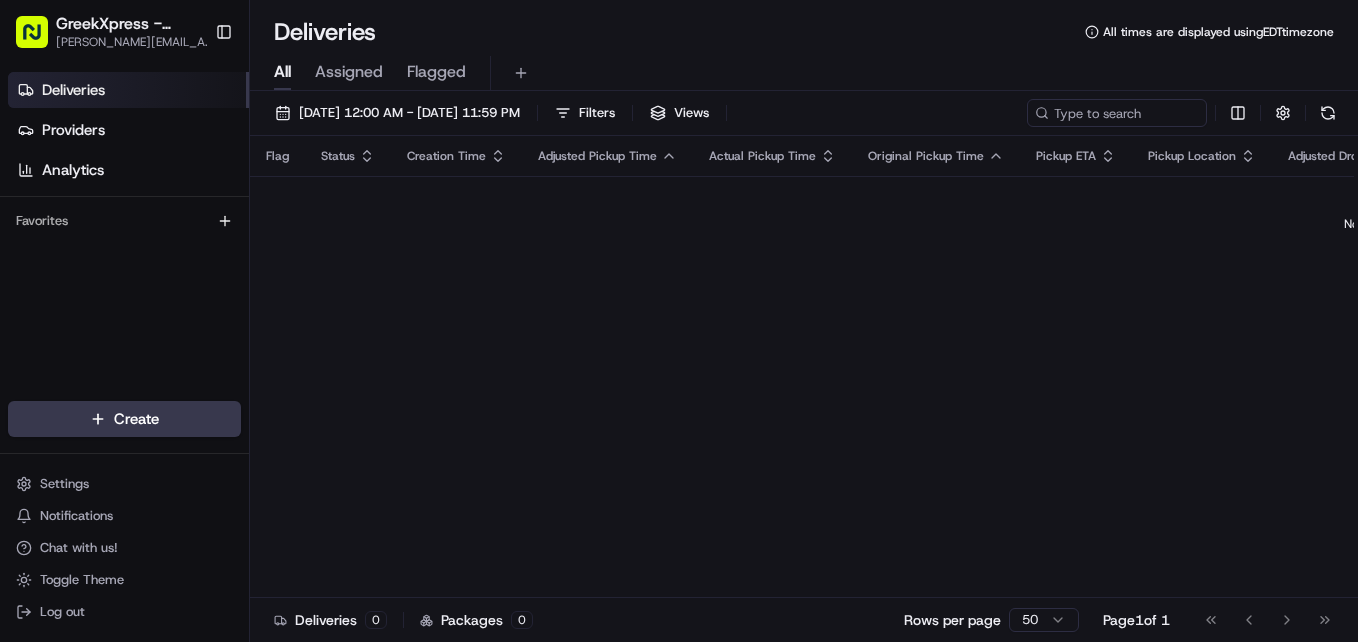 click on "Deliveries" at bounding box center [128, 90] 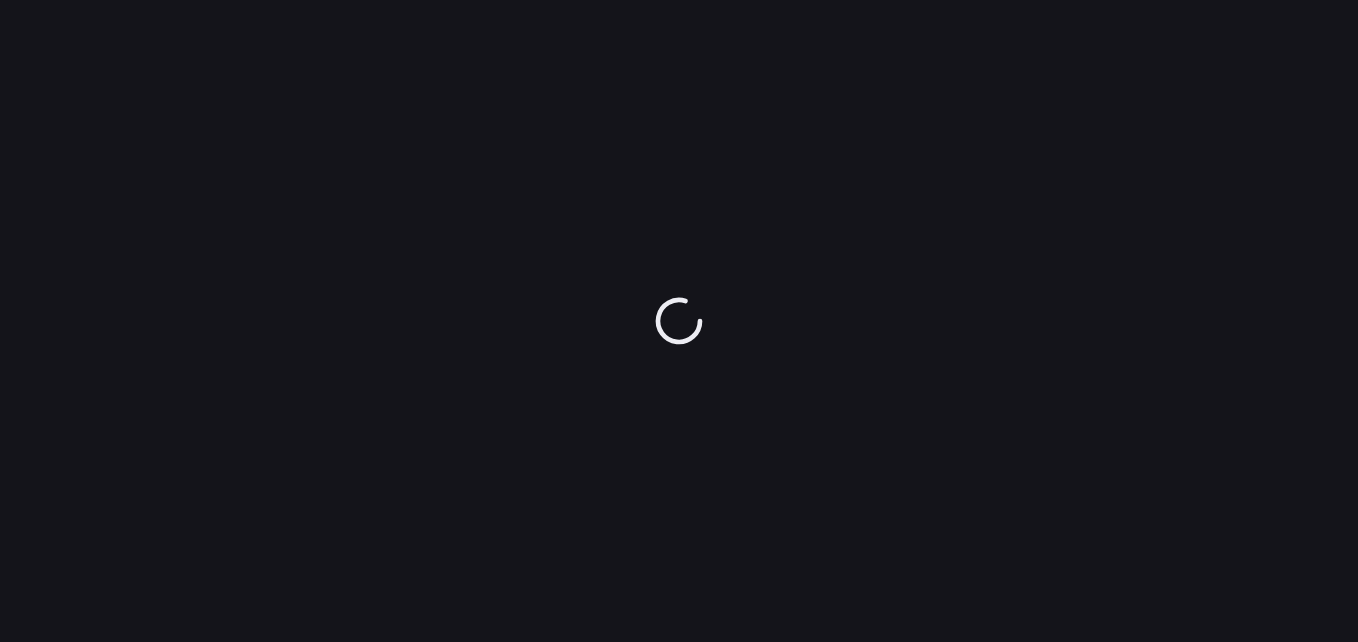 scroll, scrollTop: 0, scrollLeft: 0, axis: both 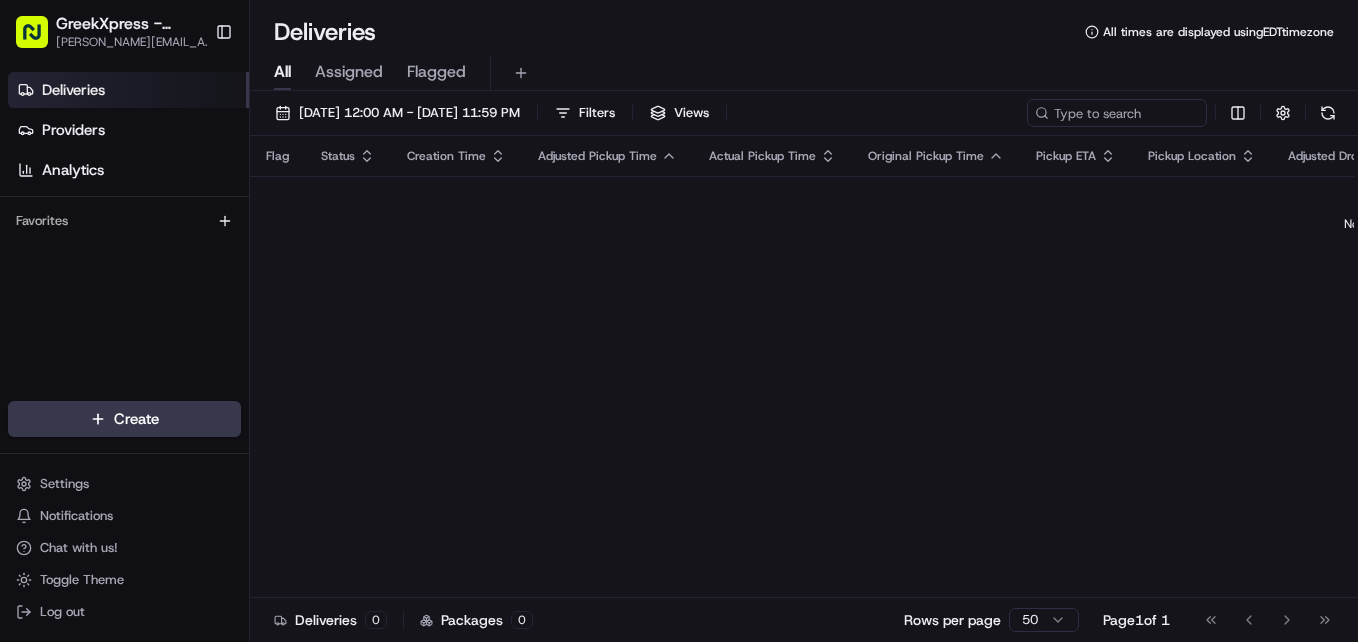 click on "GreekXpress - [GEOGRAPHIC_DATA] [PERSON_NAME][EMAIL_ADDRESS][DOMAIN_NAME] Toggle Sidebar Deliveries Providers Analytics Favorites Main Menu Members & Organization Organization Users Roles Preferences Customization Tracking Orchestration Automations Locations Pickup Locations Dropoff Locations Billing Billing Refund Requests Integrations Notification Triggers Webhooks API Keys Request Logs Create Settings Notifications Chat with us! Toggle Theme Log out Deliveries All times are displayed using  EDT  timezone All Assigned Flagged [DATE] 12:00 AM - [DATE] 11:59 PM Filters Views Flag Status Creation Time Adjusted Pickup Time Actual Pickup Time Original Pickup Time Pickup ETA Pickup Location Adjusted Dropoff Time Actual Dropoff Time Original Dropoff Time Dropoff ETA Dropoff Location Provider Driving Distance Reference Id Tag Action No results. Deliveries 0 Packages 0 Rows per page 50 Page  1  of   1 Go to first page Go to previous page Go to next page Go to last page" at bounding box center (679, 321) 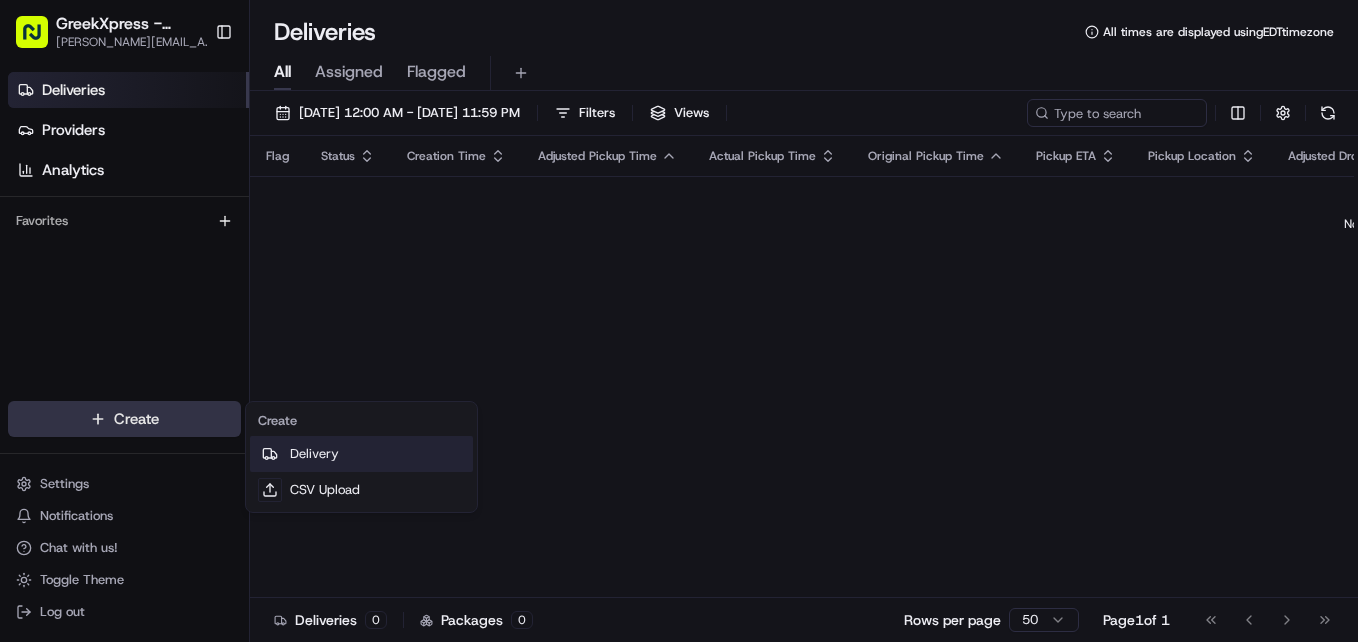 click on "Delivery" at bounding box center [361, 454] 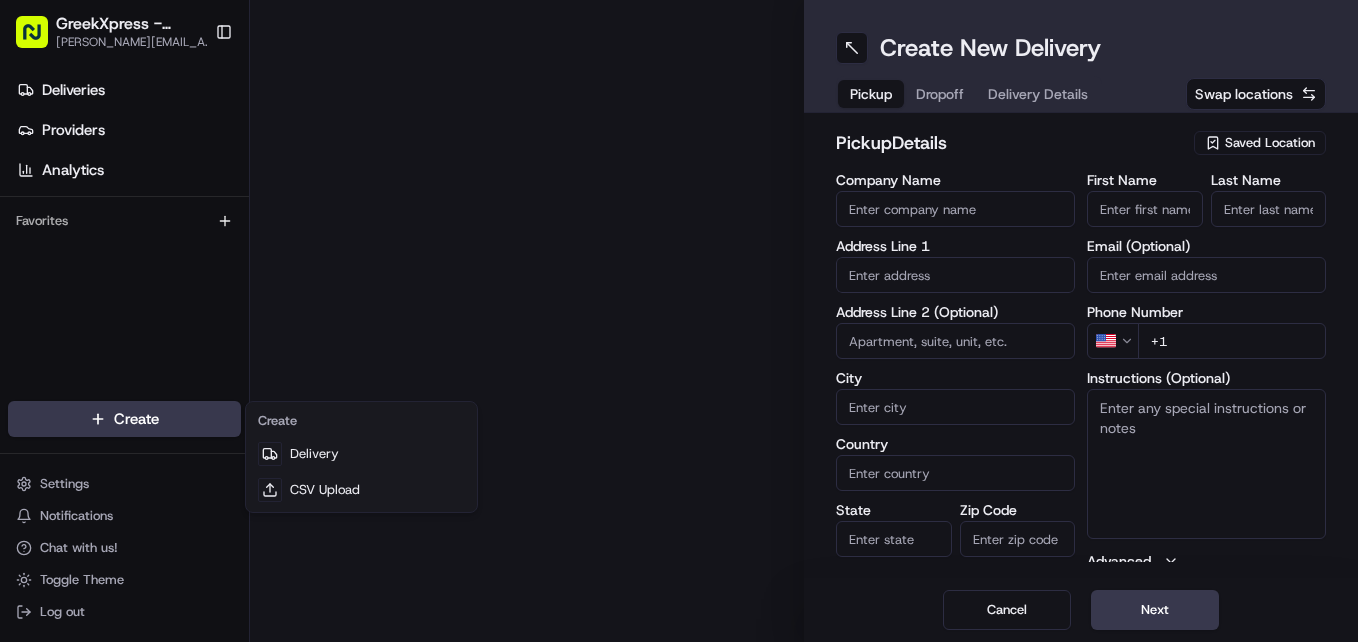click at bounding box center (527, 321) 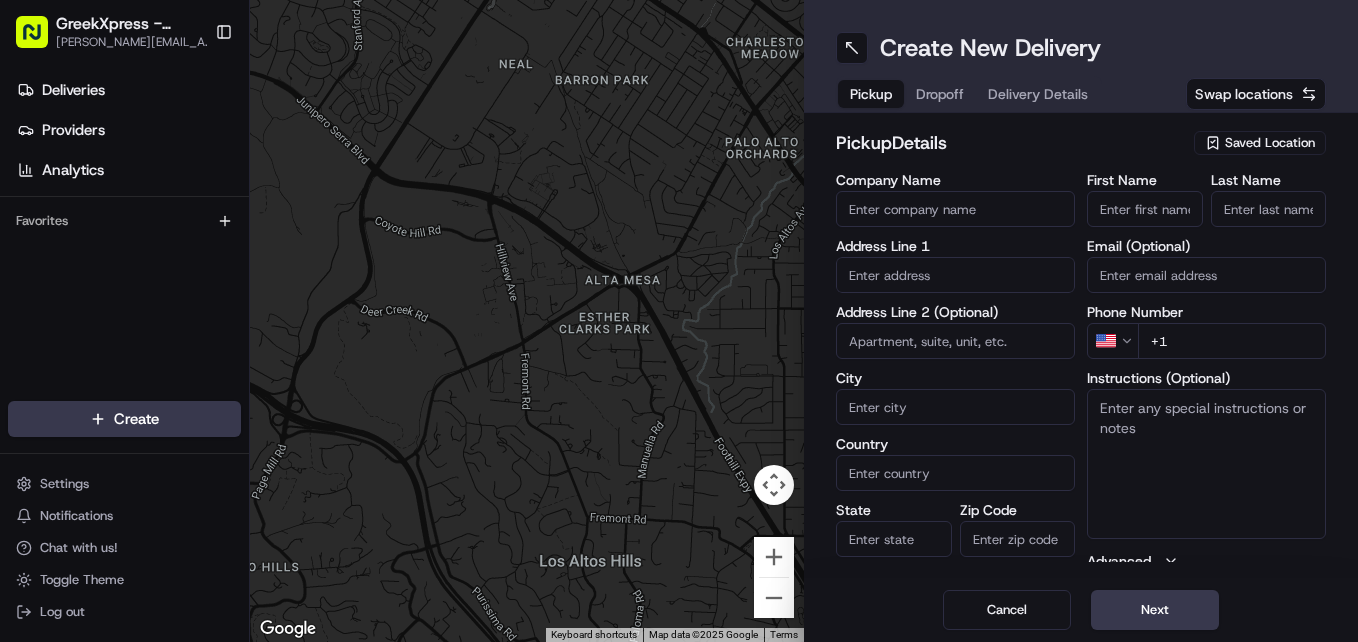 click on "Saved Location" at bounding box center [1270, 143] 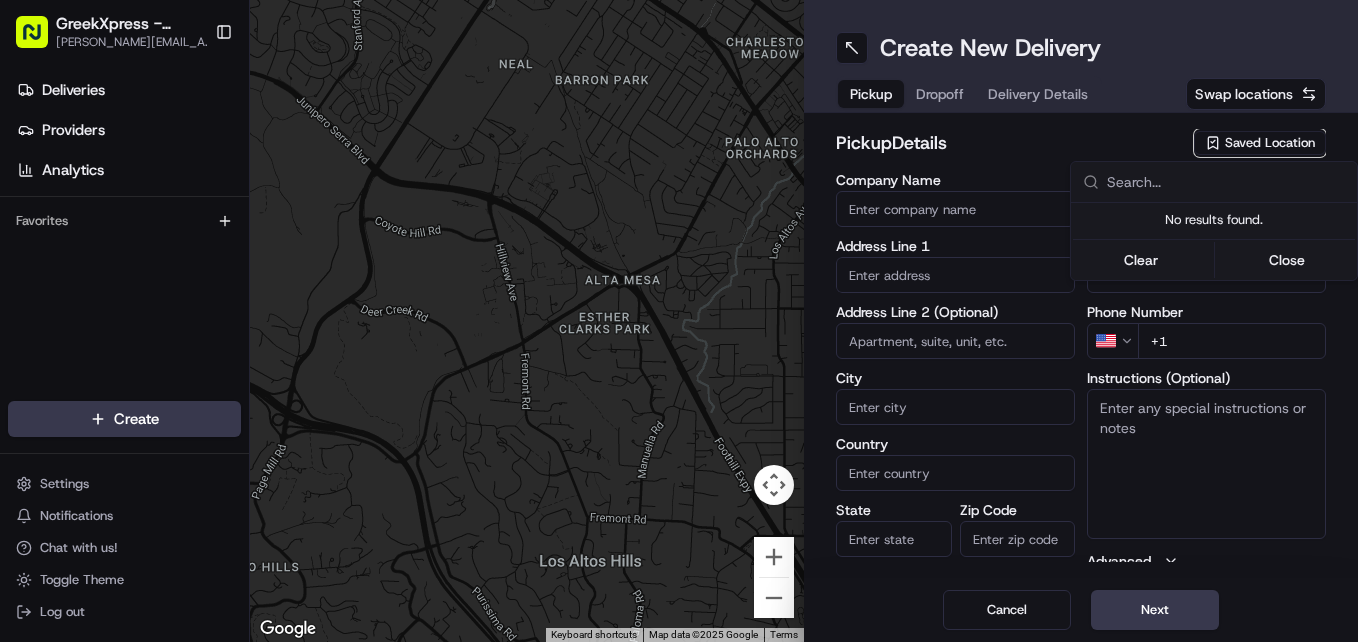 click on "GreekXpress - [GEOGRAPHIC_DATA] [PERSON_NAME][EMAIL_ADDRESS][DOMAIN_NAME] Toggle Sidebar Deliveries Providers Analytics Favorites Main Menu Members & Organization Organization Users Roles Preferences Customization Tracking Orchestration Automations Locations Pickup Locations Dropoff Locations Billing Billing Refund Requests Integrations Notification Triggers Webhooks API Keys Request Logs Create Settings Notifications Chat with us! Toggle Theme Log out To navigate the map with touch gestures double-tap and hold your finger on the map, then drag the map. ← Move left → Move right ↑ Move up ↓ Move down + Zoom in - Zoom out Home Jump left by 75% End Jump right by 75% Page Up Jump up by 75% Page Down Jump down by 75% Keyboard shortcuts Map Data Map data ©2025 Google Map data ©2025 Google 500 m  Click to toggle between metric and imperial units Terms Report a map error Create New Delivery Pickup Dropoff Delivery Details Swap locations pickup  Details Saved Location Company Name Address Line 1 City Country State" at bounding box center (679, 321) 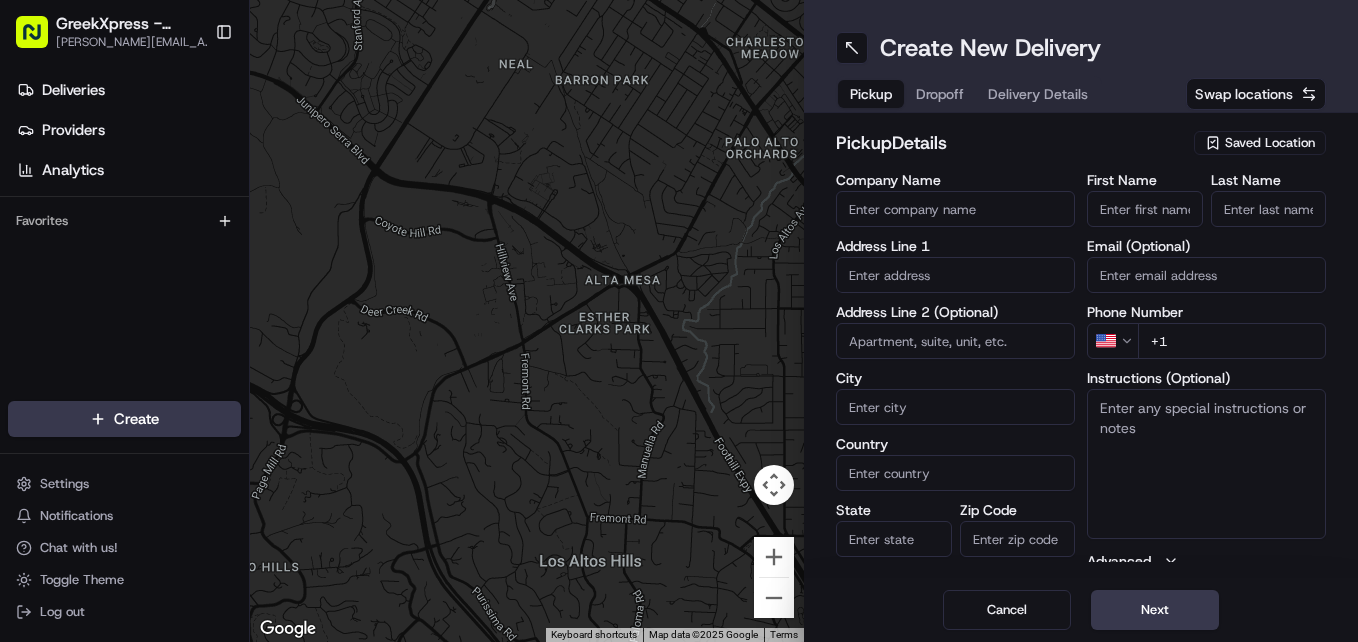 click on "First Name" at bounding box center (1145, 209) 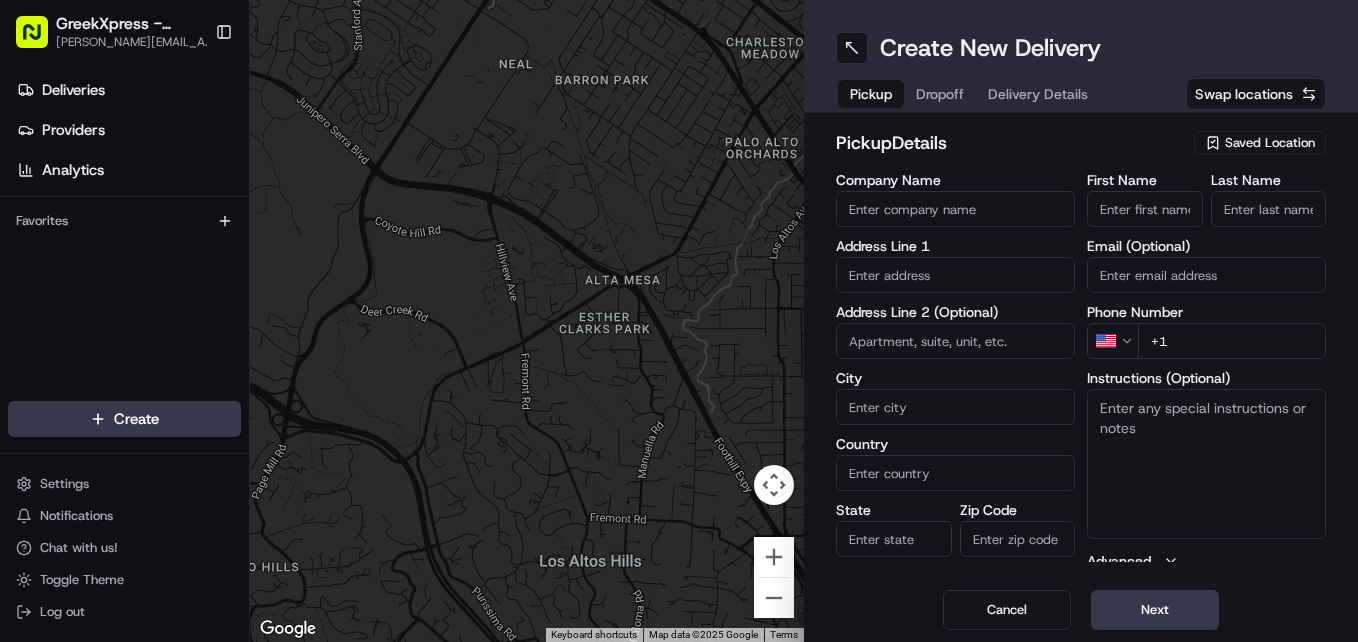 type on "Manager" 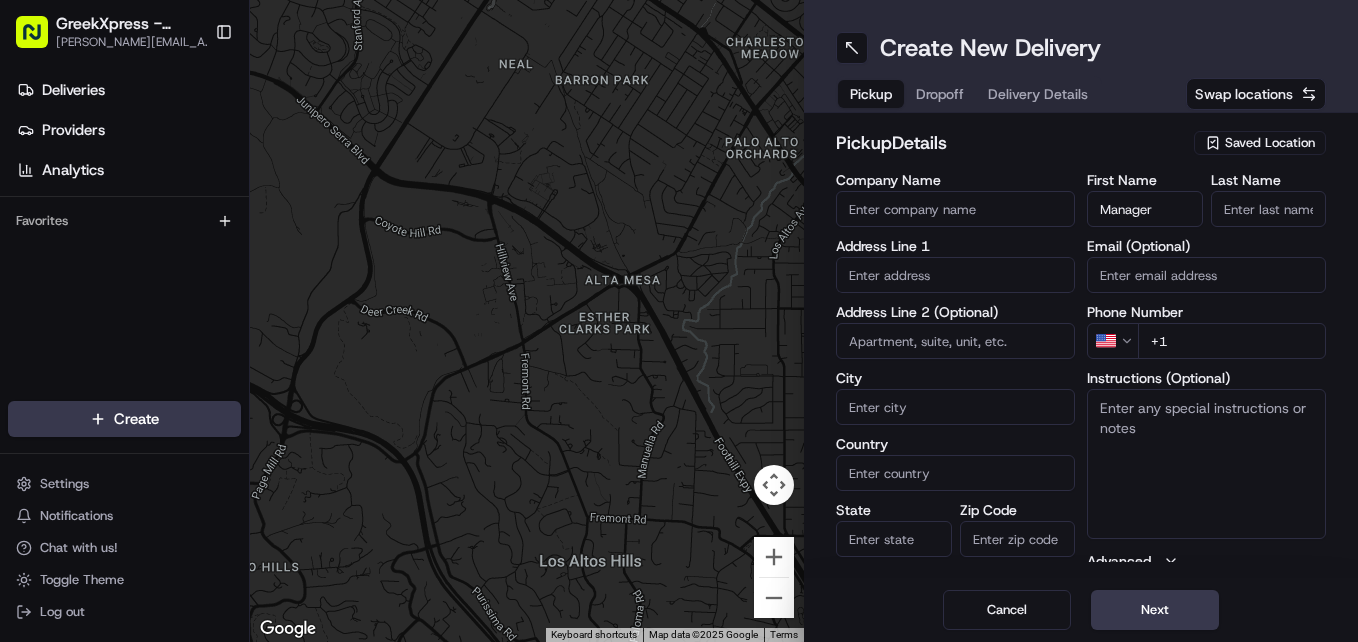 type on "[STREET_ADDRESS]" 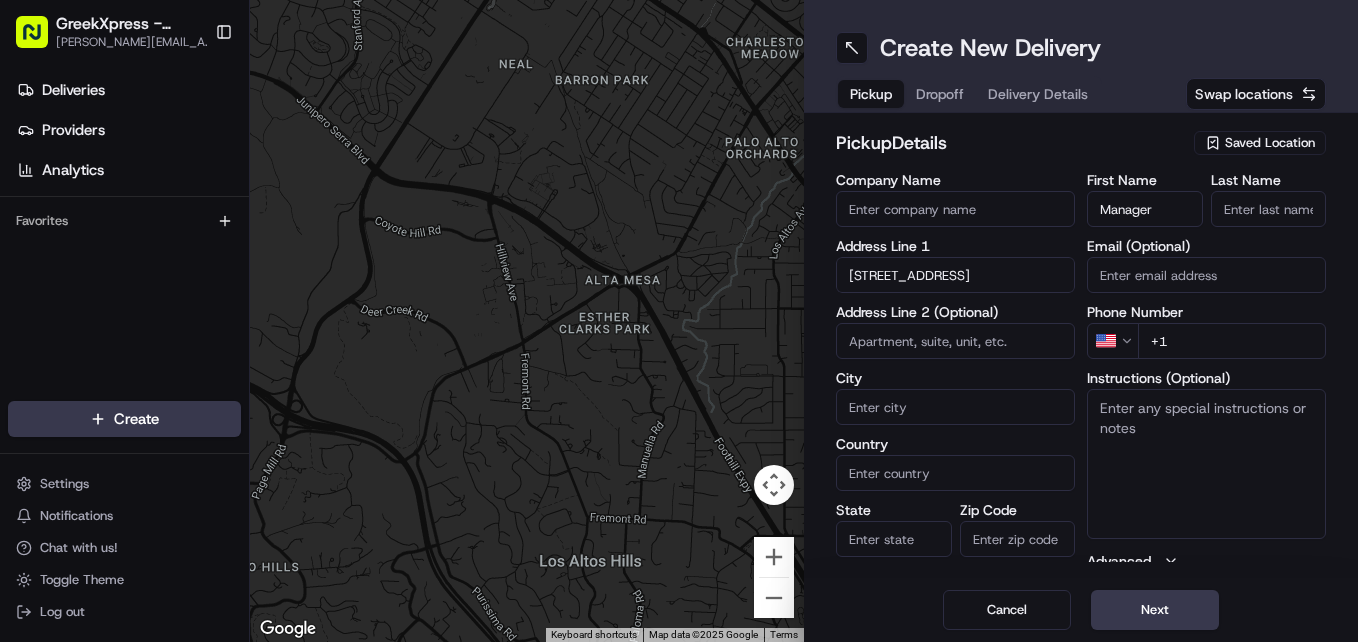 type on "[GEOGRAPHIC_DATA]" 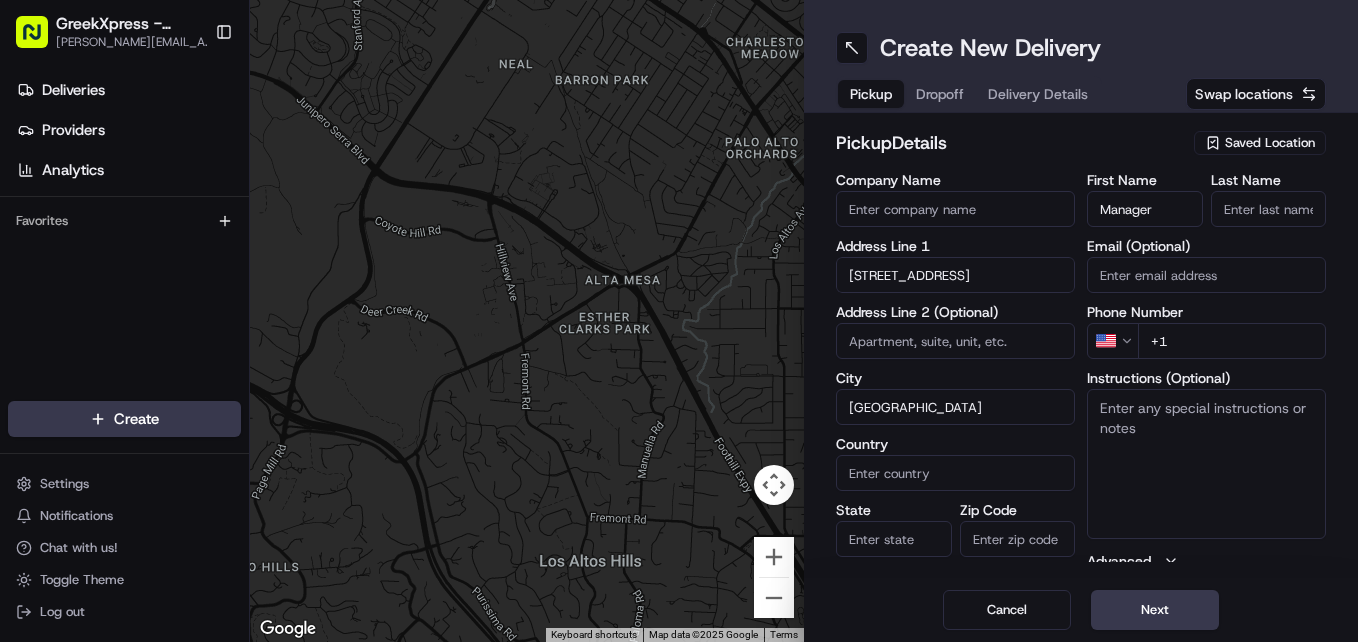 type on "[GEOGRAPHIC_DATA]" 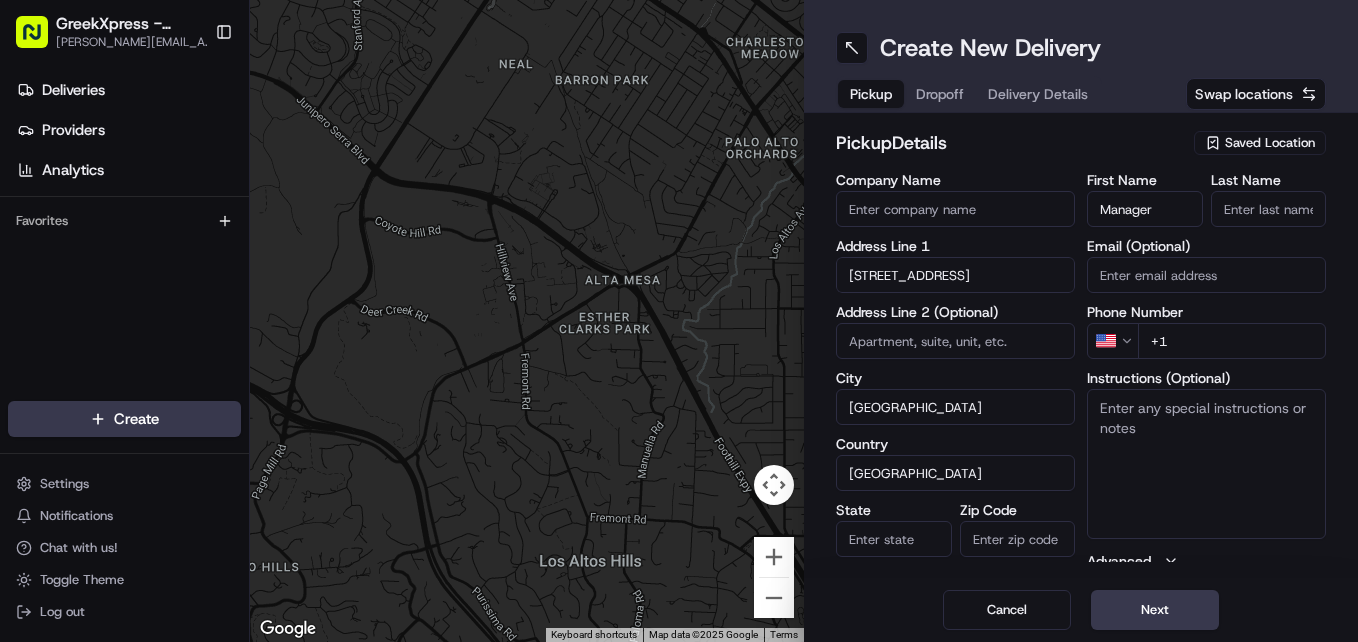 type on "NY" 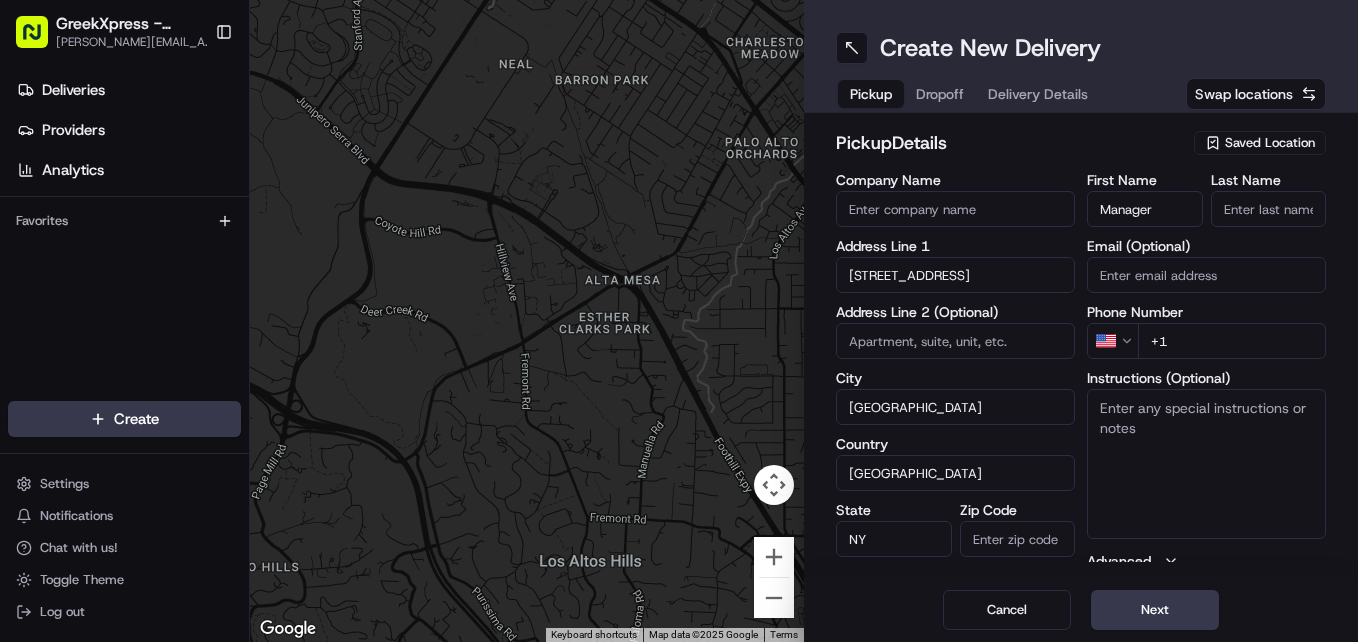type on "10306" 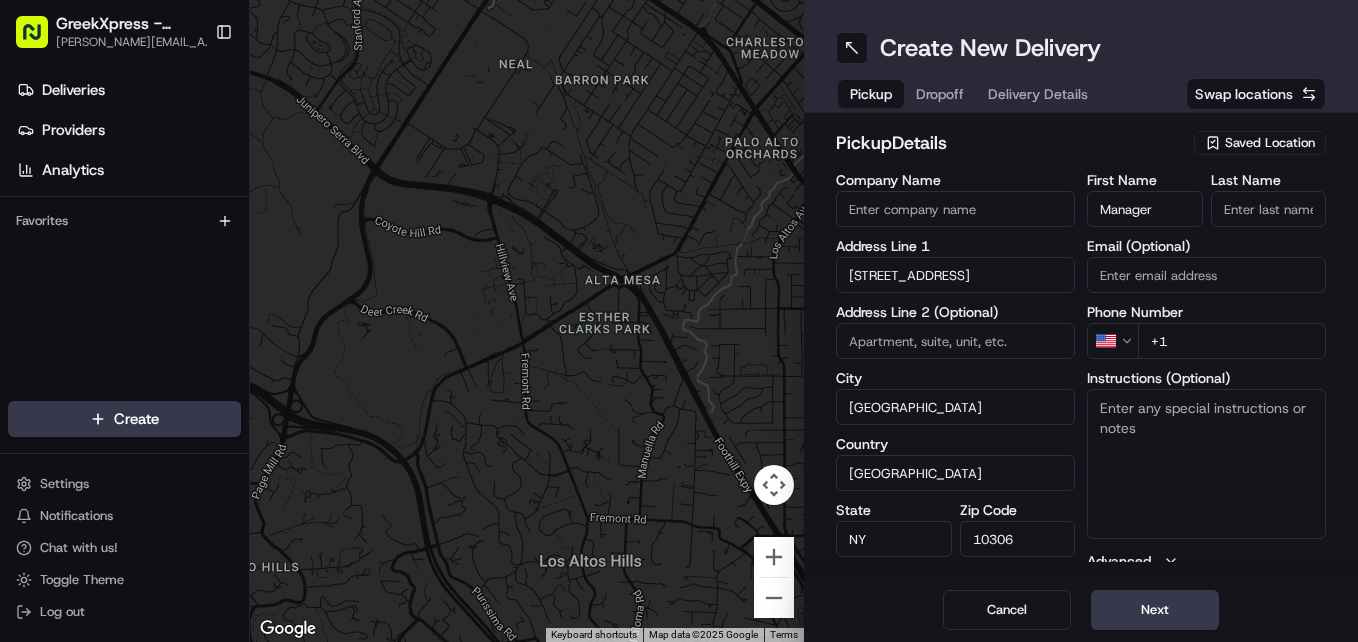 type on "Manager" 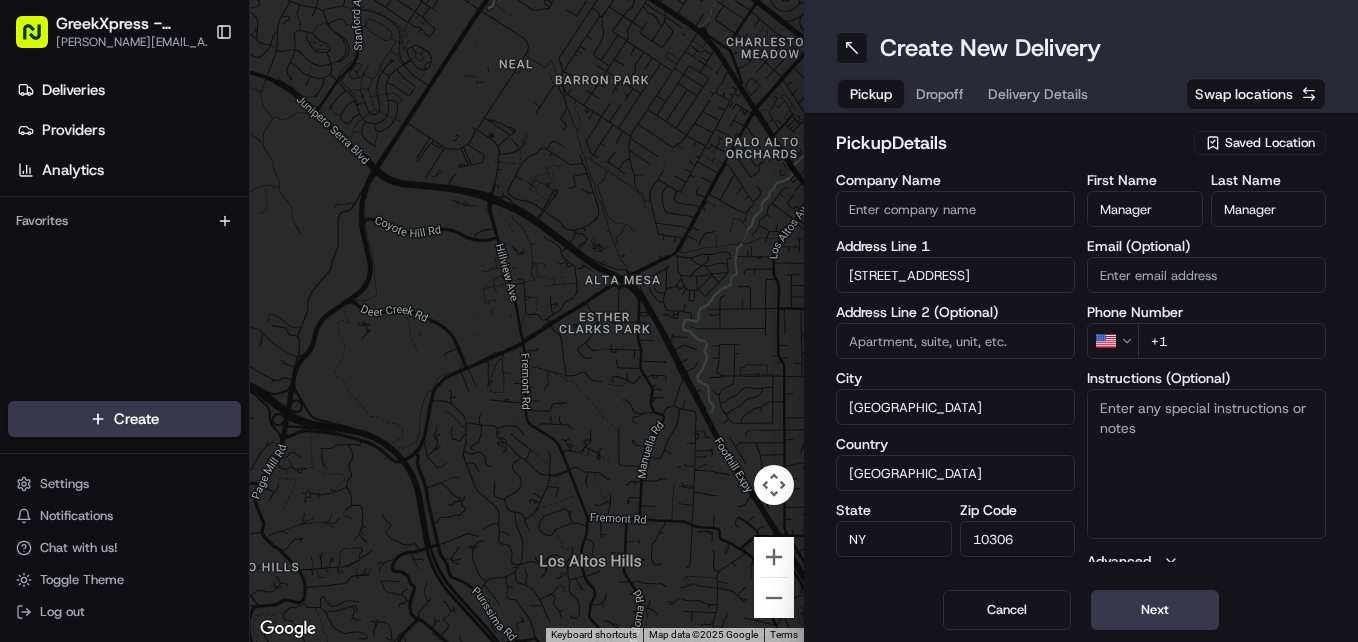type on "HAND DIRECTLY TO CUSTOMER" 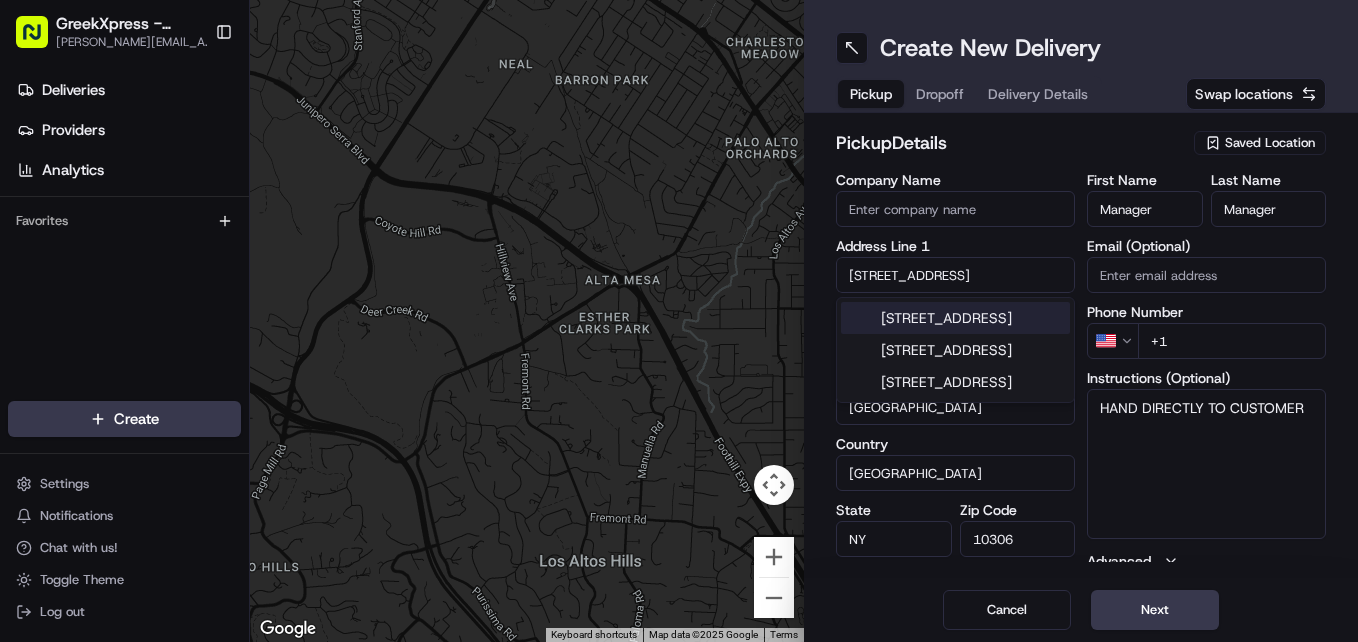click on "2636 Hylan Blvd, Staten Island, NY" at bounding box center (955, 318) 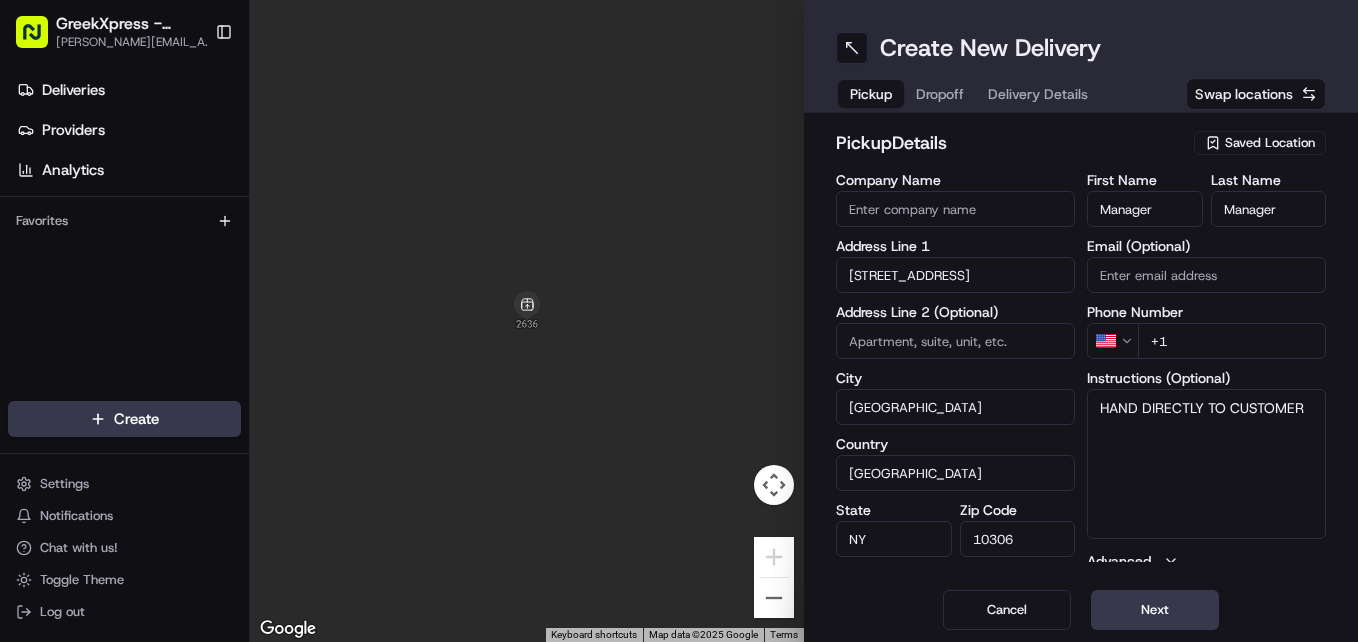 click on "Company Name" at bounding box center (955, 209) 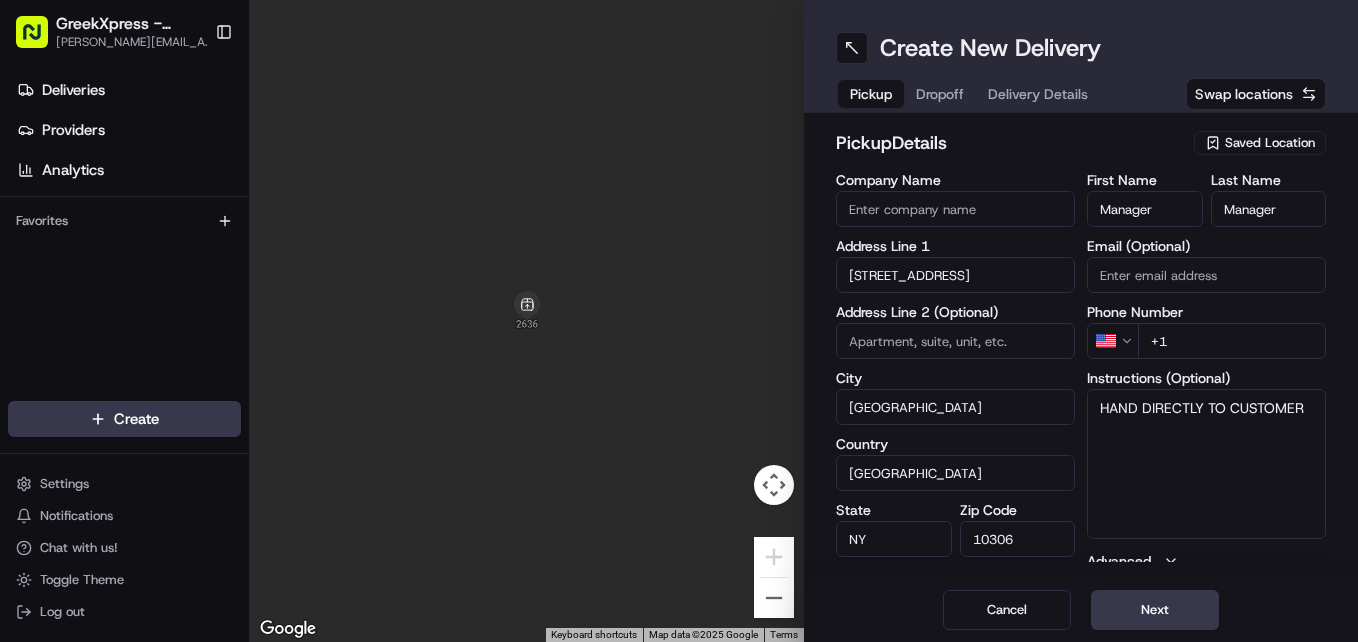 type on "Greek Xpress Staten Island" 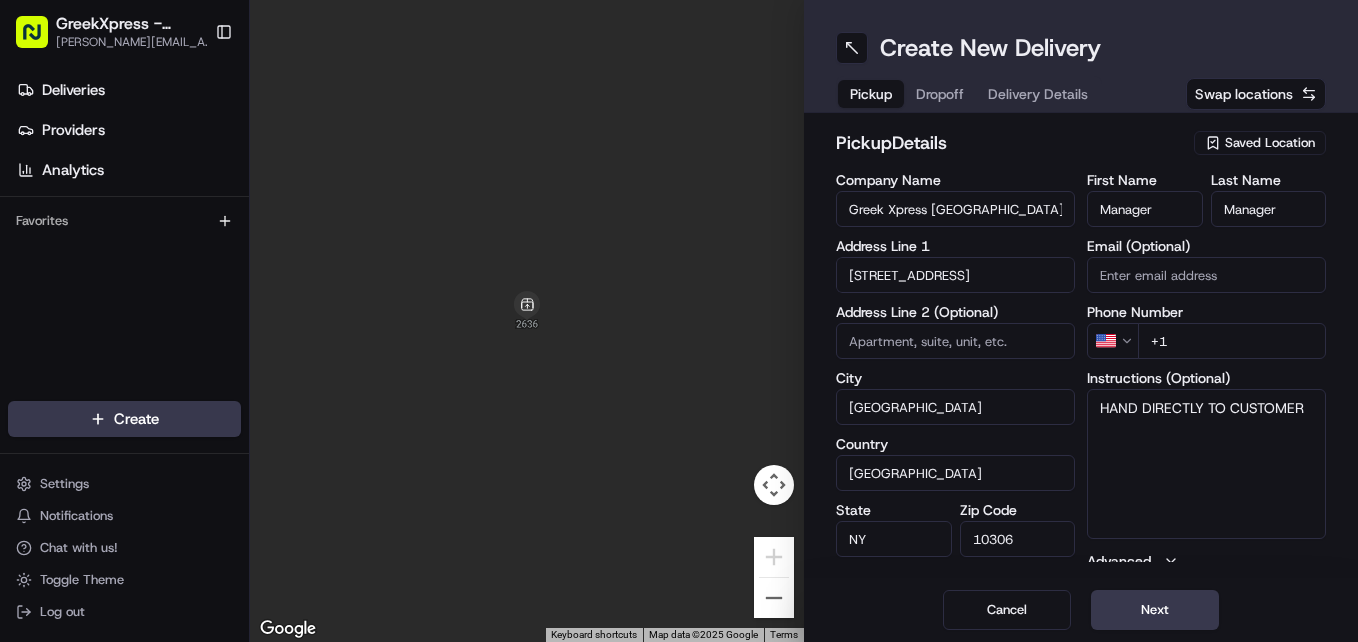 click at bounding box center [955, 341] 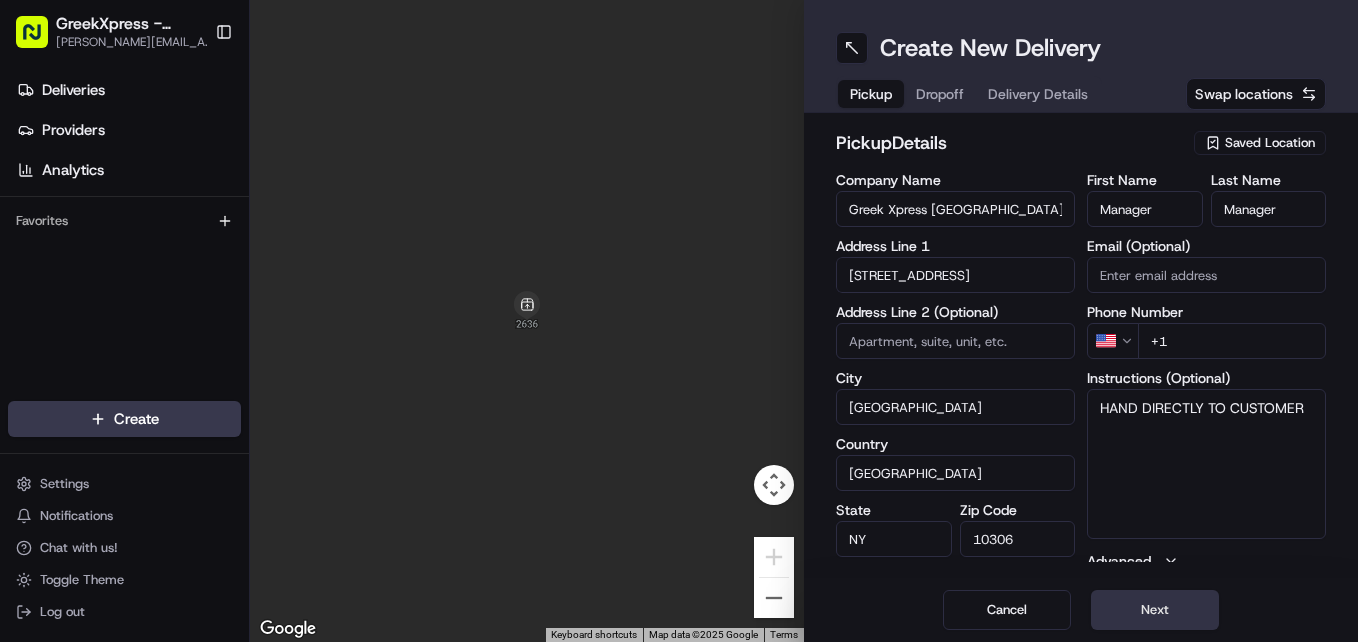 click on "Next" at bounding box center (1155, 610) 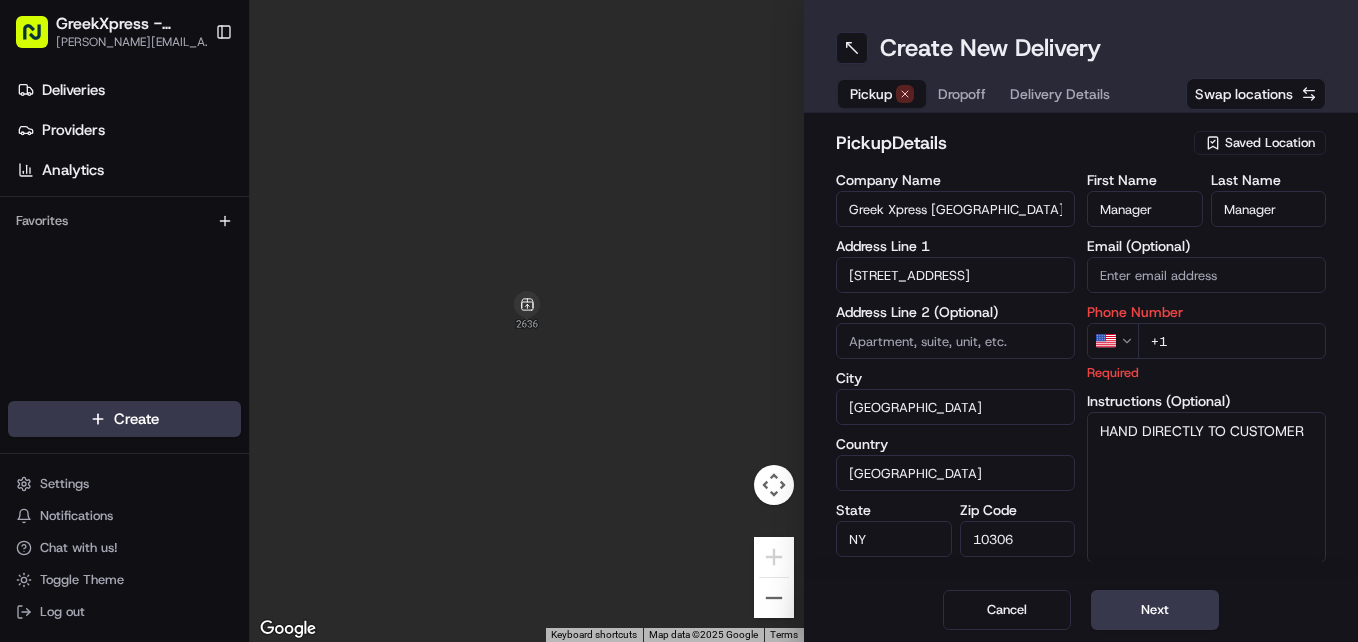 click on "+1" at bounding box center (1232, 341) 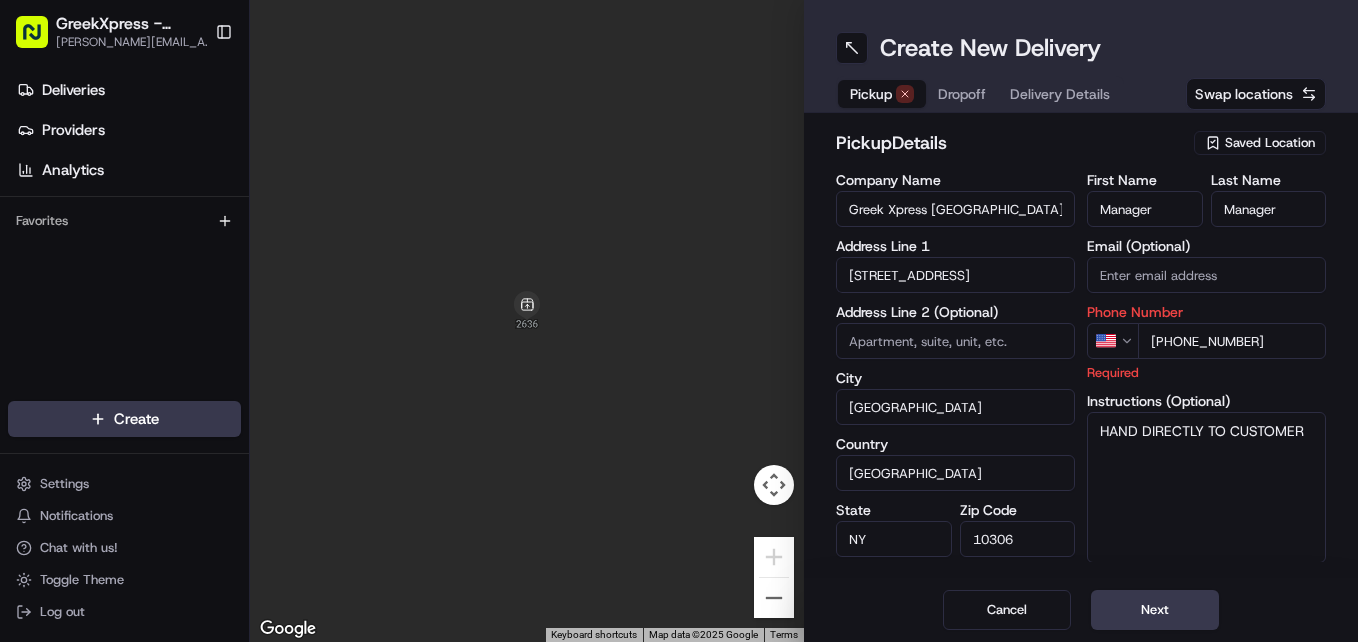 type on "+1 917 791 5536" 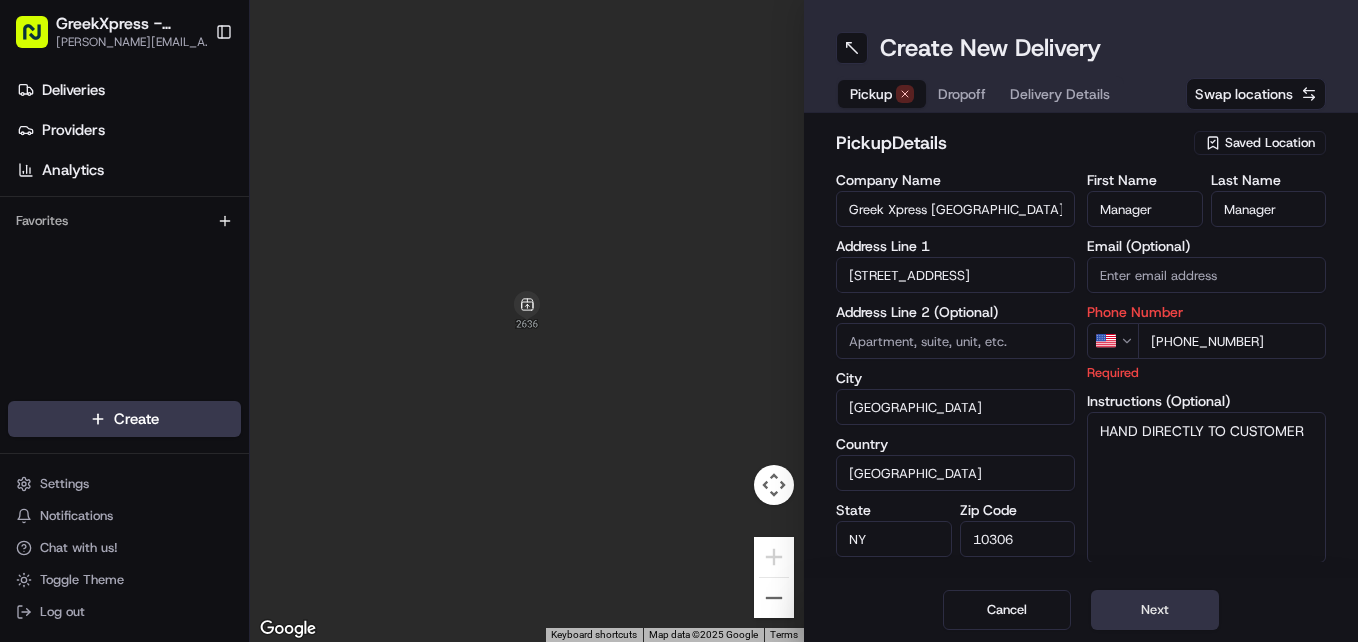 click on "Next" at bounding box center [1155, 610] 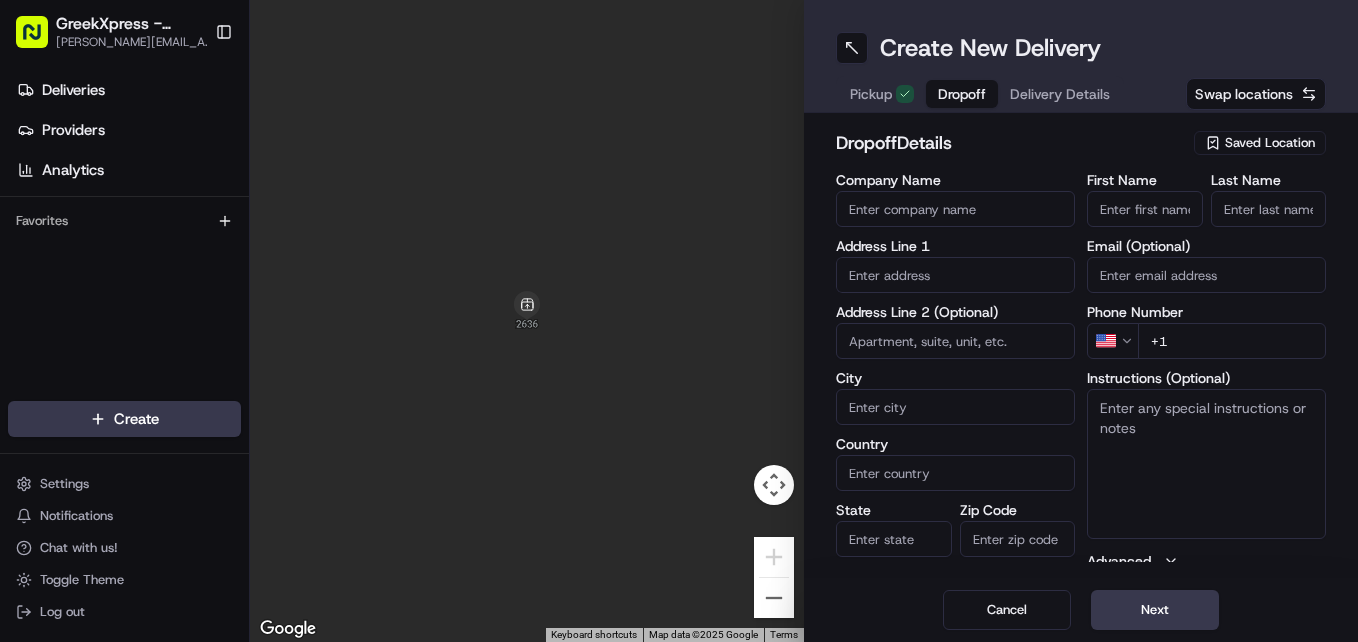 click on "+1" at bounding box center [1232, 341] 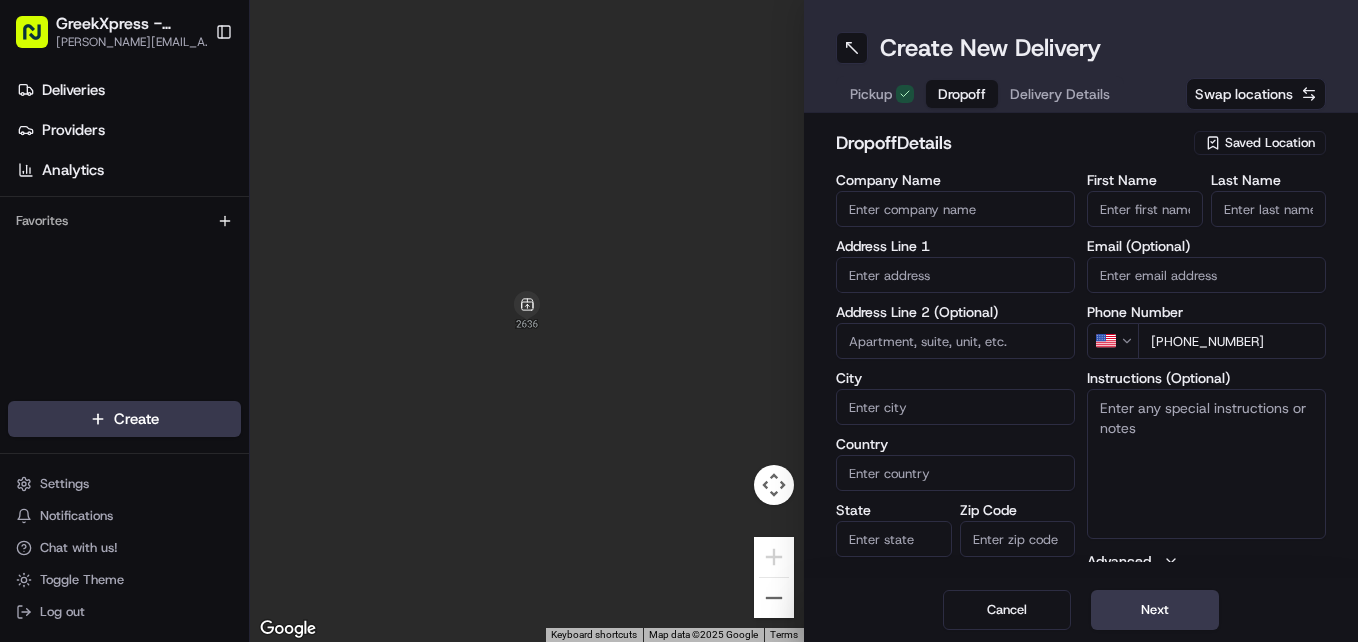 type on "+1 347 209 9060" 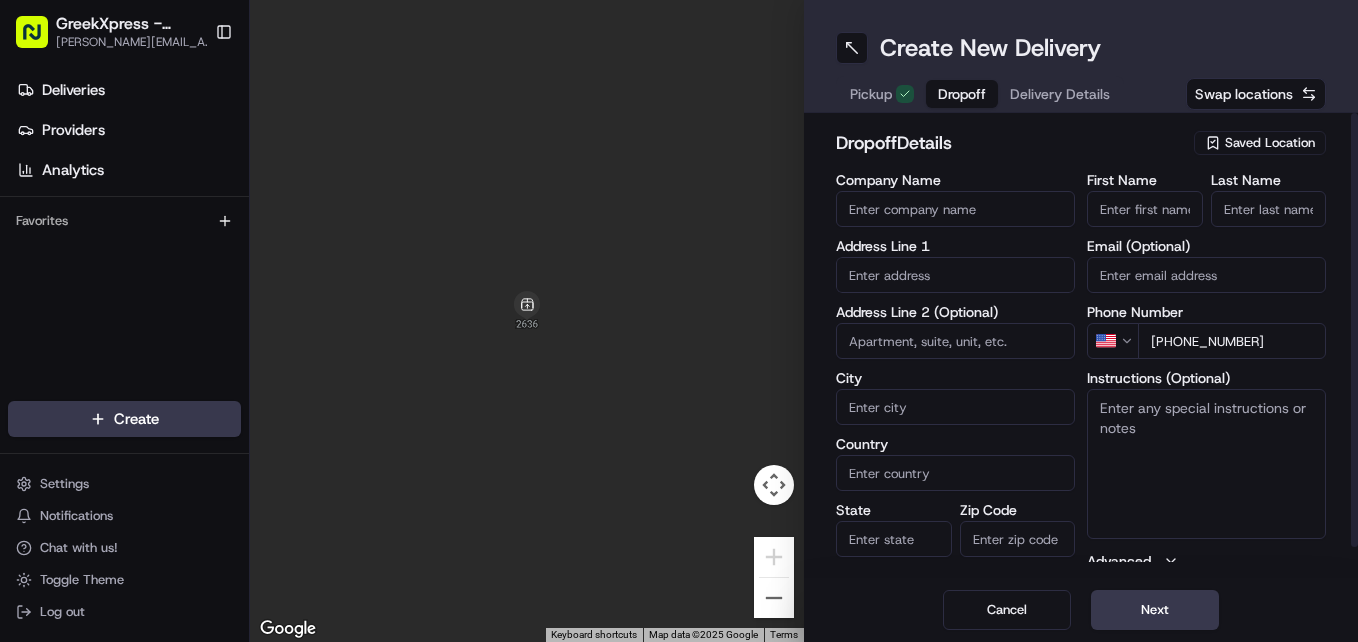 click on "First Name" at bounding box center [1145, 209] 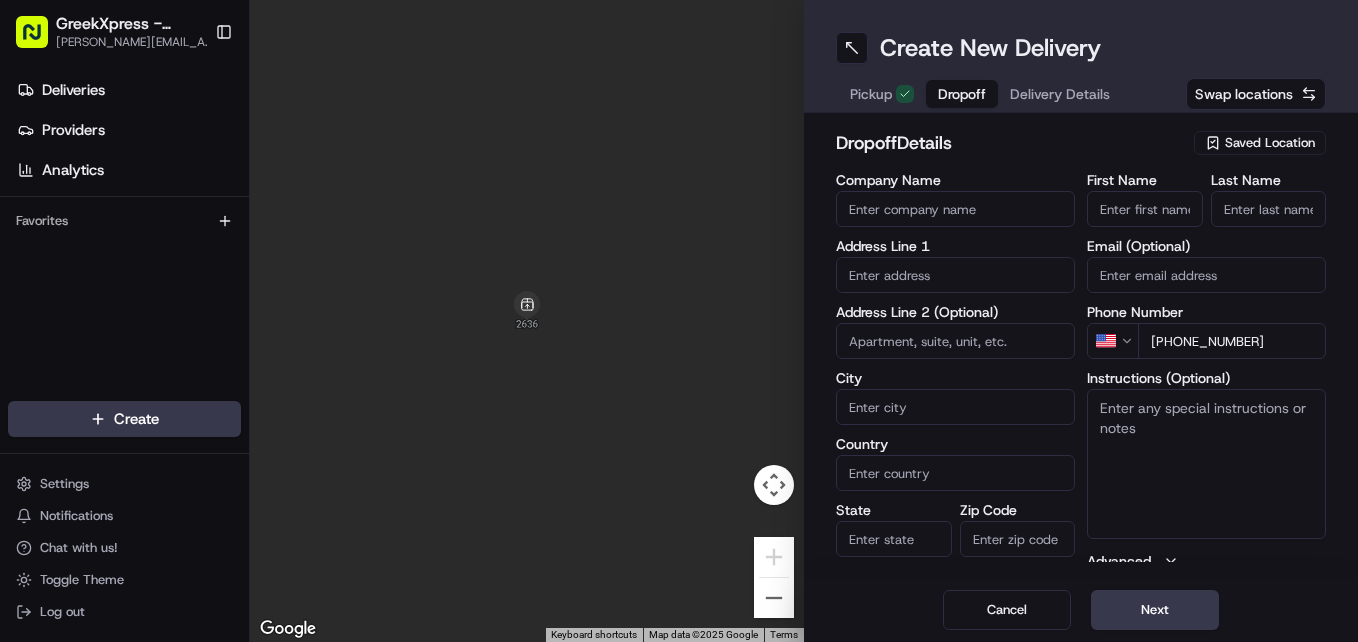 type on "k" 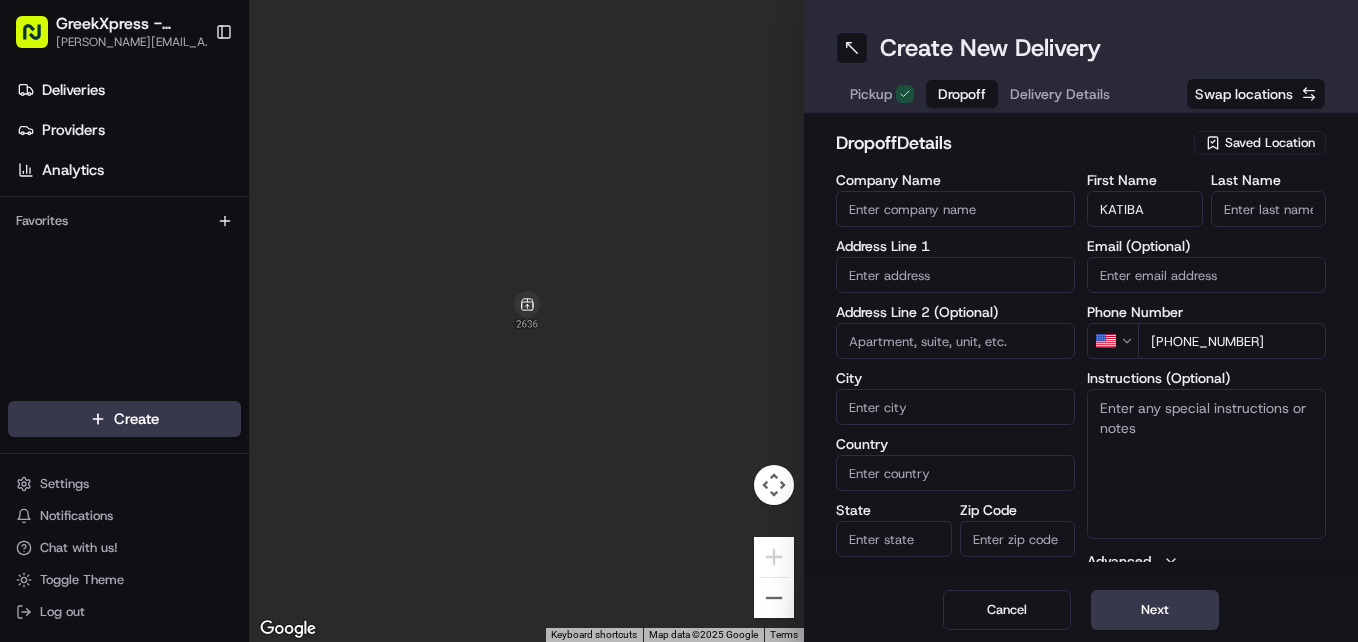 click on "Last Name" at bounding box center [1269, 209] 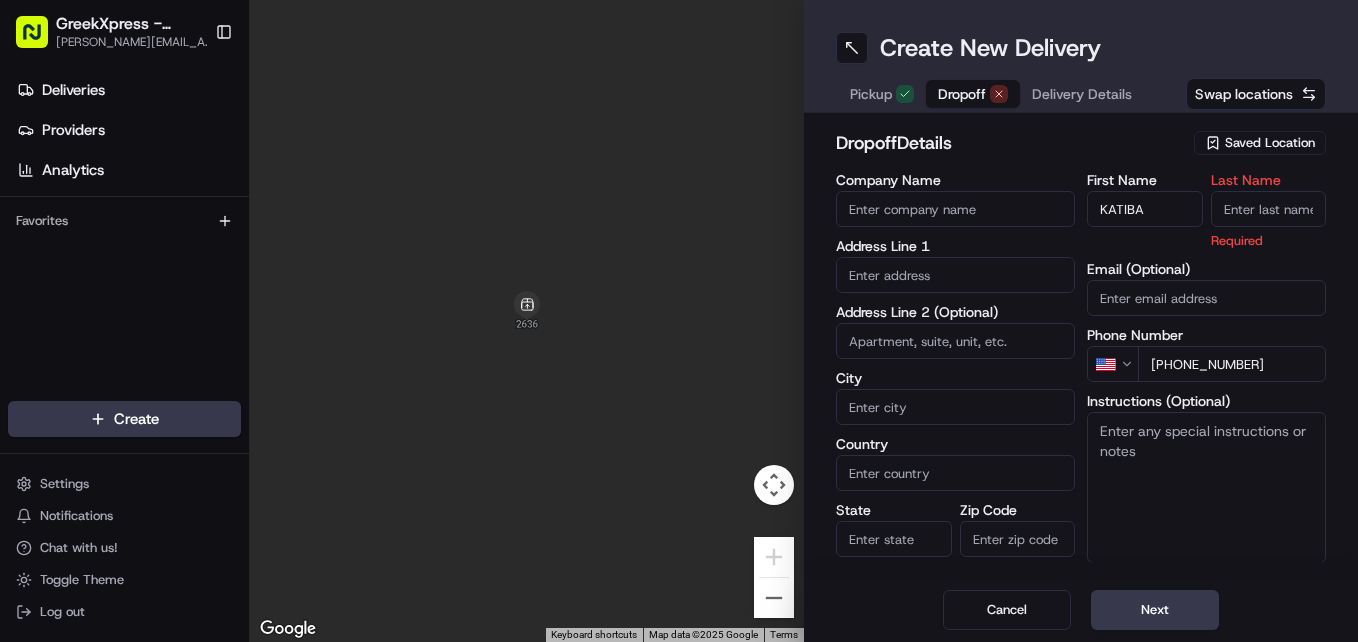 click on "KATIBA" at bounding box center [1145, 209] 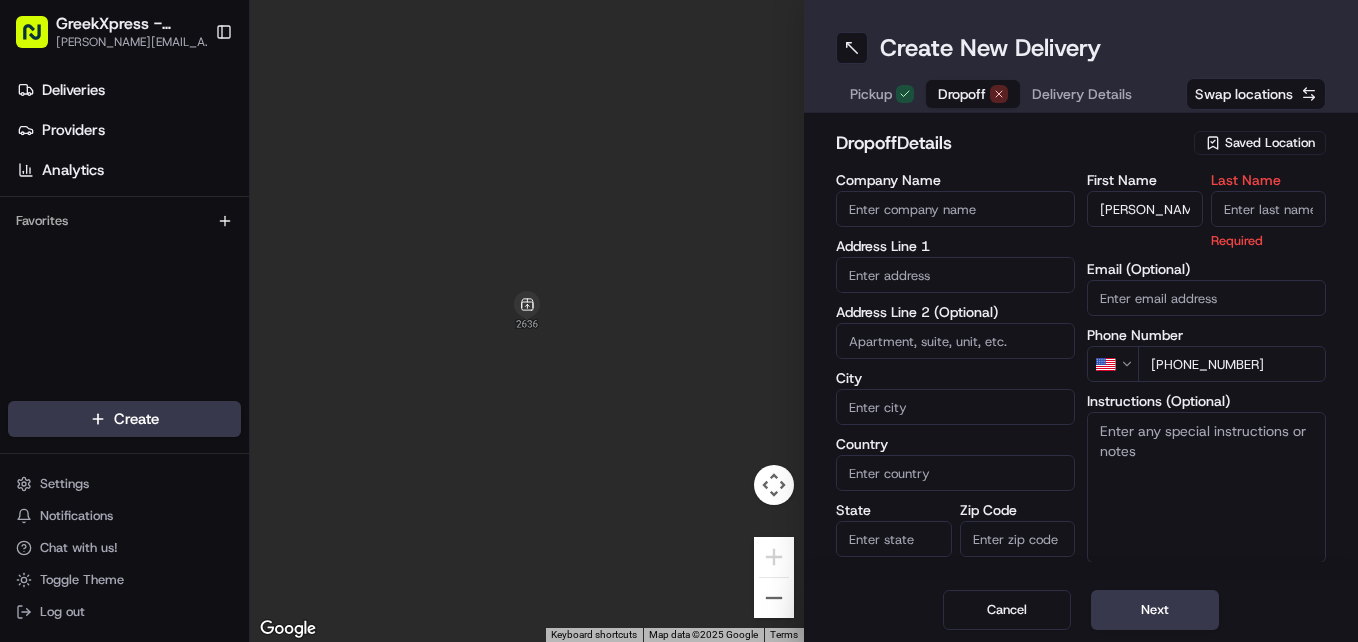 type on "KATINA" 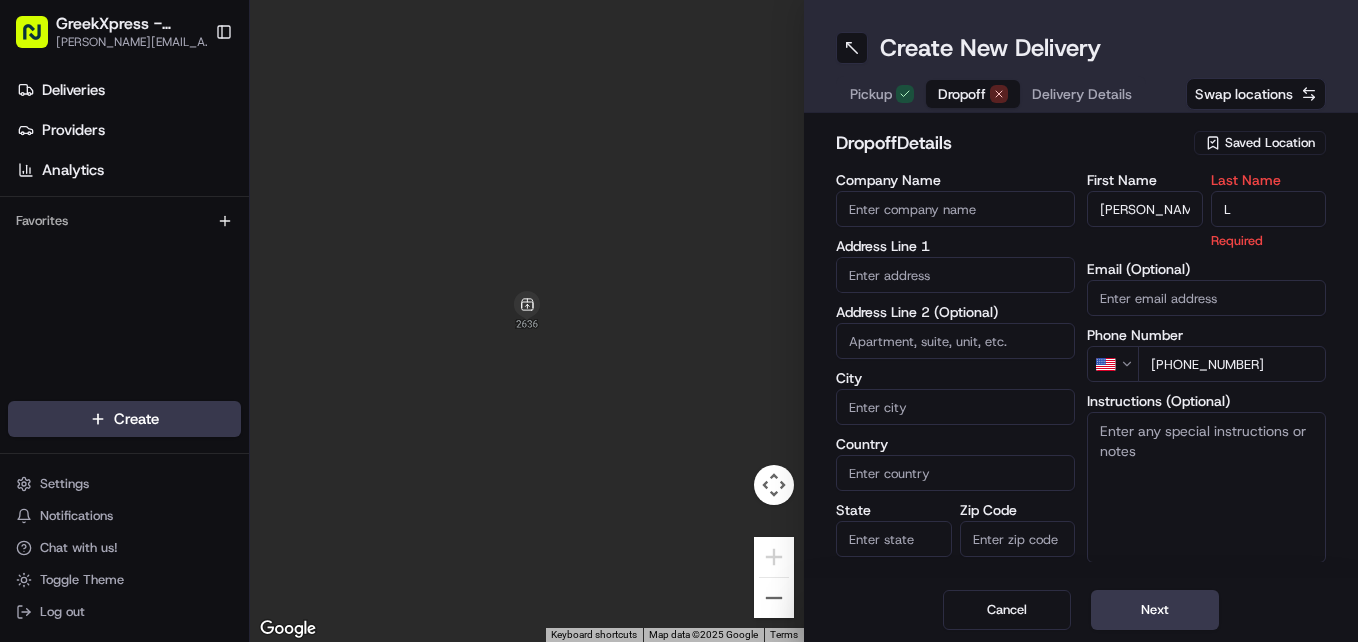 type on "L" 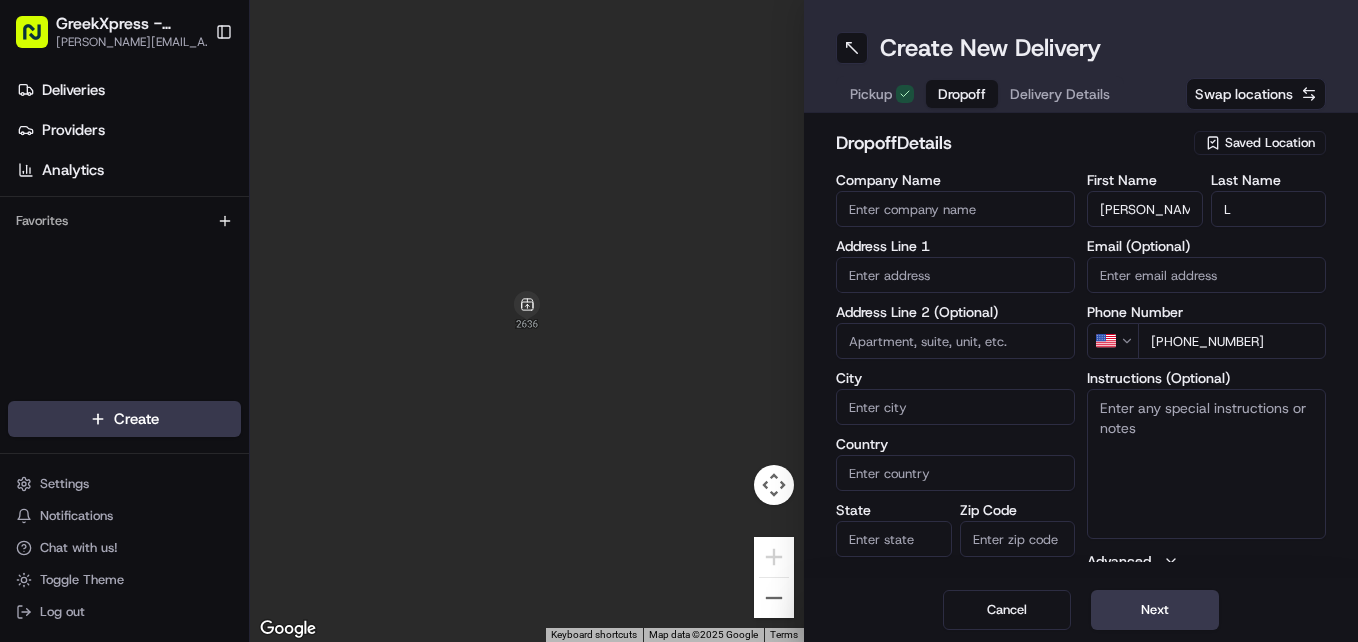 click at bounding box center (955, 275) 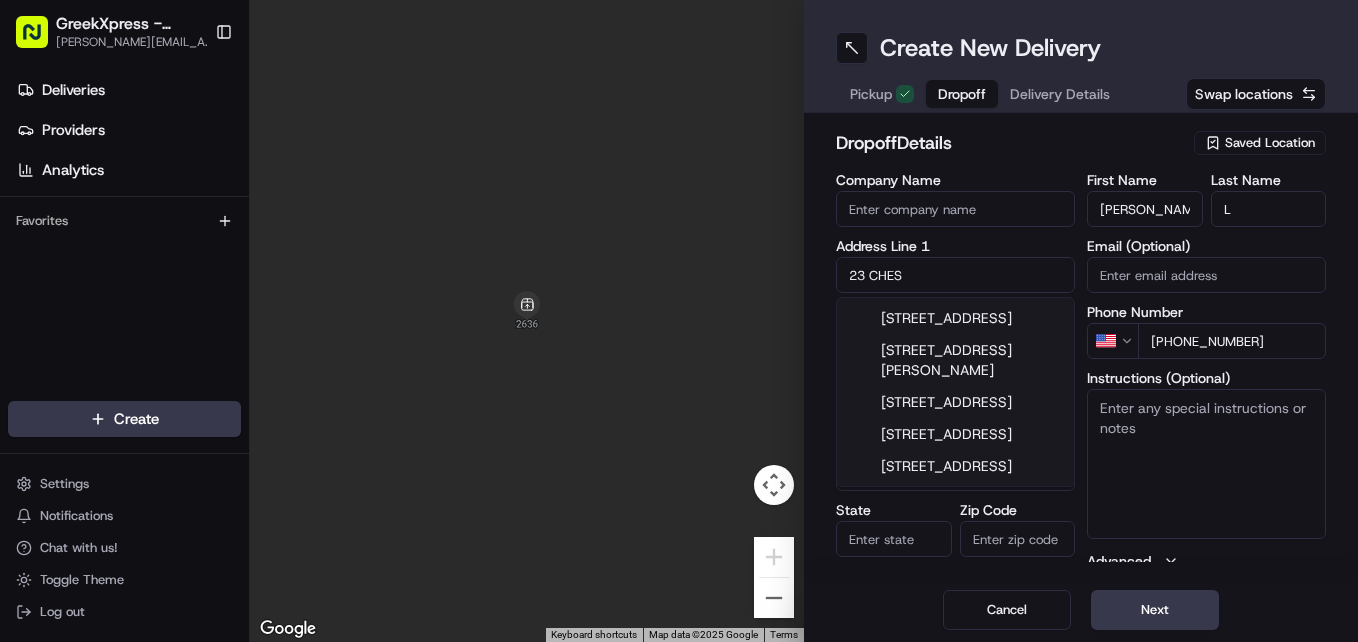 click on "23 Chesterton Avenue, Staten Island, NY" at bounding box center (955, 318) 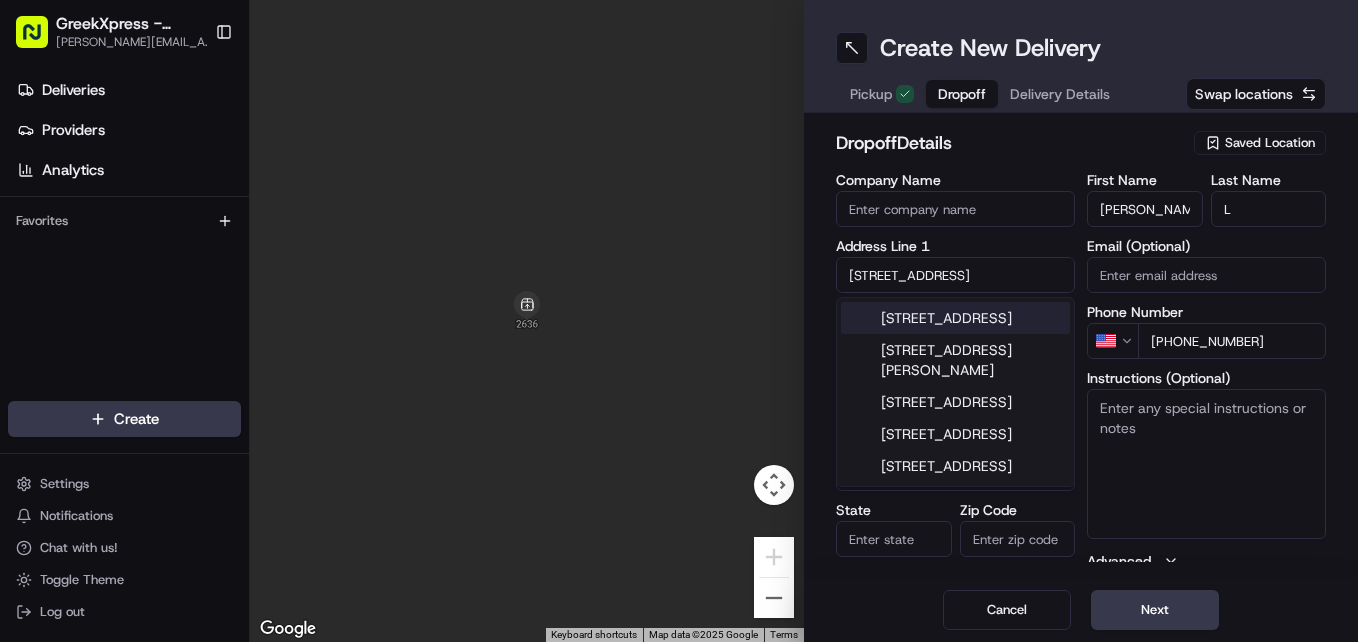type on "23 Chesterton Ave, Staten Island, NY 10306, USA" 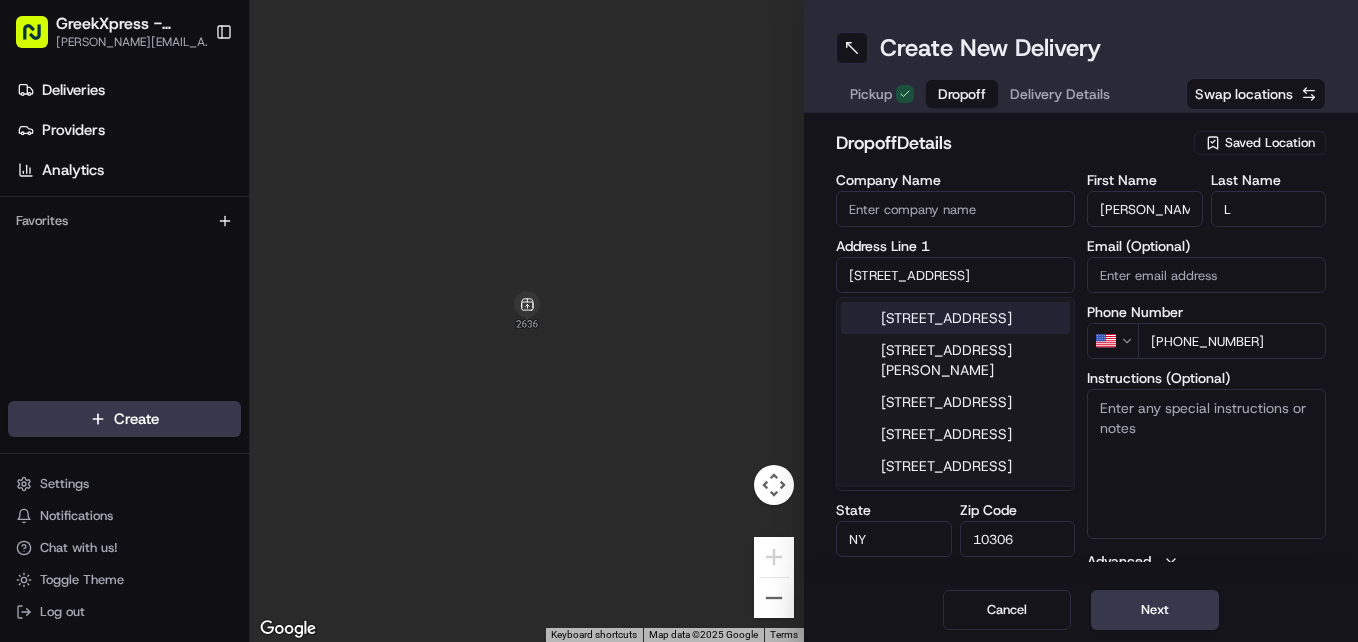 type on "23 Chesterton Avenue" 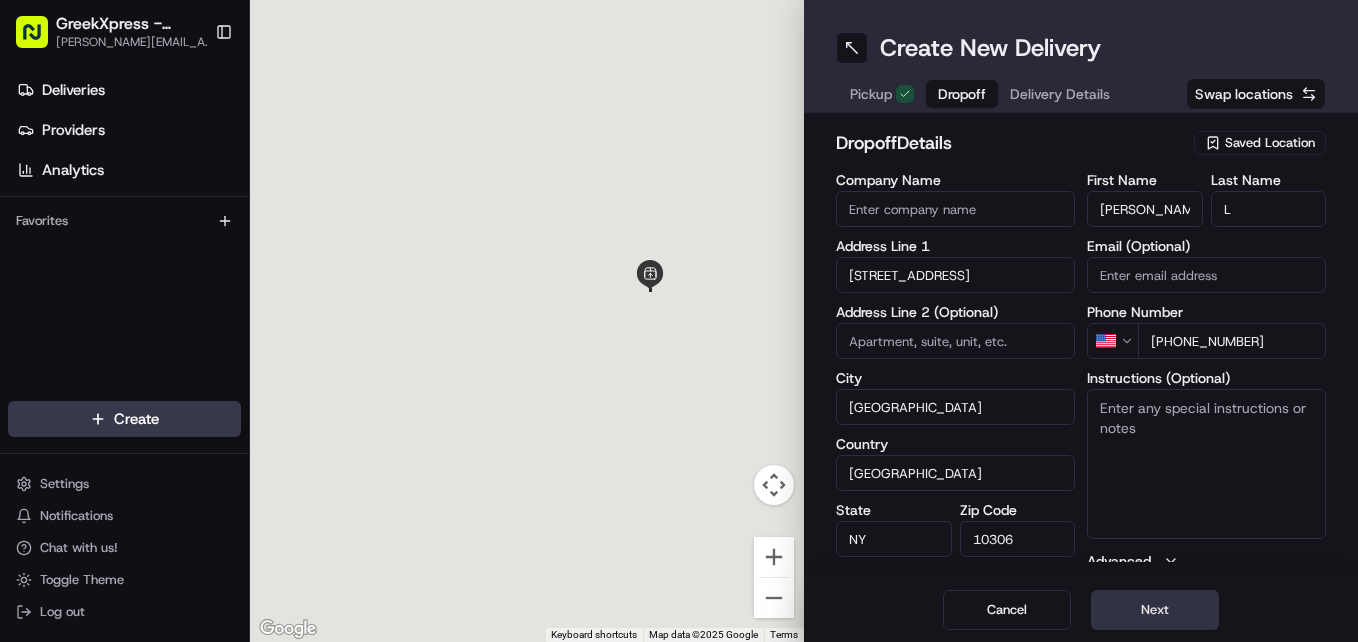 click on "Next" at bounding box center [1155, 610] 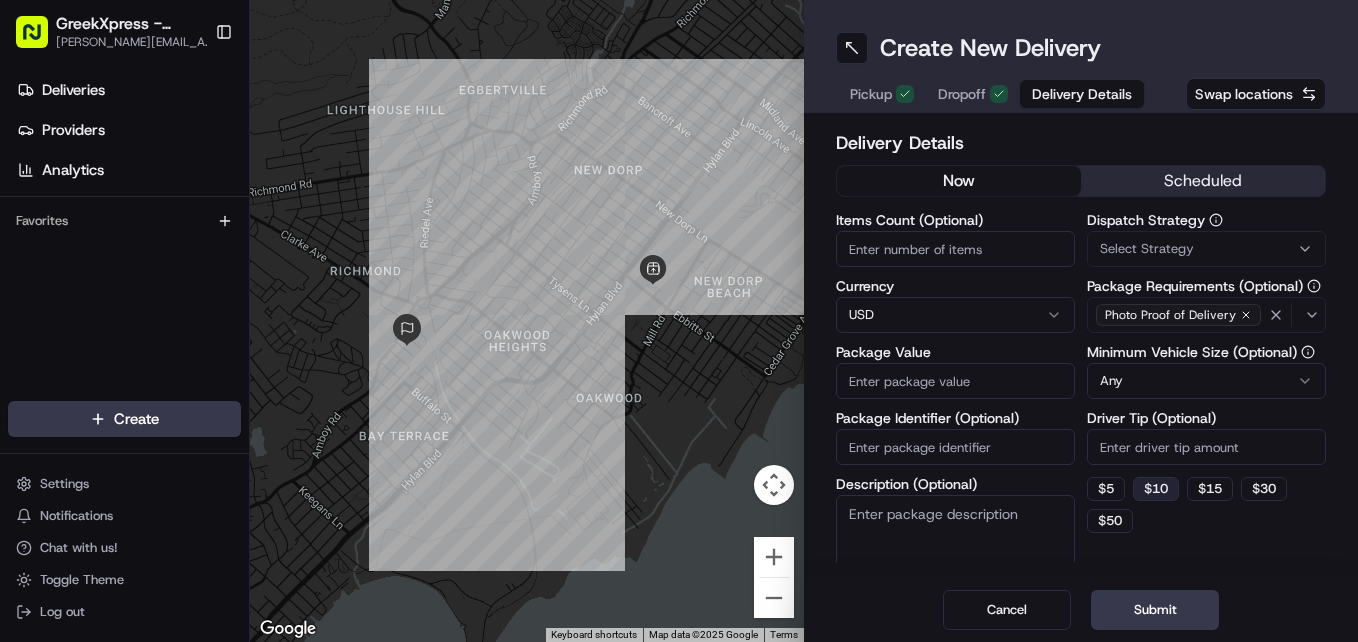 click on "$ 10" at bounding box center [1156, 489] 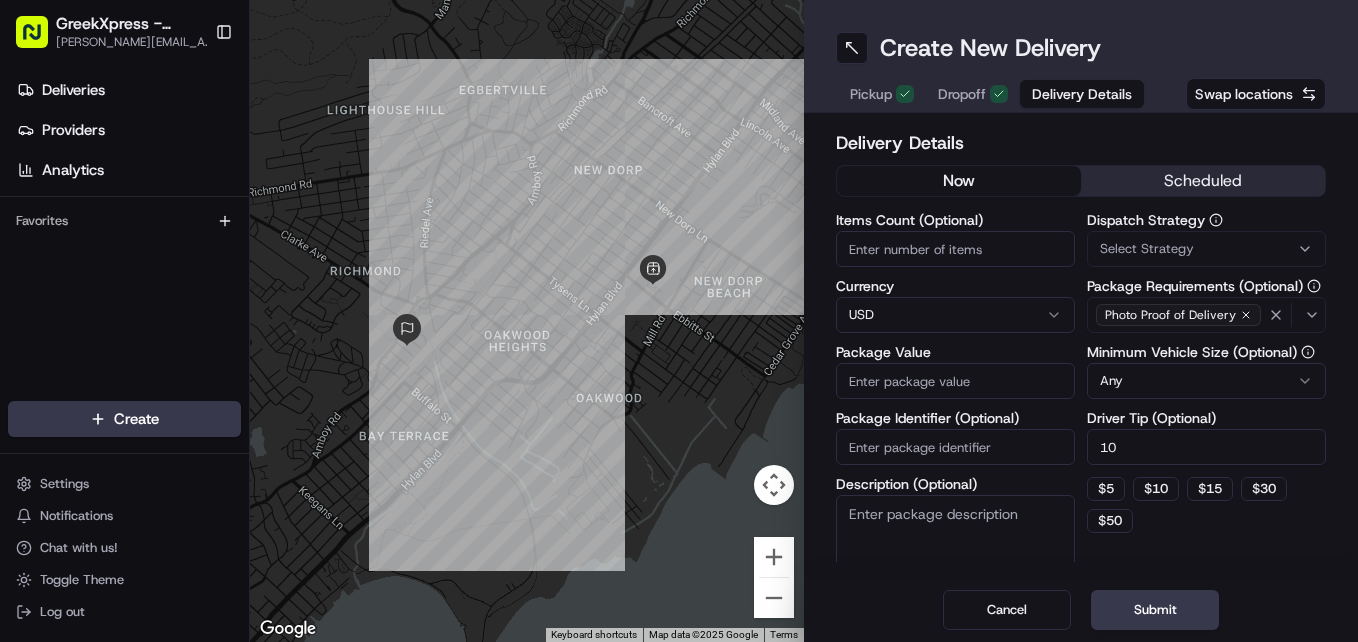 click on "10" at bounding box center (1206, 447) 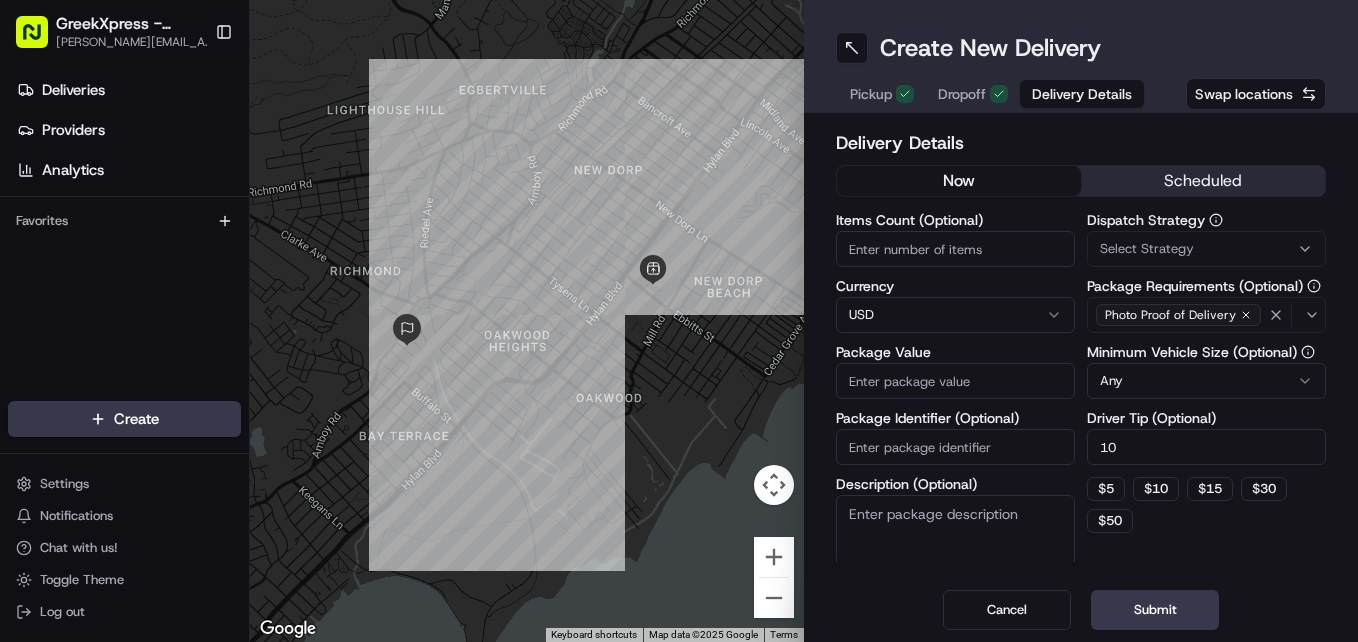 click on "GreekXpress - Staten Island james@greekxpress.com Toggle Sidebar Deliveries Providers Analytics Favorites Main Menu Members & Organization Organization Users Roles Preferences Customization Tracking Orchestration Automations Locations Pickup Locations Dropoff Locations Billing Billing Refund Requests Integrations Notification Triggers Webhooks API Keys Request Logs Create Settings Notifications Chat with us! Toggle Theme Log out To navigate the map with touch gestures double-tap and hold your finger on the map, then drag the map. ← Move left → Move right ↑ Move up ↓ Move down + Zoom in - Zoom out Home Jump left by 75% End Jump right by 75% Page Up Jump up by 75% Page Down Jump down by 75% Keyboard shortcuts Map Data Map data ©2025 Google Map data ©2025 Google 500 m  Click to toggle between metric and imperial units Terms Report a map error Create New Delivery Pickup Dropoff Delivery Details Swap locations Delivery Details now scheduled Items Count (Optional) Currency USD Any 10 $ 5" at bounding box center [679, 321] 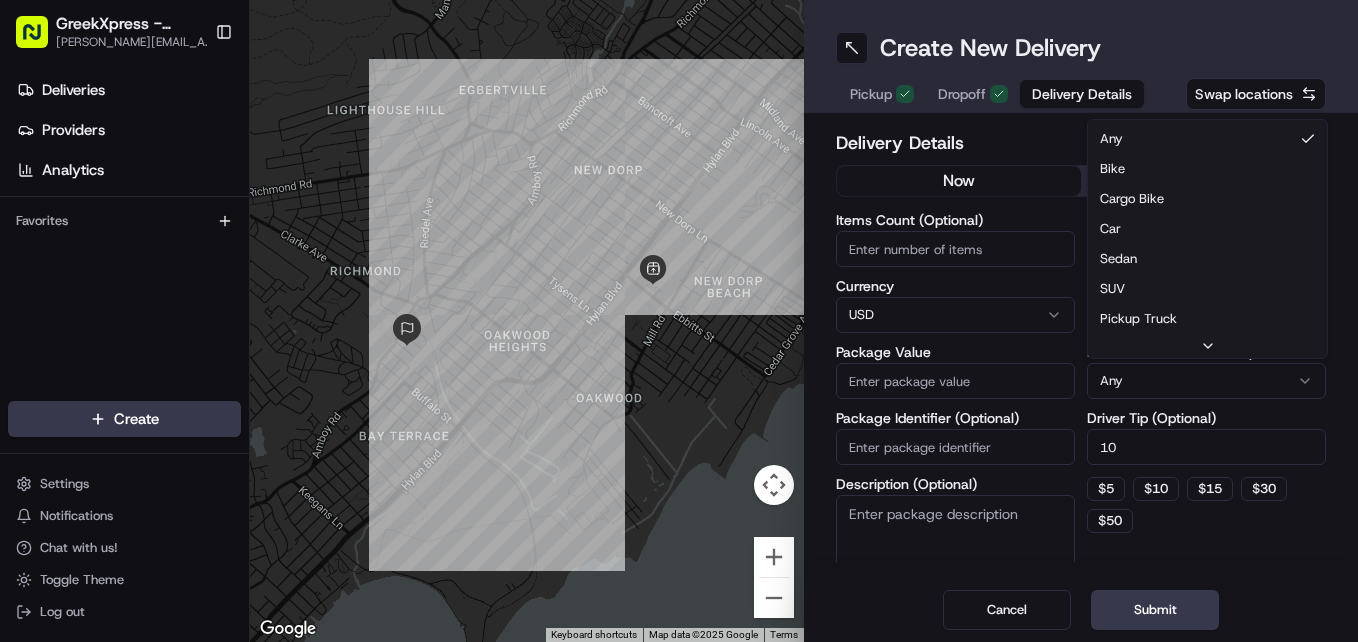click on "GreekXpress - Staten Island james@greekxpress.com Toggle Sidebar Deliveries Providers Analytics Favorites Main Menu Members & Organization Organization Users Roles Preferences Customization Tracking Orchestration Automations Locations Pickup Locations Dropoff Locations Billing Billing Refund Requests Integrations Notification Triggers Webhooks API Keys Request Logs Create Settings Notifications Chat with us! Toggle Theme Log out To navigate the map with touch gestures double-tap and hold your finger on the map, then drag the map. ← Move left → Move right ↑ Move up ↓ Move down + Zoom in - Zoom out Home Jump left by 75% End Jump right by 75% Page Up Jump up by 75% Page Down Jump down by 75% Keyboard shortcuts Map Data Map data ©2025 Google Map data ©2025 Google 500 m  Click to toggle between metric and imperial units Terms Report a map error Create New Delivery Pickup Dropoff Delivery Details Swap locations Delivery Details now scheduled Items Count (Optional) Currency USD Any Any Car" at bounding box center (679, 321) 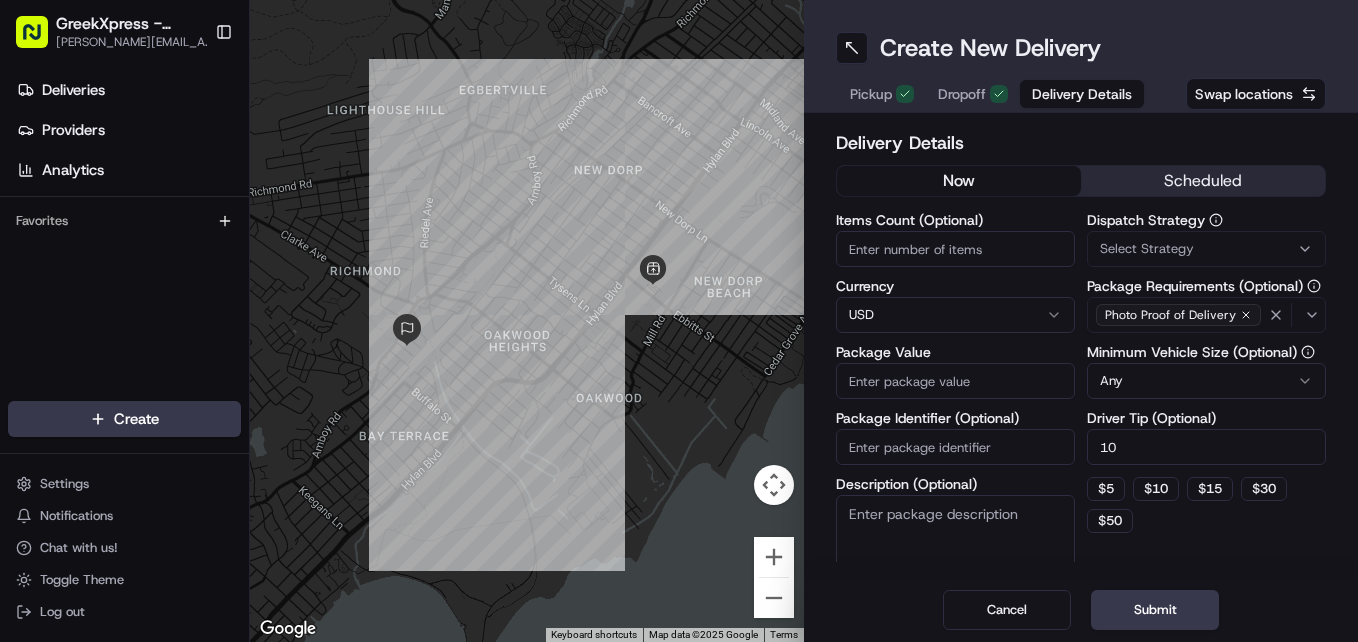 click on "10" at bounding box center (1206, 447) 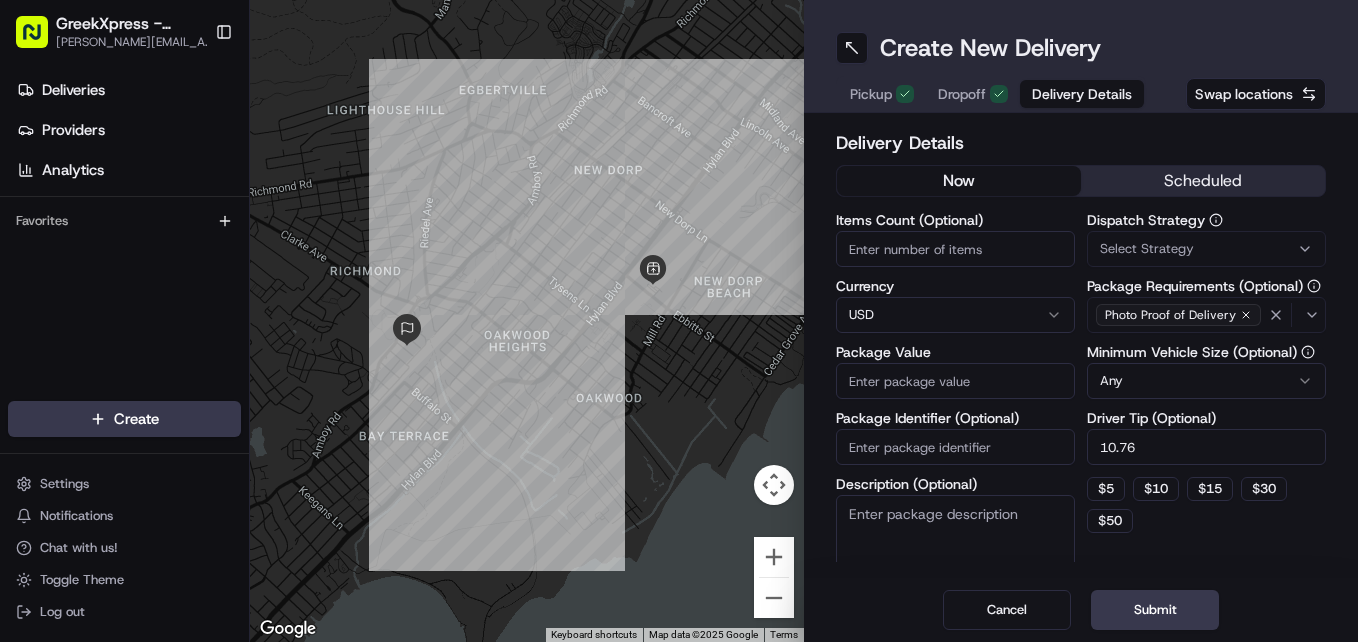 type on "10.76" 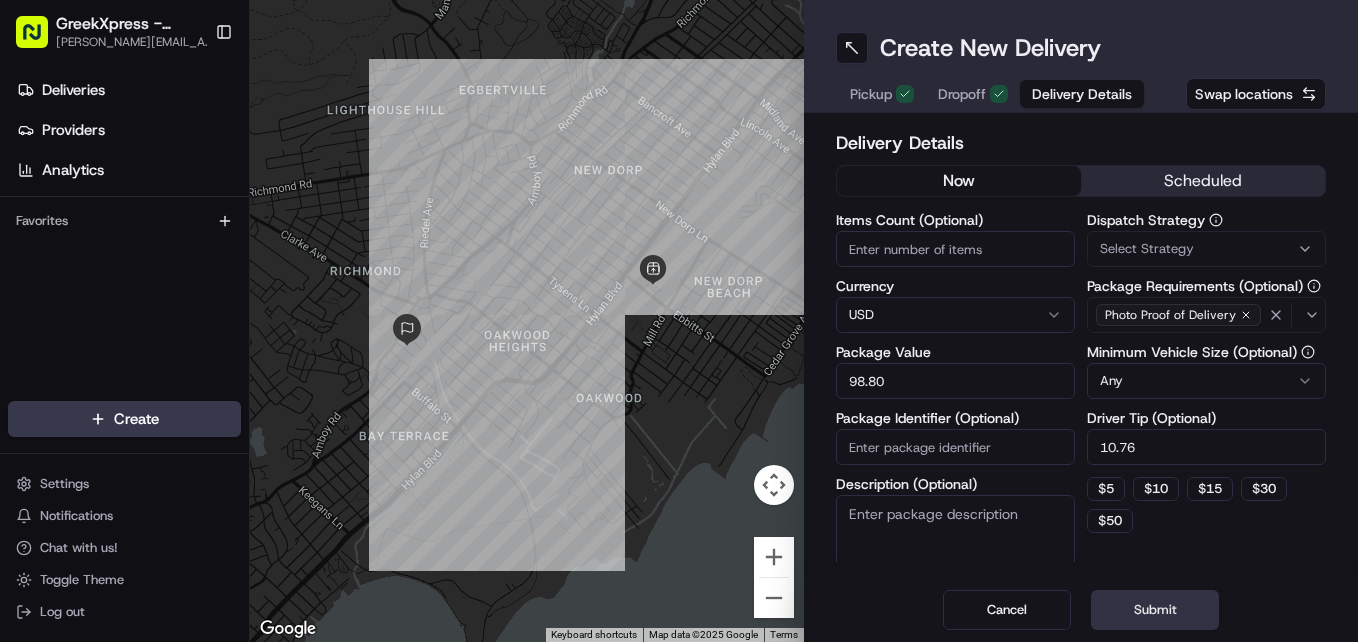 type on "98.80" 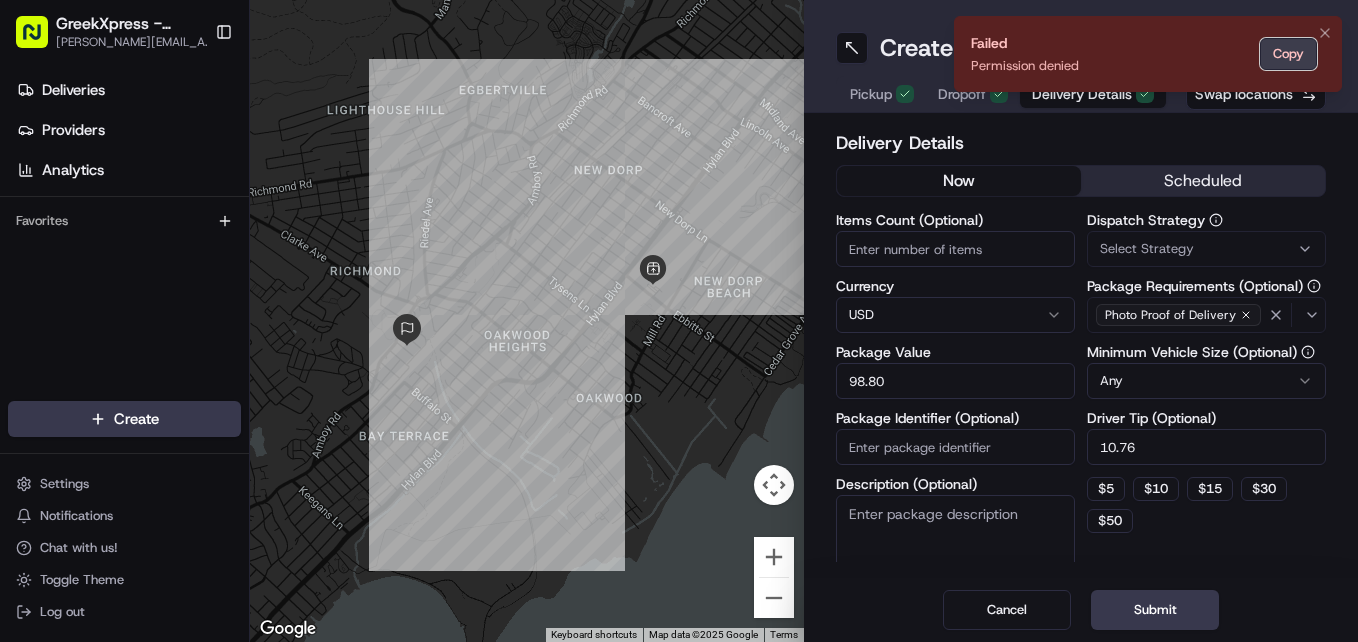 click on "Copy" at bounding box center [1288, 54] 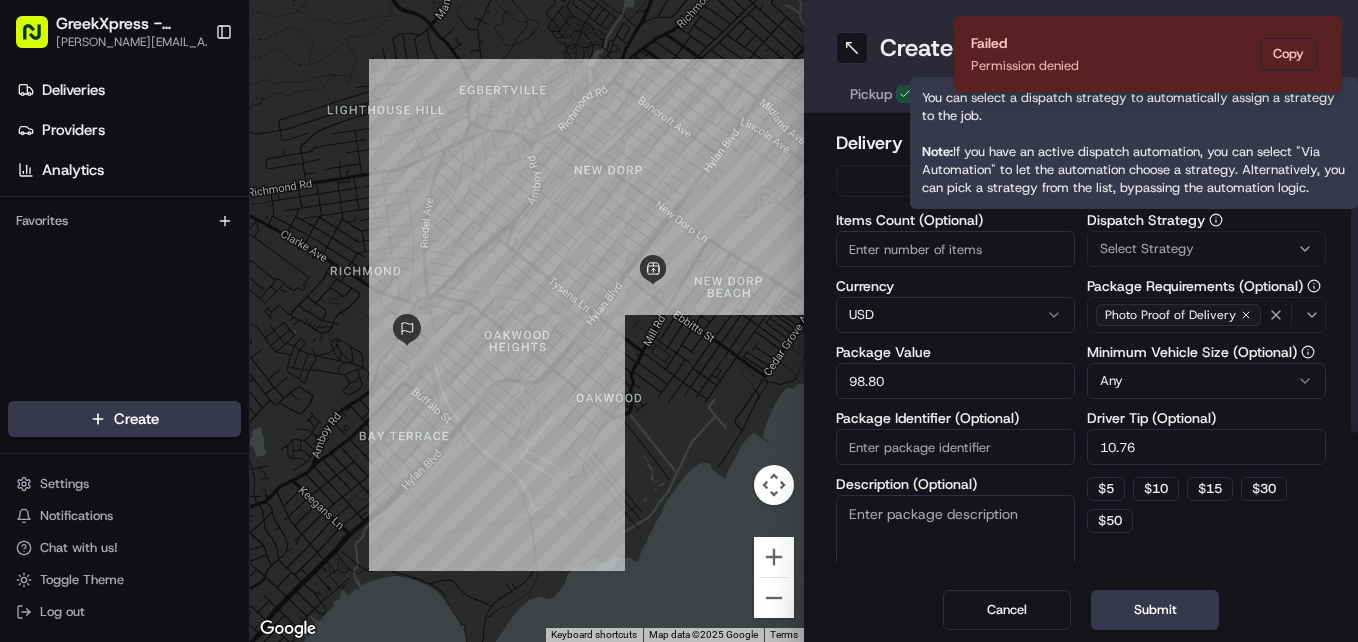 click 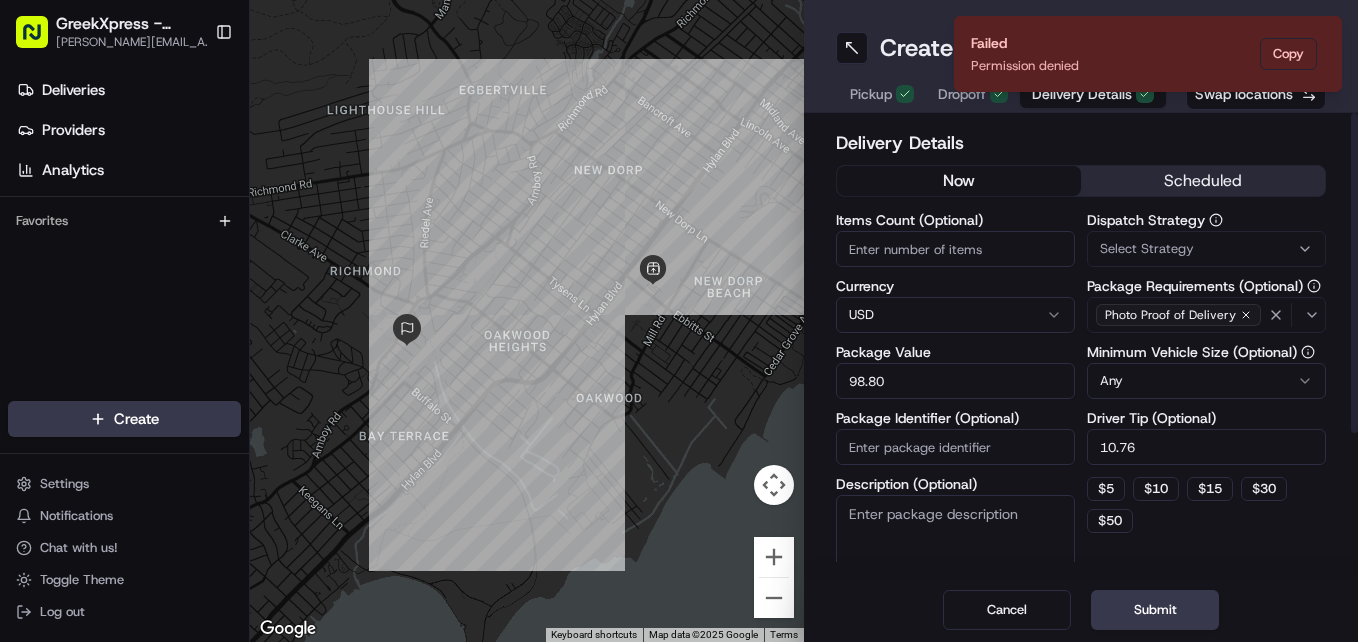 click 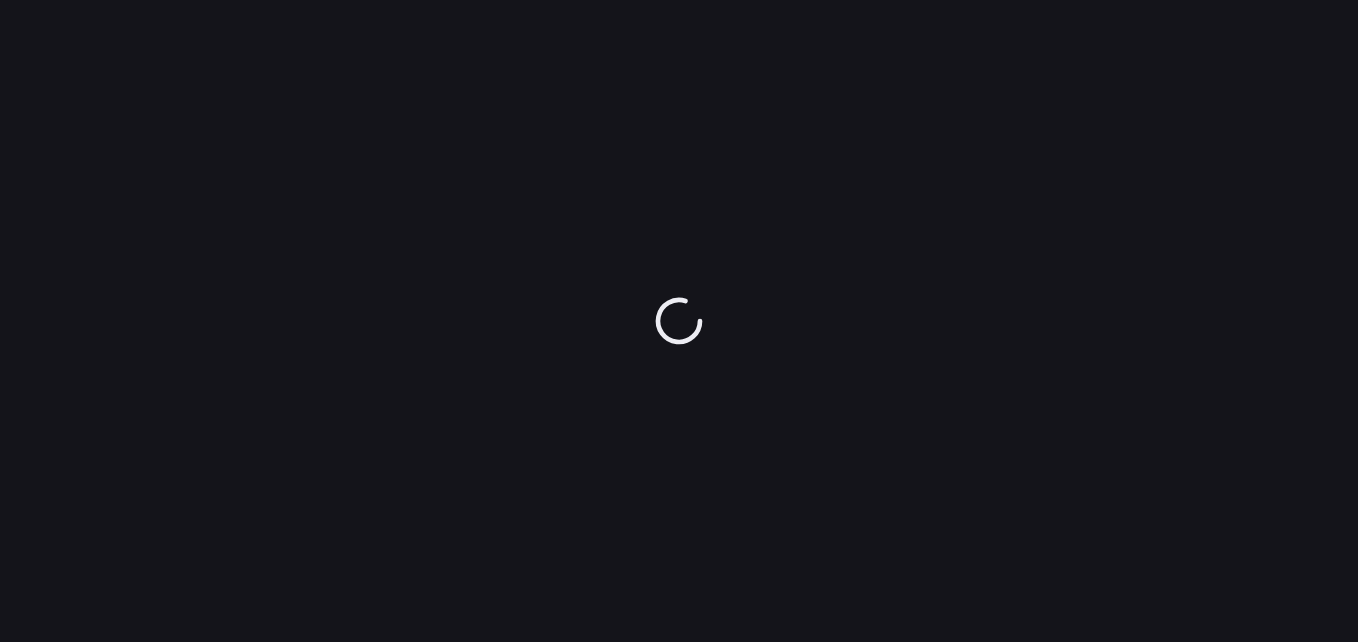 scroll, scrollTop: 0, scrollLeft: 0, axis: both 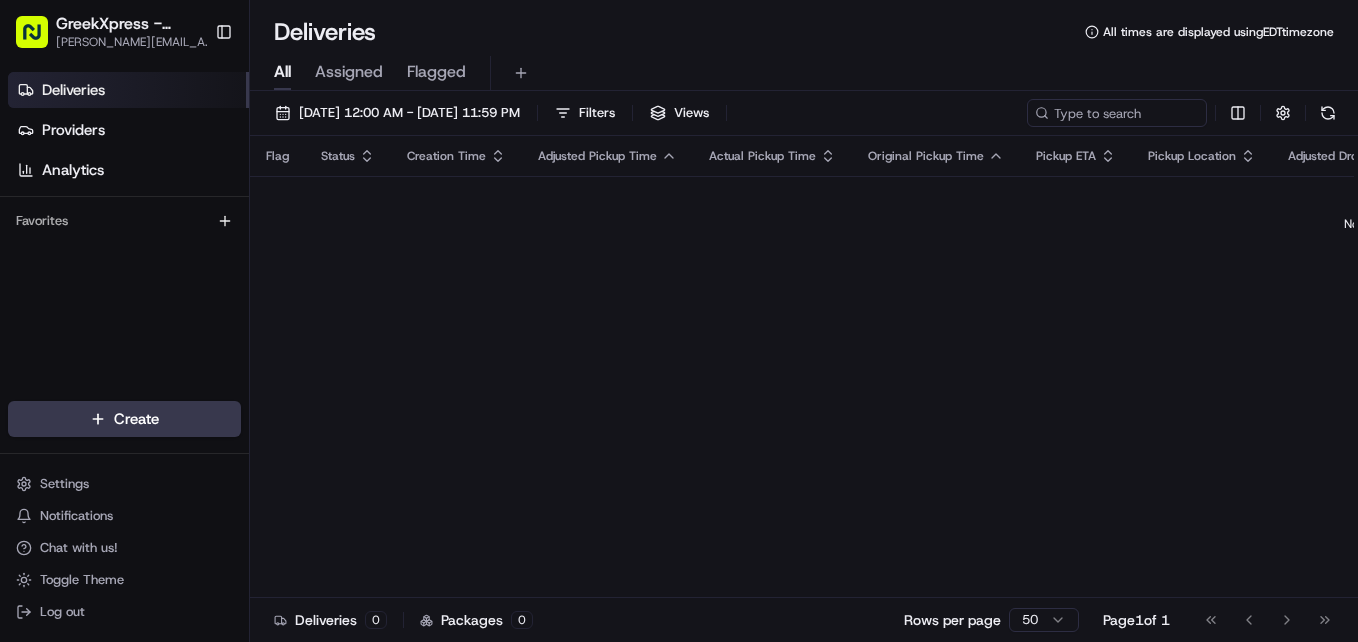 click on "Deliveries" at bounding box center [128, 90] 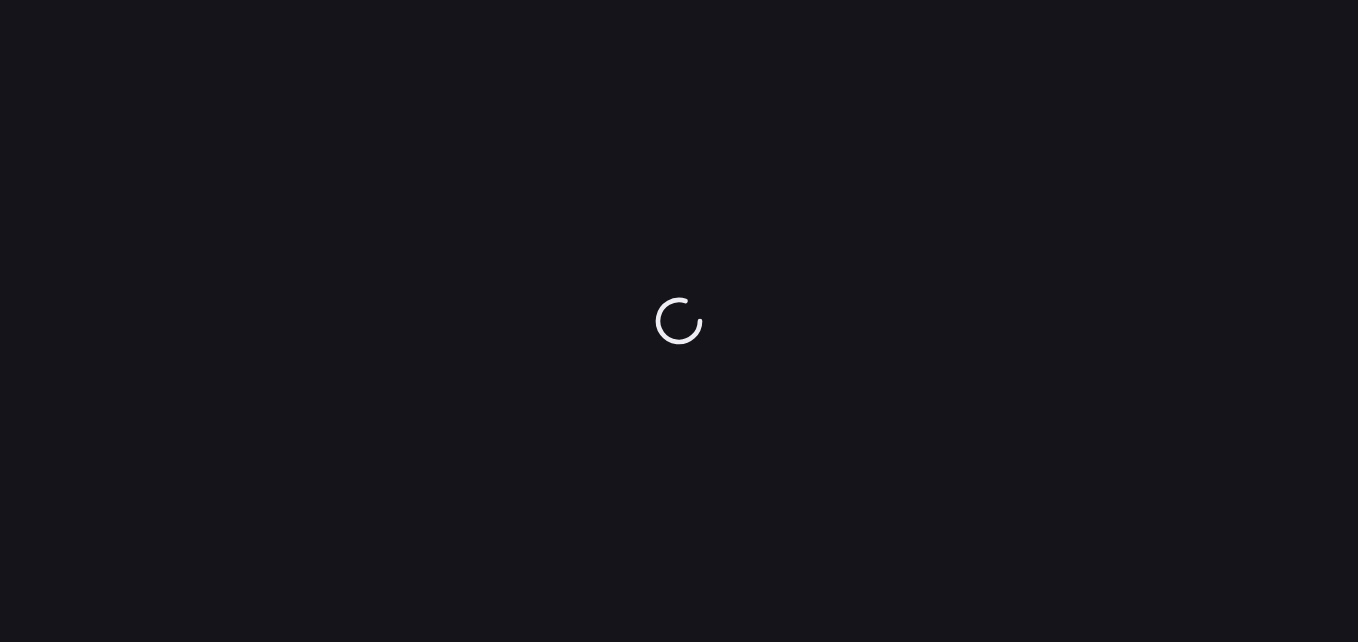 scroll, scrollTop: 0, scrollLeft: 0, axis: both 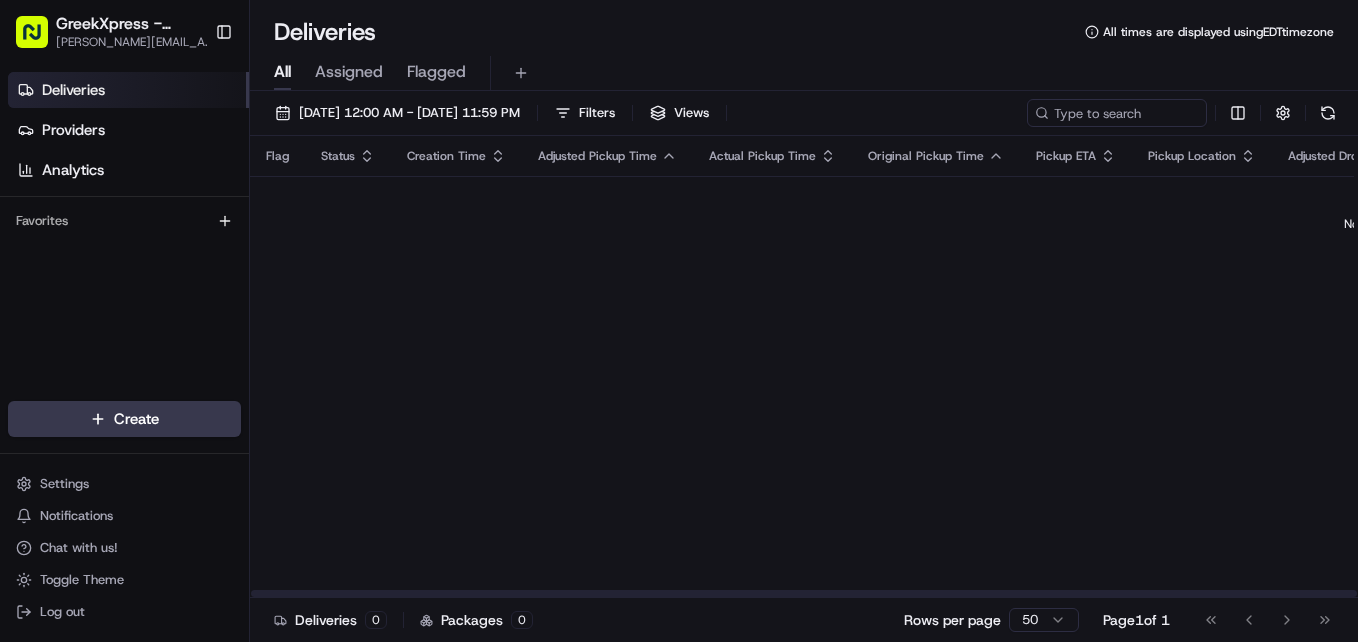 click on "Flag Status Creation Time Adjusted Pickup Time Actual Pickup Time Original Pickup Time Pickup ETA Pickup Location Adjusted Dropoff Time Actual Dropoff Time Original Dropoff Time Dropoff ETA Dropoff Location Provider Driving Distance Reference Id Tag Action No results." at bounding box center (1372, 367) 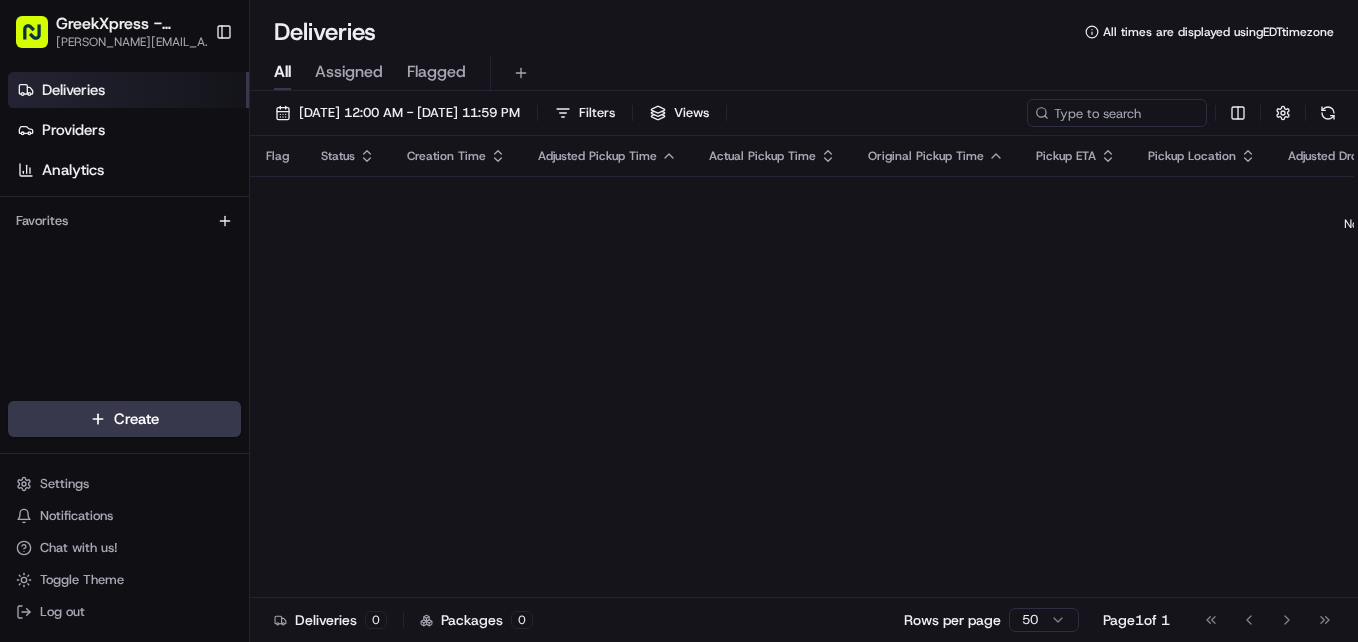 click on "GreekXpress - Staten Island james@greekxpress.com" at bounding box center (107, 32) 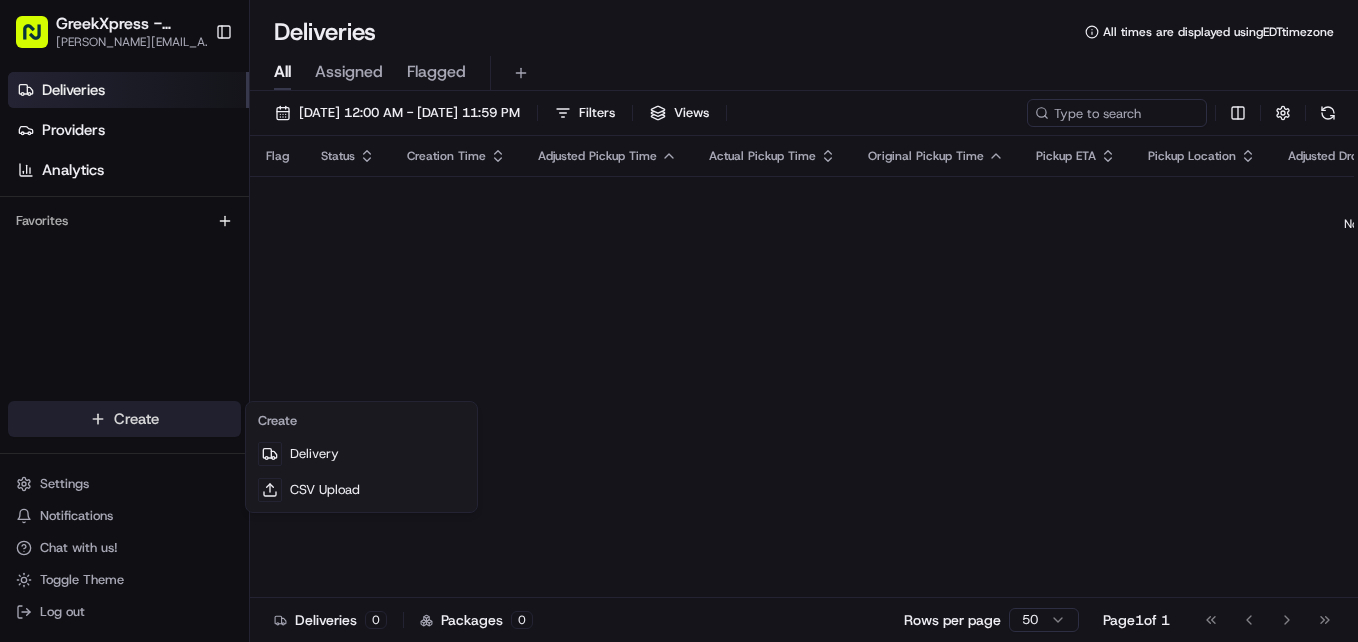 click on "GreekXpress - [GEOGRAPHIC_DATA] [PERSON_NAME][EMAIL_ADDRESS][DOMAIN_NAME] Toggle Sidebar Deliveries Providers Analytics Favorites Main Menu Members & Organization Organization Users Roles Preferences Customization Tracking Orchestration Automations Locations Pickup Locations Dropoff Locations Billing Billing Refund Requests Integrations Notification Triggers Webhooks API Keys Request Logs Create Settings Notifications Chat with us! Toggle Theme Log out Deliveries All times are displayed using  EDT  timezone All Assigned Flagged [DATE] 12:00 AM - [DATE] 11:59 PM Filters Views Flag Status Creation Time Adjusted Pickup Time Actual Pickup Time Original Pickup Time Pickup ETA Pickup Location Adjusted Dropoff Time Actual Dropoff Time Original Dropoff Time Dropoff ETA Dropoff Location Provider Driving Distance Reference Id Tag Action No results. Deliveries 0 Packages 0 Rows per page 50 Page  1  of   1 Go to first page Go to previous page Go to next page Go to last page" at bounding box center (679, 321) 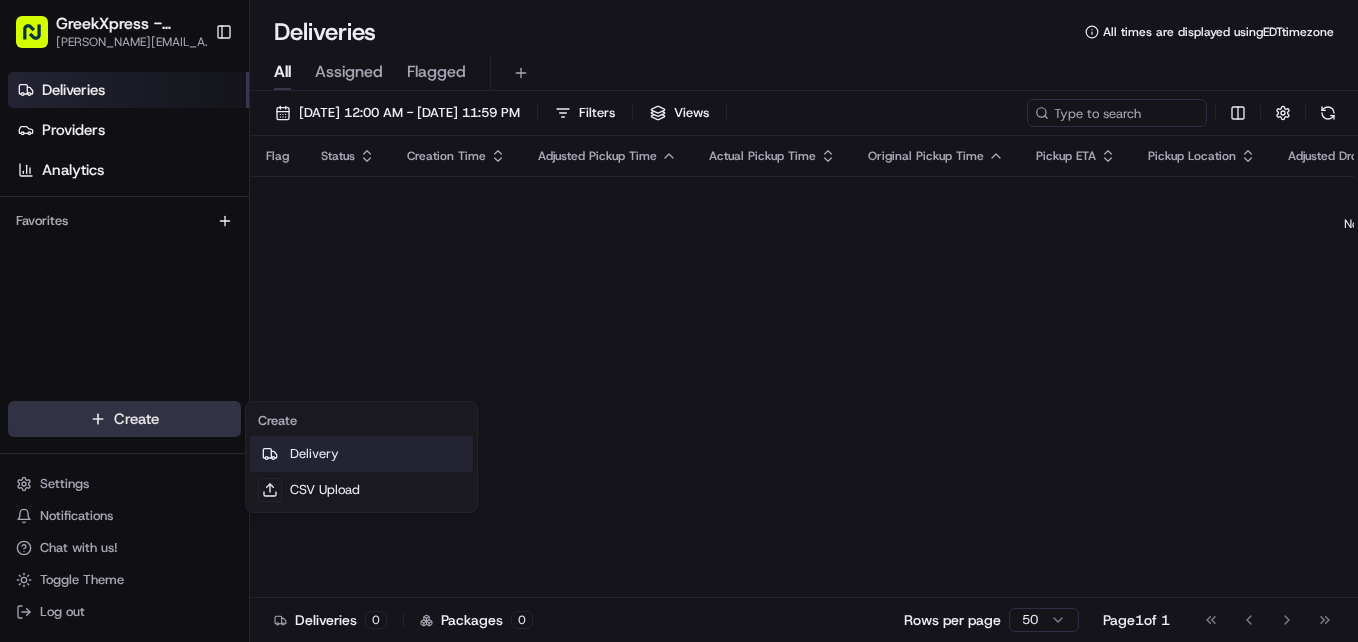 click on "Delivery" at bounding box center (361, 454) 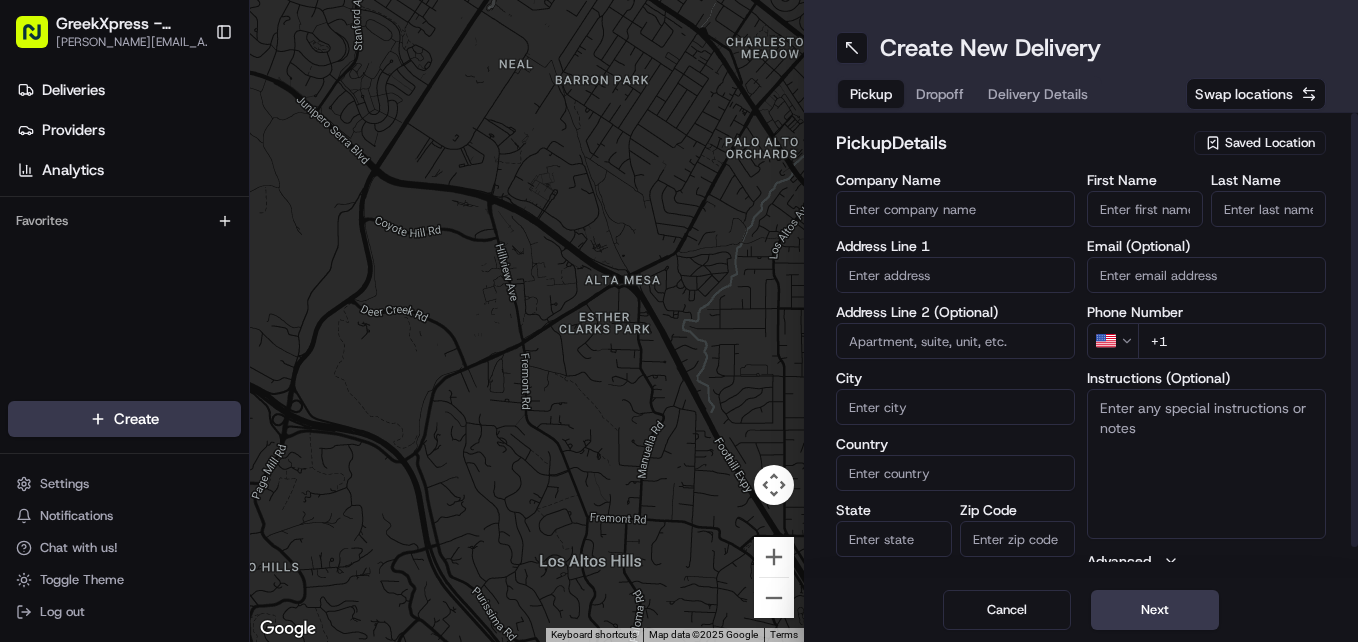 click on "Saved Location" at bounding box center (1270, 143) 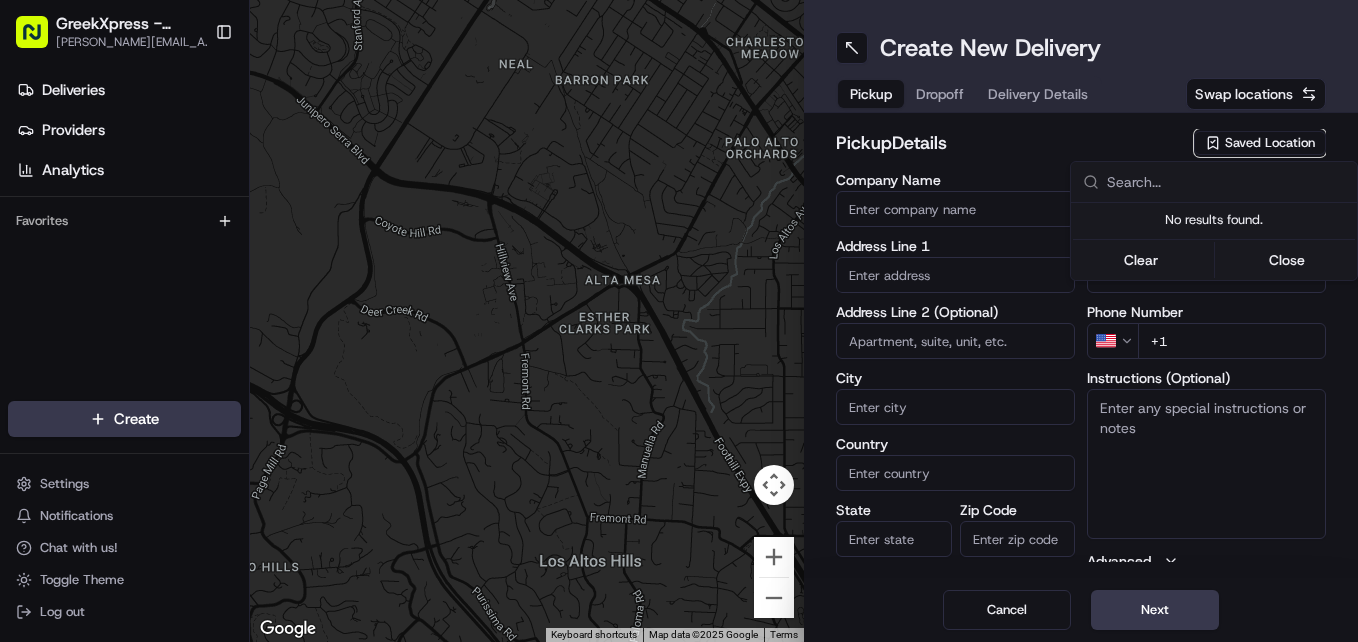 click on "GreekXpress - [GEOGRAPHIC_DATA] [PERSON_NAME][EMAIL_ADDRESS][DOMAIN_NAME] Toggle Sidebar Deliveries Providers Analytics Favorites Main Menu Members & Organization Organization Users Roles Preferences Customization Tracking Orchestration Automations Locations Pickup Locations Dropoff Locations Billing Billing Refund Requests Integrations Notification Triggers Webhooks API Keys Request Logs Create Settings Notifications Chat with us! Toggle Theme Log out To navigate the map with touch gestures double-tap and hold your finger on the map, then drag the map. ← Move left → Move right ↑ Move up ↓ Move down + Zoom in - Zoom out Home Jump left by 75% End Jump right by 75% Page Up Jump up by 75% Page Down Jump down by 75% Keyboard shortcuts Map Data Map data ©2025 Google Map data ©2025 Google 500 m  Click to toggle between metric and imperial units Terms Report a map error Create New Delivery Pickup Dropoff Delivery Details Swap locations pickup  Details Saved Location Company Name Address Line 1 City Country State" at bounding box center [679, 321] 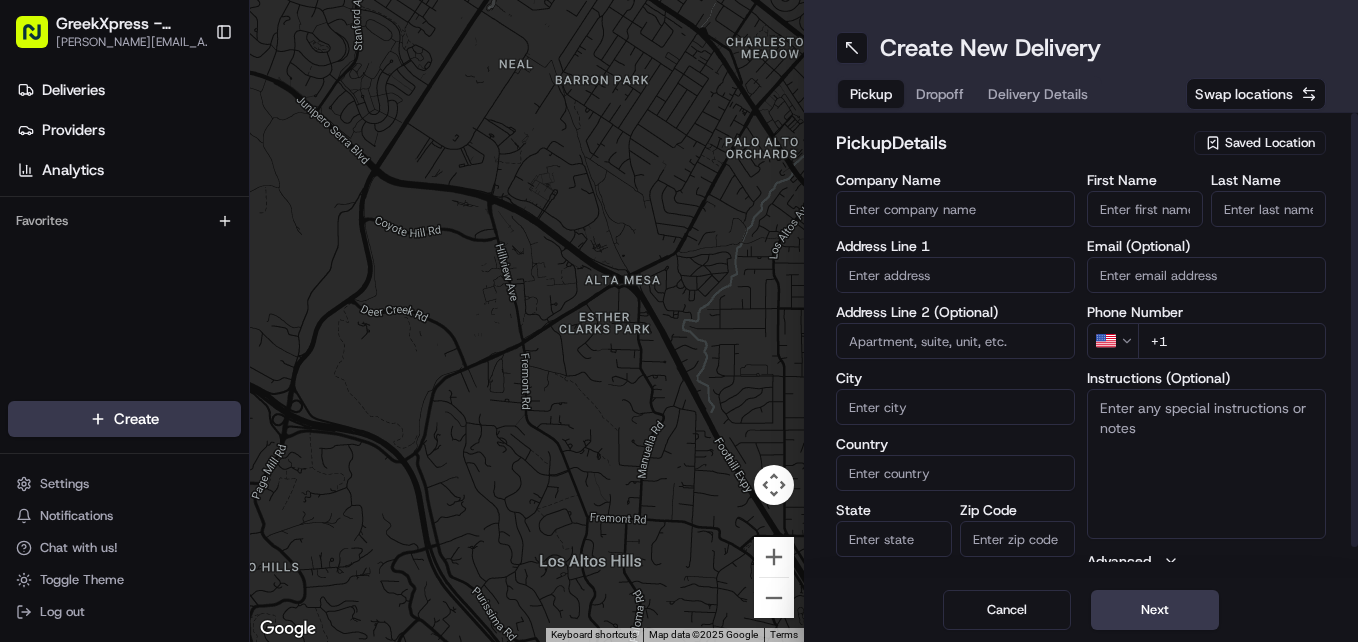 click on "Saved Location" at bounding box center [1270, 143] 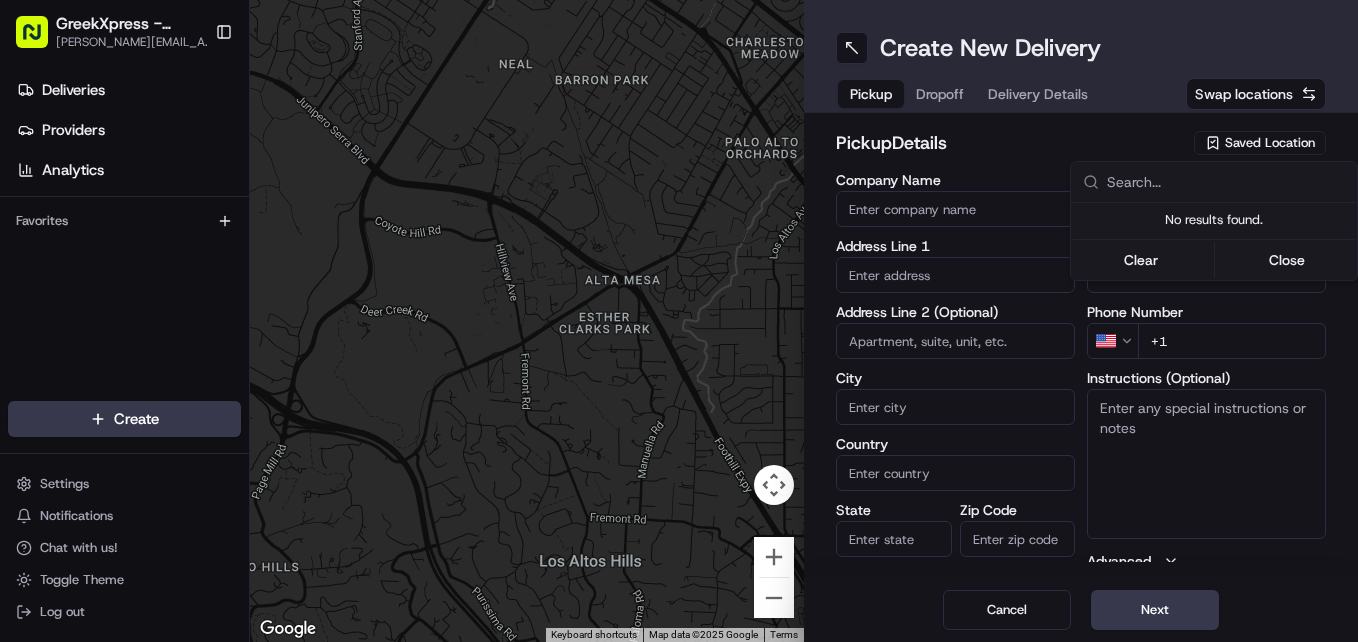 click on "GreekXpress - [GEOGRAPHIC_DATA] [PERSON_NAME][EMAIL_ADDRESS][DOMAIN_NAME] Toggle Sidebar Deliveries Providers Analytics Favorites Main Menu Members & Organization Organization Users Roles Preferences Customization Tracking Orchestration Automations Locations Pickup Locations Dropoff Locations Billing Billing Refund Requests Integrations Notification Triggers Webhooks API Keys Request Logs Create Settings Notifications Chat with us! Toggle Theme Log out To navigate the map with touch gestures double-tap and hold your finger on the map, then drag the map. ← Move left → Move right ↑ Move up ↓ Move down + Zoom in - Zoom out Home Jump left by 75% End Jump right by 75% Page Up Jump up by 75% Page Down Jump down by 75% Keyboard shortcuts Map Data Map data ©2025 Google Map data ©2025 Google 500 m  Click to toggle between metric and imperial units Terms Report a map error Create New Delivery Pickup Dropoff Delivery Details Swap locations pickup  Details Saved Location Company Name Address Line 1 City Country State" at bounding box center [679, 321] 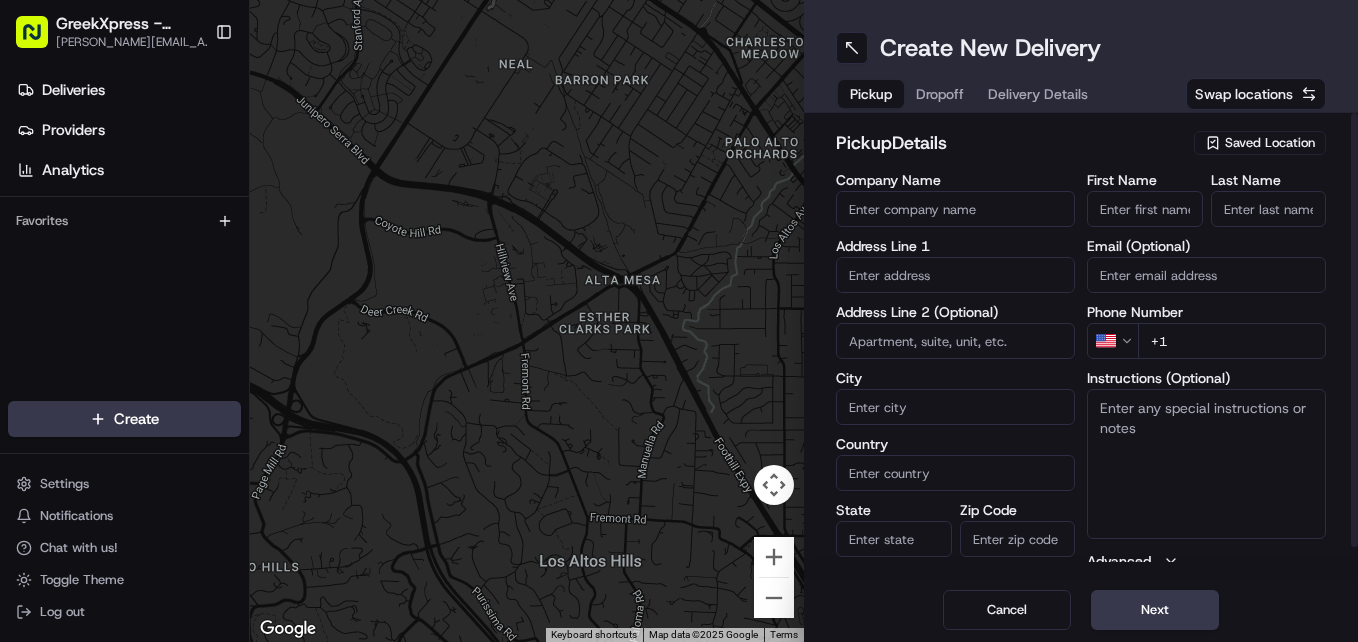 click on "Saved Location" at bounding box center [1270, 143] 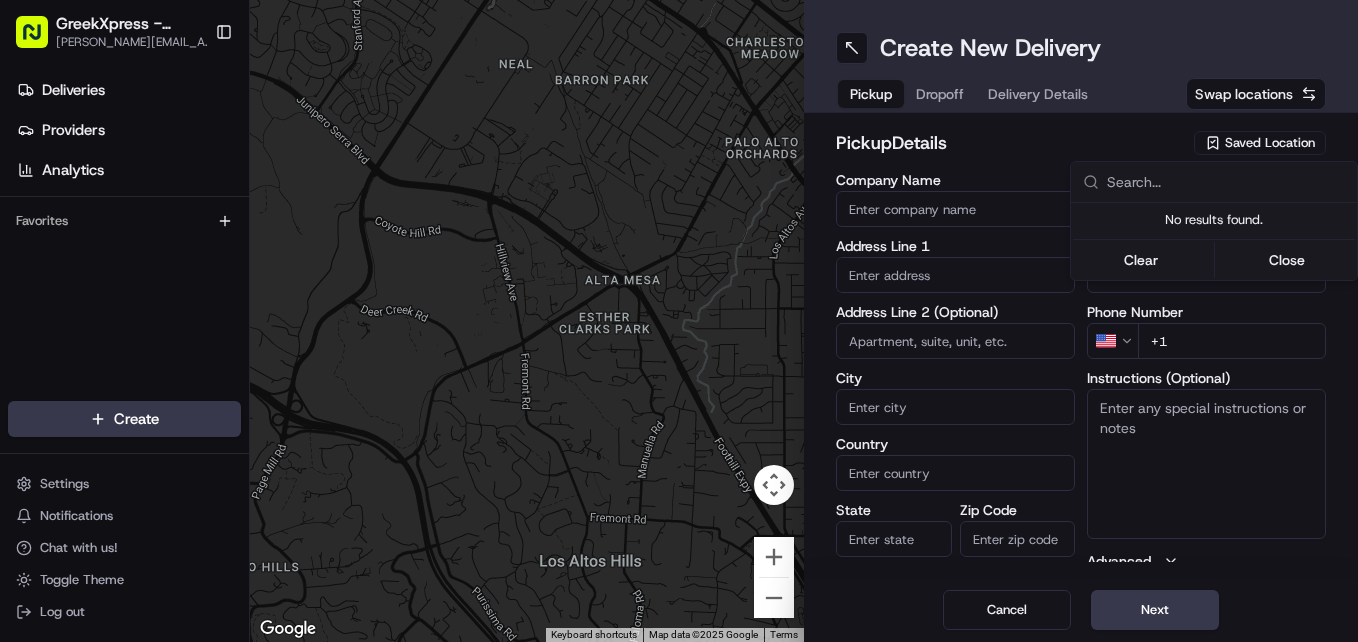 click on "GreekXpress - Staten Island james@greekxpress.com Toggle Sidebar Deliveries Providers Analytics Favorites Main Menu Members & Organization Organization Users Roles Preferences Customization Tracking Orchestration Automations Locations Pickup Locations Dropoff Locations Billing Billing Refund Requests Integrations Notification Triggers Webhooks API Keys Request Logs Create Settings Notifications Chat with us! Toggle Theme Log out To navigate the map with touch gestures double-tap and hold your finger on the map, then drag the map. ← Move left → Move right ↑ Move up ↓ Move down + Zoom in - Zoom out Home Jump left by 75% End Jump right by 75% Page Up Jump up by 75% Page Down Jump down by 75% Keyboard shortcuts Map Data Map data ©2025 Google Map data ©2025 Google 500 m  Click to toggle between metric and imperial units Terms Report a map error Create New Delivery Pickup Dropoff Delivery Details Swap locations pickup  Details Saved Location Company Name Address Line 1 City Country State" at bounding box center (679, 321) 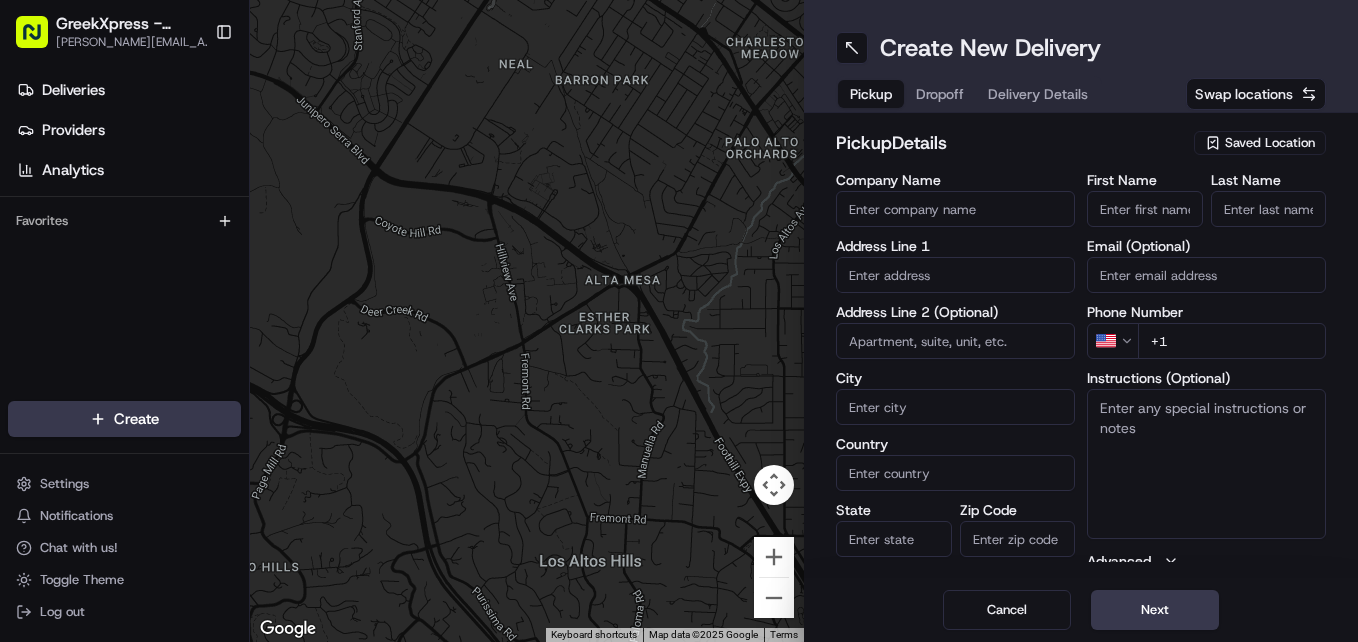 click on "Saved Location" at bounding box center (1270, 143) 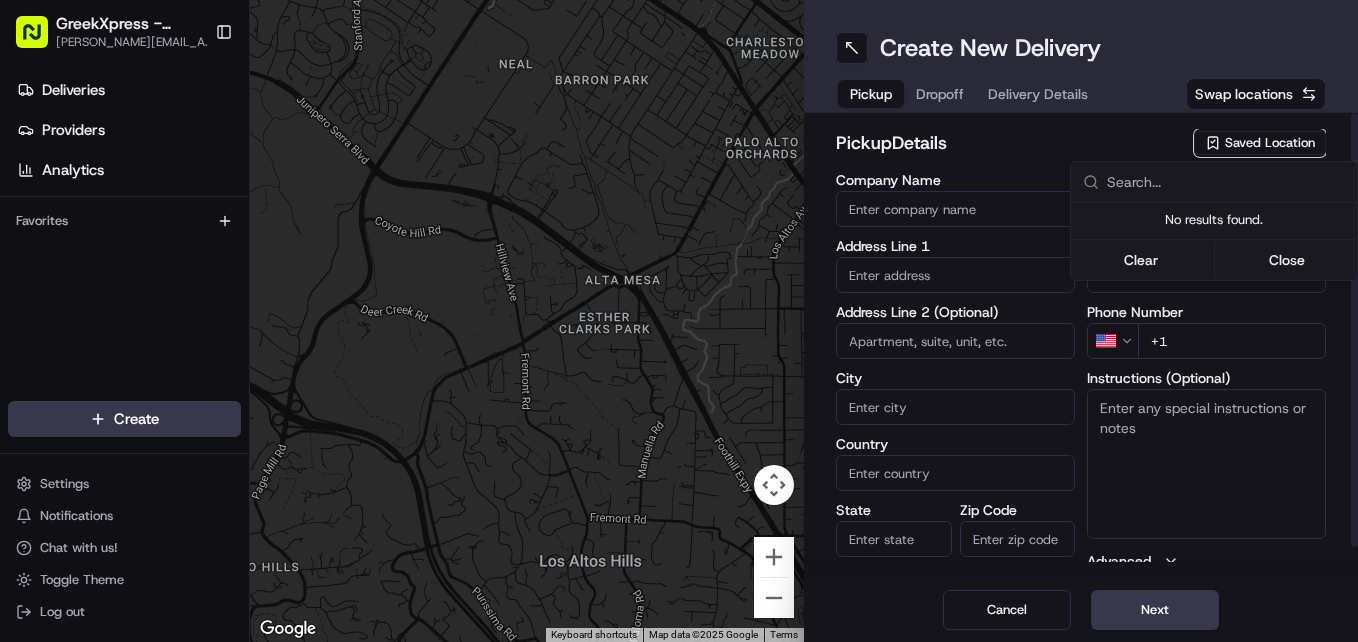click on "GreekXpress - Staten Island james@greekxpress.com Toggle Sidebar Deliveries Providers Analytics Favorites Main Menu Members & Organization Organization Users Roles Preferences Customization Tracking Orchestration Automations Locations Pickup Locations Dropoff Locations Billing Billing Refund Requests Integrations Notification Triggers Webhooks API Keys Request Logs Create Settings Notifications Chat with us! Toggle Theme Log out To navigate the map with touch gestures double-tap and hold your finger on the map, then drag the map. ← Move left → Move right ↑ Move up ↓ Move down + Zoom in - Zoom out Home Jump left by 75% End Jump right by 75% Page Up Jump up by 75% Page Down Jump down by 75% Keyboard shortcuts Map Data Map data ©2025 Google Map data ©2025 Google 500 m  Click to toggle between metric and imperial units Terms Report a map error Create New Delivery Pickup Dropoff Delivery Details Swap locations pickup  Details Saved Location Company Name Address Line 1 City Country State" at bounding box center (679, 321) 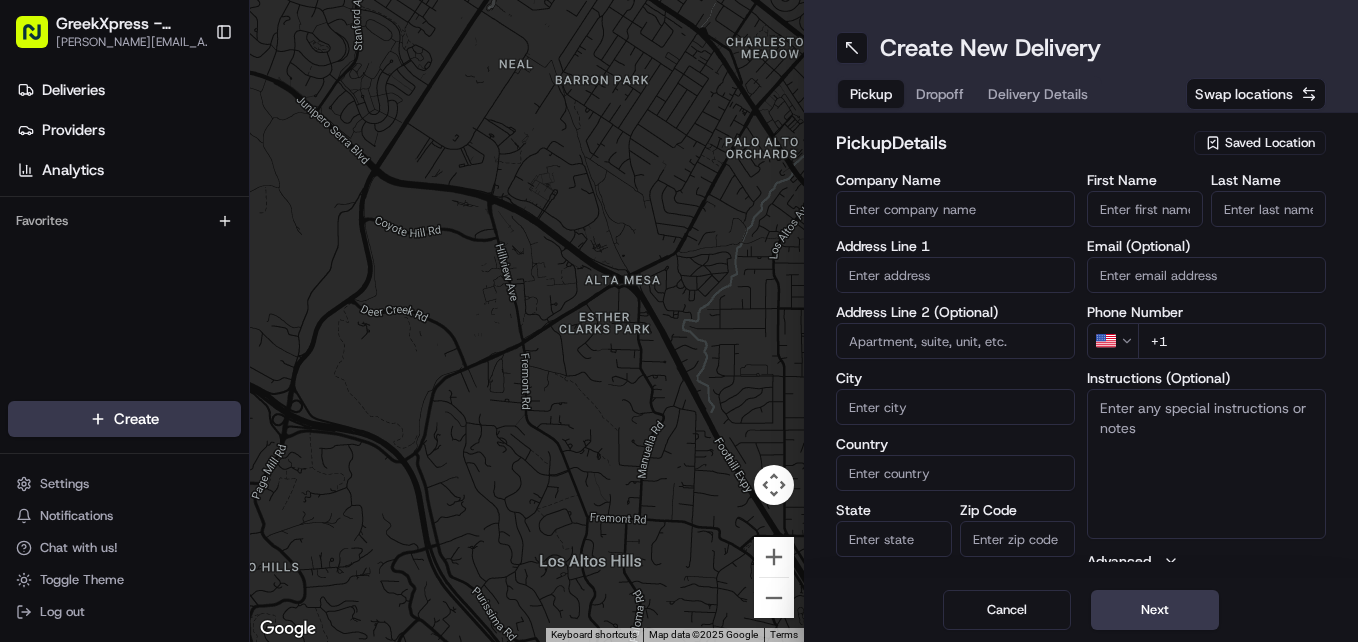 click on "Swap locations" at bounding box center (1244, 94) 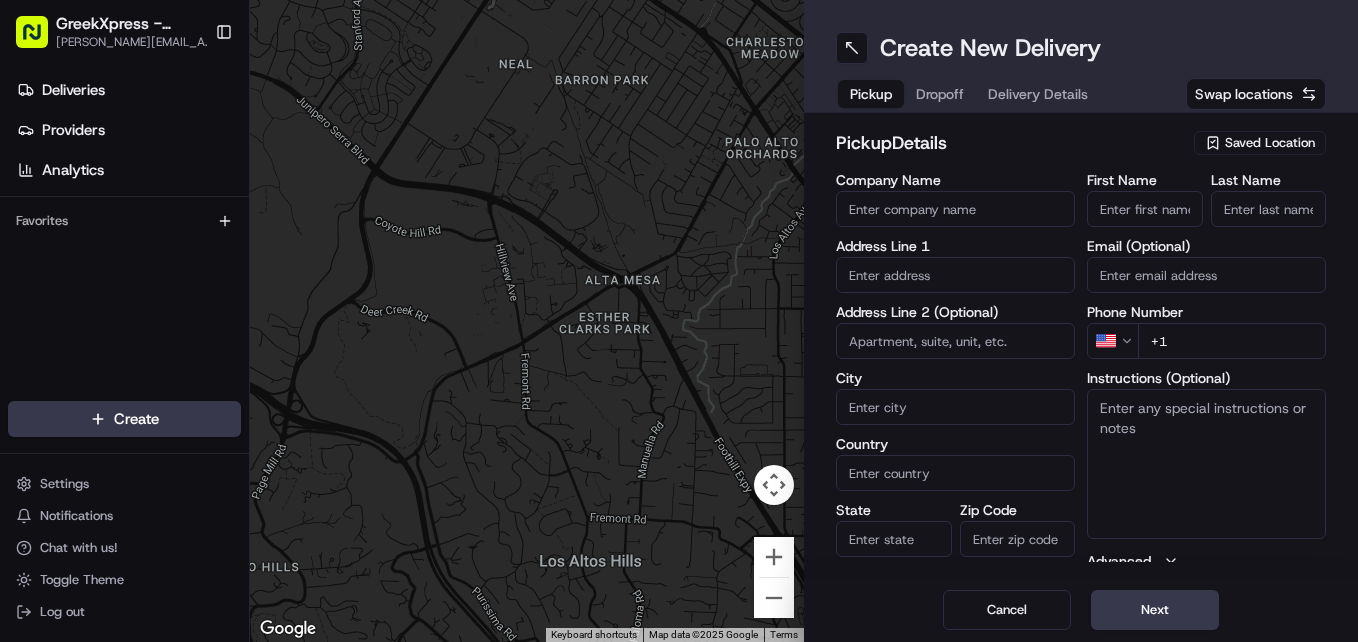 drag, startPoint x: 1282, startPoint y: 93, endPoint x: 1349, endPoint y: -56, distance: 163.37074 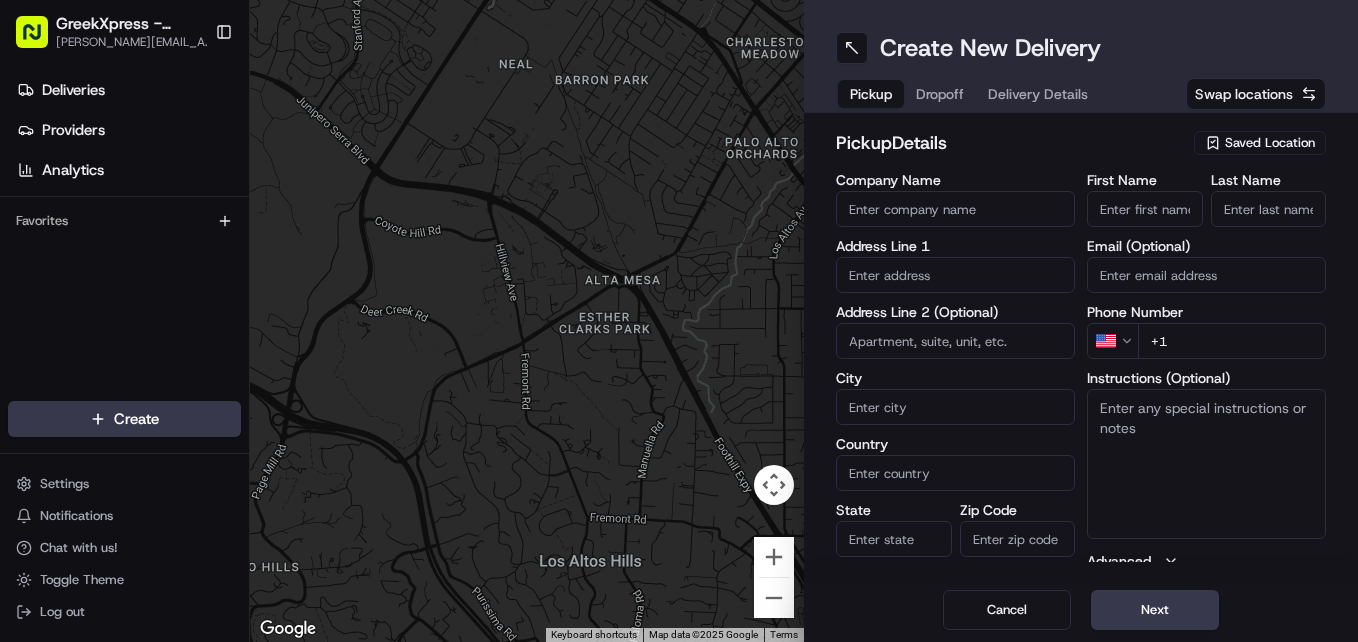 click on "GreekXpress - Staten Island james@greekxpress.com Toggle Sidebar Deliveries Providers Analytics Favorites Main Menu Members & Organization Organization Users Roles Preferences Customization Tracking Orchestration Automations Locations Pickup Locations Dropoff Locations Billing Billing Refund Requests Integrations Notification Triggers Webhooks API Keys Request Logs Create Settings Notifications Chat with us! Toggle Theme Log out To navigate the map with touch gestures double-tap and hold your finger on the map, then drag the map. ← Move left → Move right ↑ Move up ↓ Move down + Zoom in - Zoom out Home Jump left by 75% End Jump right by 75% Page Up Jump up by 75% Page Down Jump down by 75% Keyboard shortcuts Map Data Map data ©2025 Google Map data ©2025 Google 500 m  Click to toggle between metric and imperial units Terms Report a map error Create New Delivery Pickup Dropoff Delivery Details Swap locations pickup  Details Saved Location Company Name Address Line 1 City Country State" at bounding box center (679, 321) 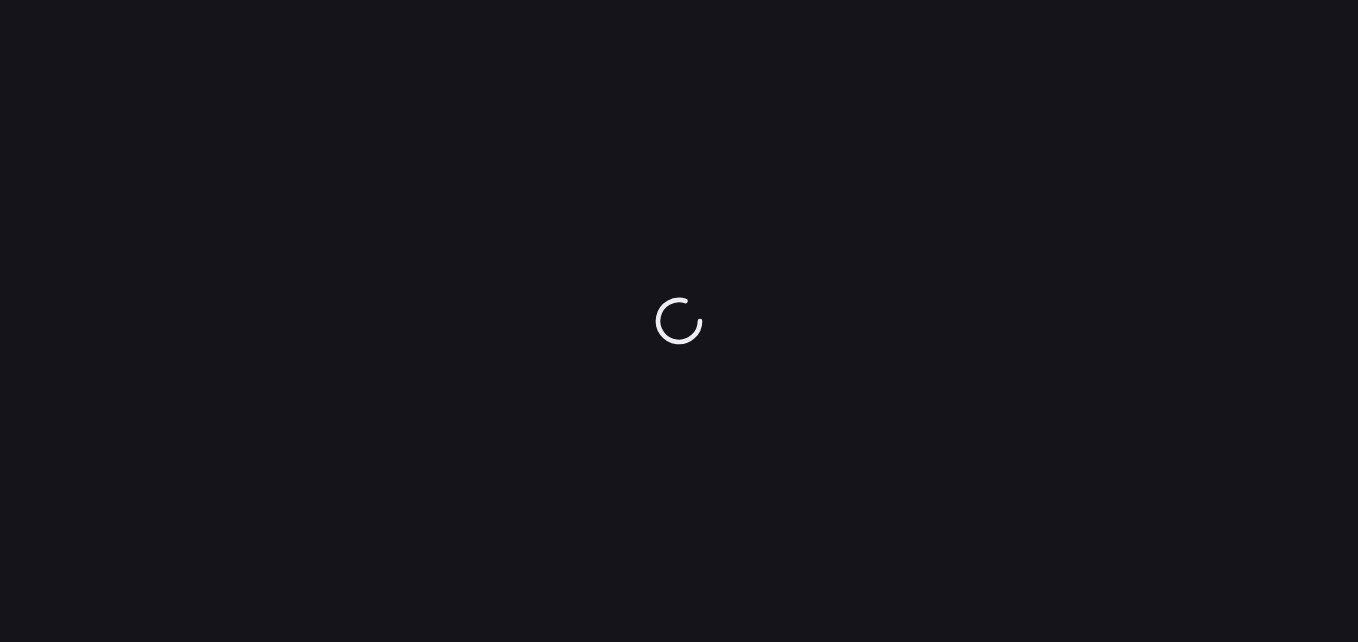 scroll, scrollTop: 0, scrollLeft: 0, axis: both 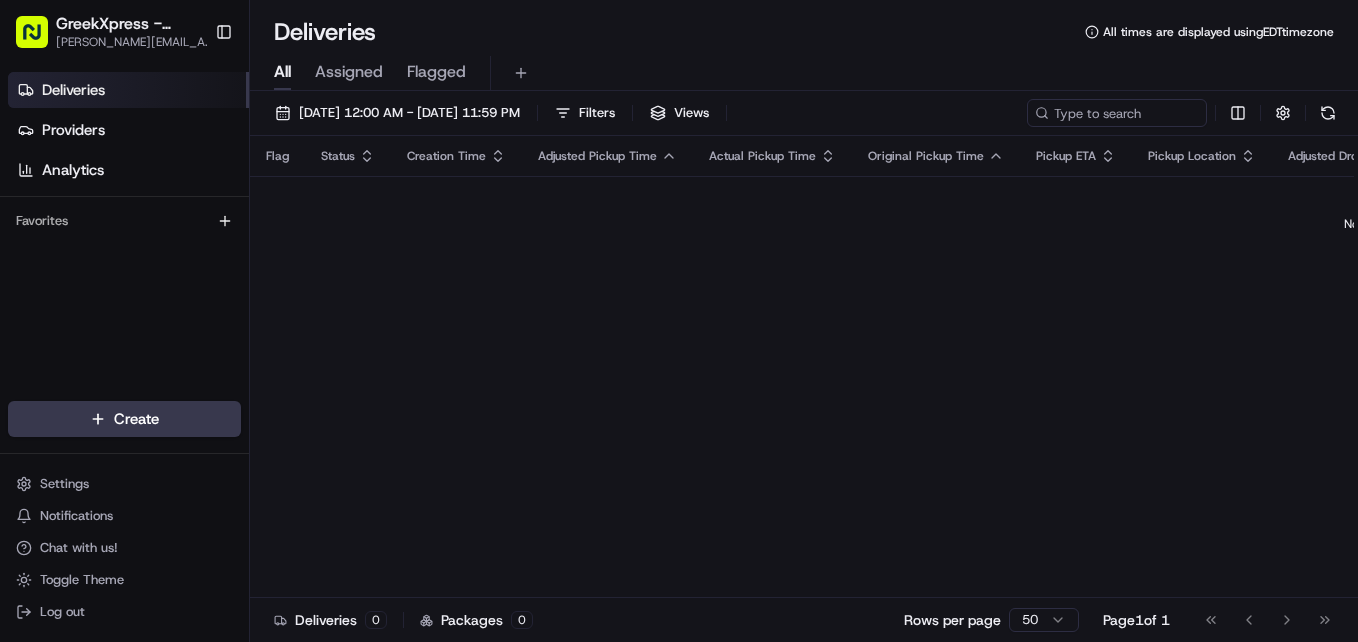 click on "Deliveries" at bounding box center [73, 90] 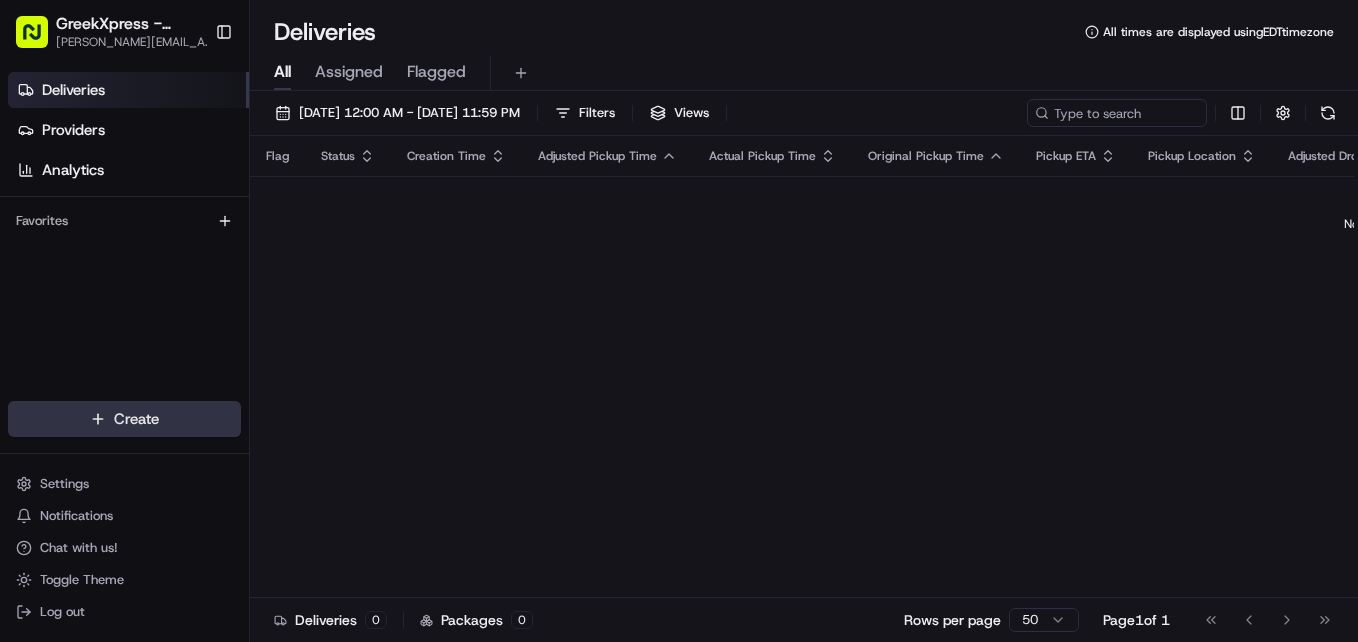click on "GreekXpress - [GEOGRAPHIC_DATA] [PERSON_NAME][EMAIL_ADDRESS][DOMAIN_NAME] Toggle Sidebar Deliveries Providers Analytics Favorites Main Menu Members & Organization Organization Users Roles Preferences Customization Tracking Orchestration Automations Locations Pickup Locations Dropoff Locations Billing Billing Refund Requests Integrations Notification Triggers Webhooks API Keys Request Logs Create Settings Notifications Chat with us! Toggle Theme Log out Deliveries All times are displayed using  EDT  timezone All Assigned Flagged [DATE] 12:00 AM - [DATE] 11:59 PM Filters Views Flag Status Creation Time Adjusted Pickup Time Actual Pickup Time Original Pickup Time Pickup ETA Pickup Location Adjusted Dropoff Time Actual Dropoff Time Original Dropoff Time Dropoff ETA Dropoff Location Provider Driving Distance Reference Id Tag Action No results. Deliveries 0 Packages 0 Rows per page 50 Page  1  of   1 Go to first page Go to previous page Go to next page Go to last page" at bounding box center [679, 321] 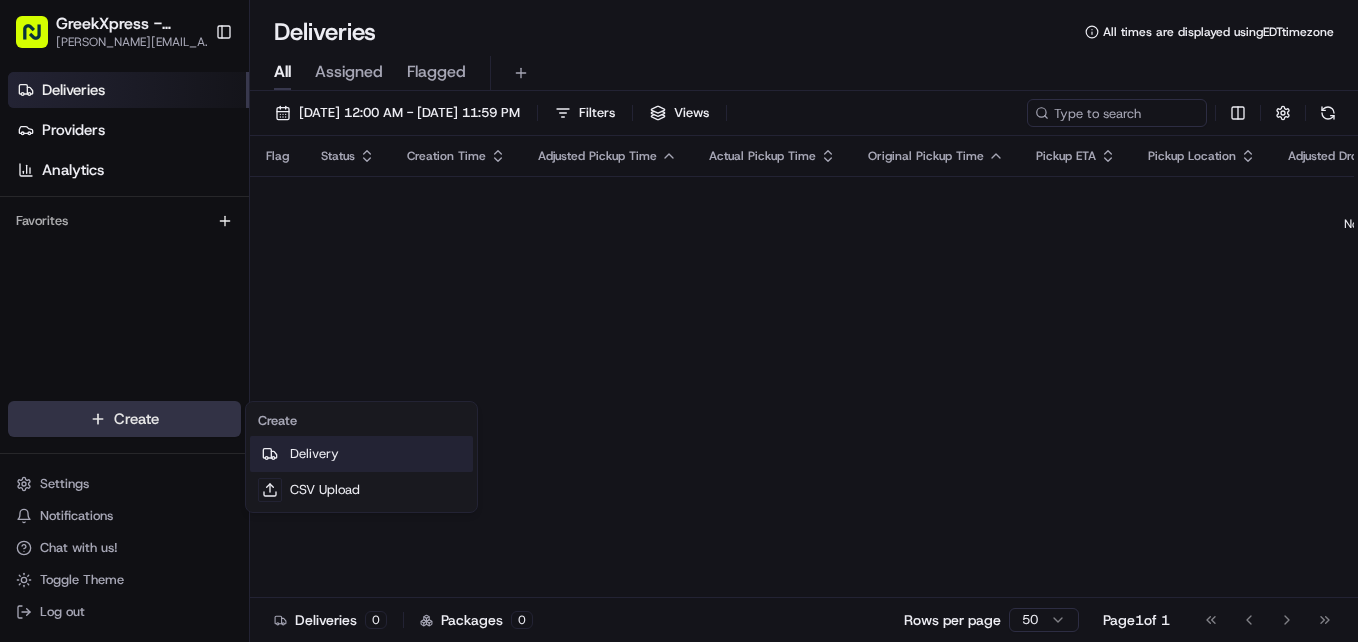 click on "Delivery" at bounding box center [361, 454] 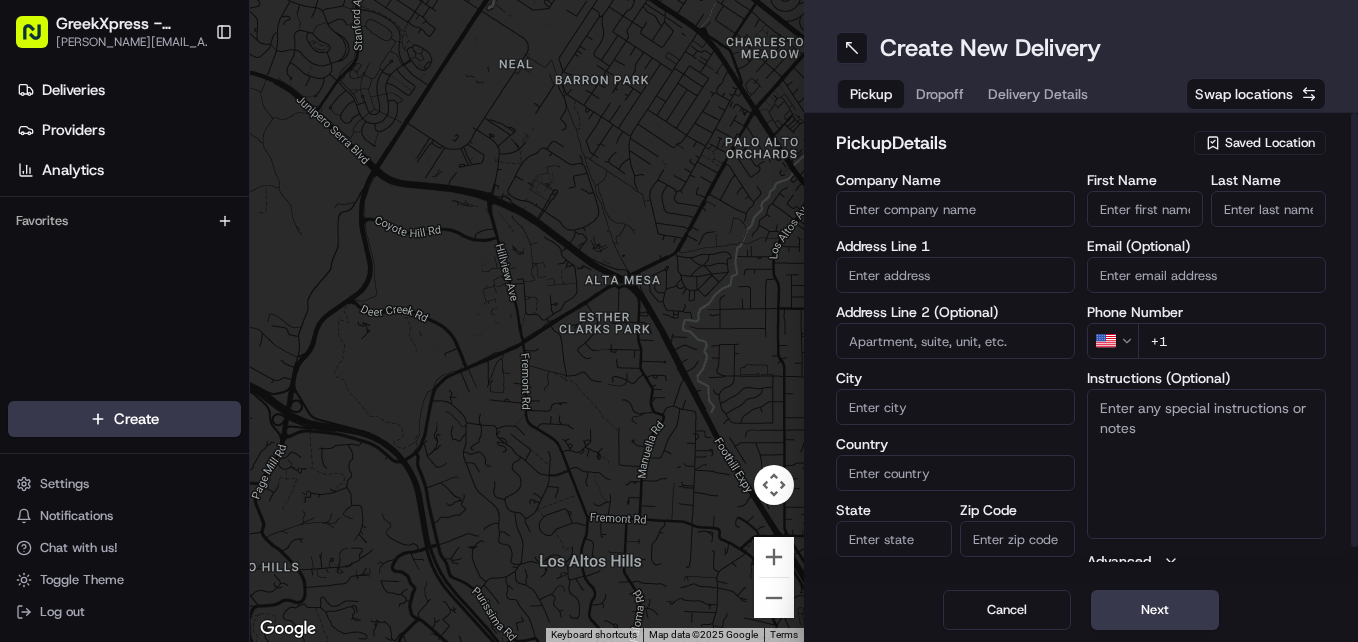 click on "Saved Location" at bounding box center [1270, 143] 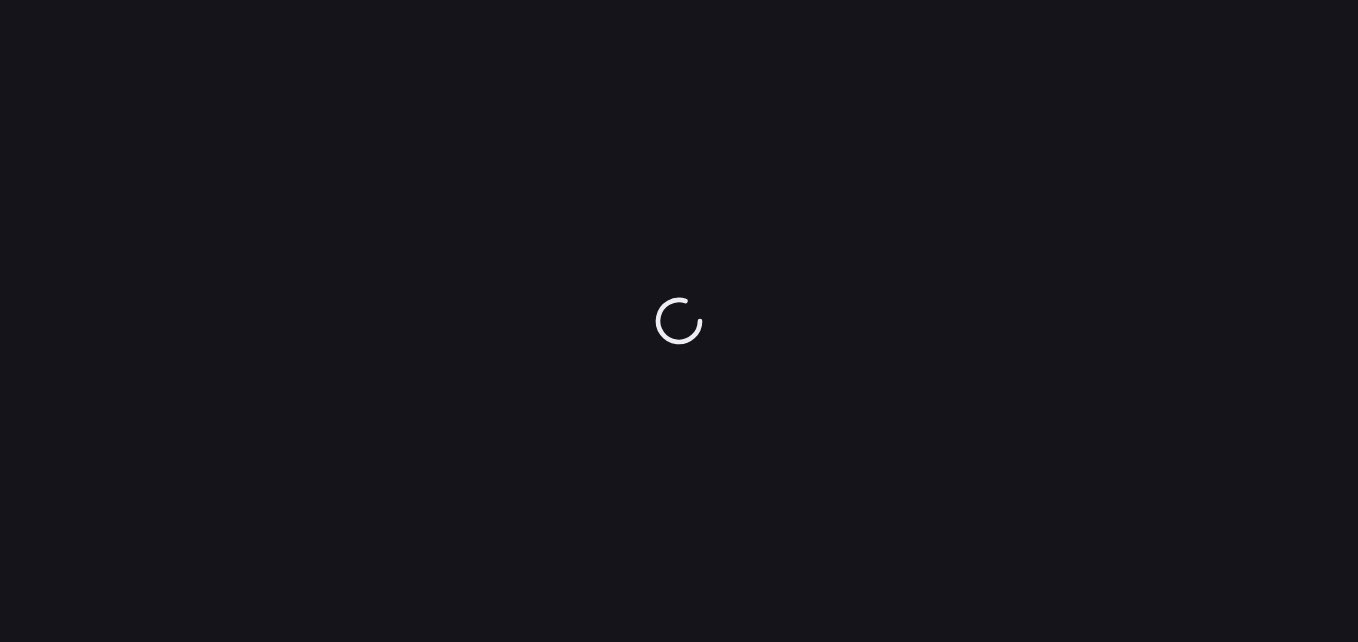 scroll, scrollTop: 0, scrollLeft: 0, axis: both 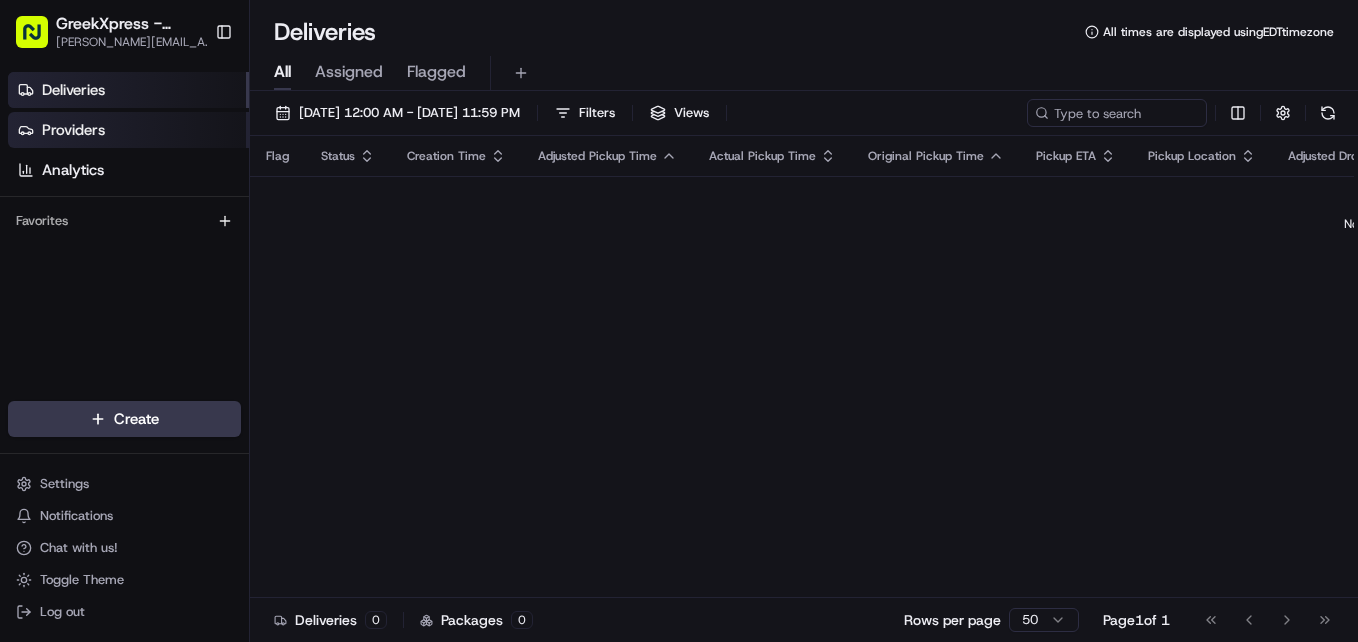 click on "Providers" at bounding box center [73, 130] 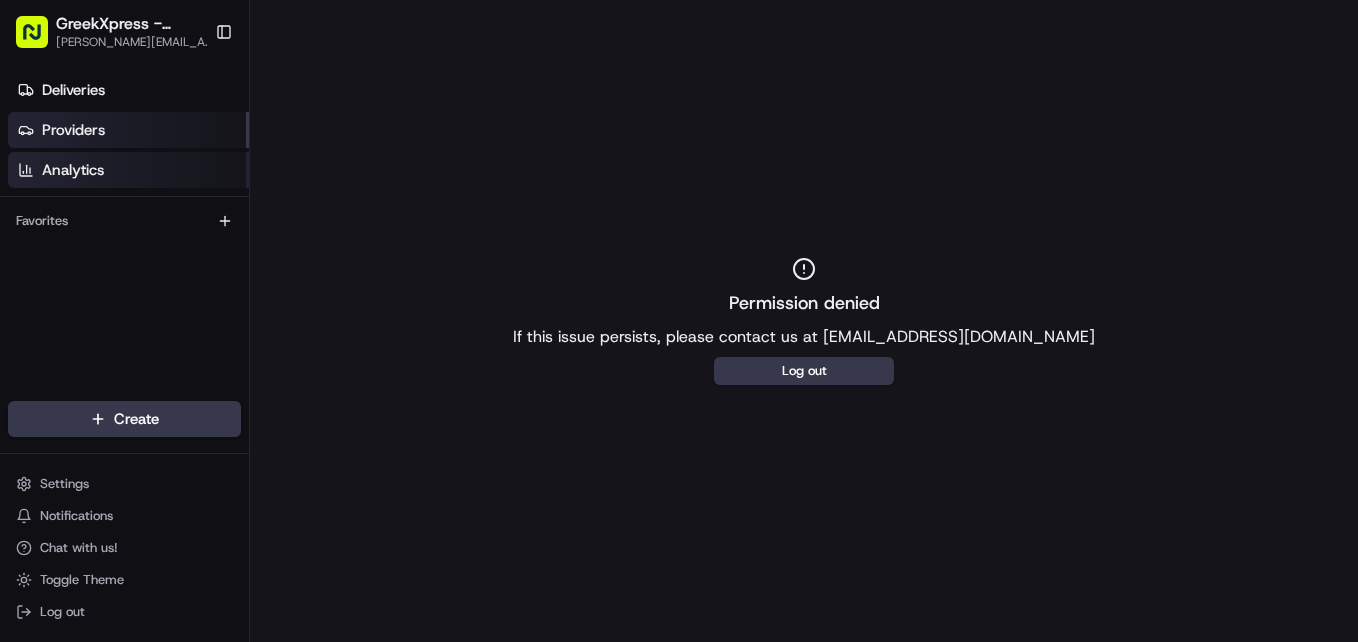 click on "Analytics" at bounding box center (128, 170) 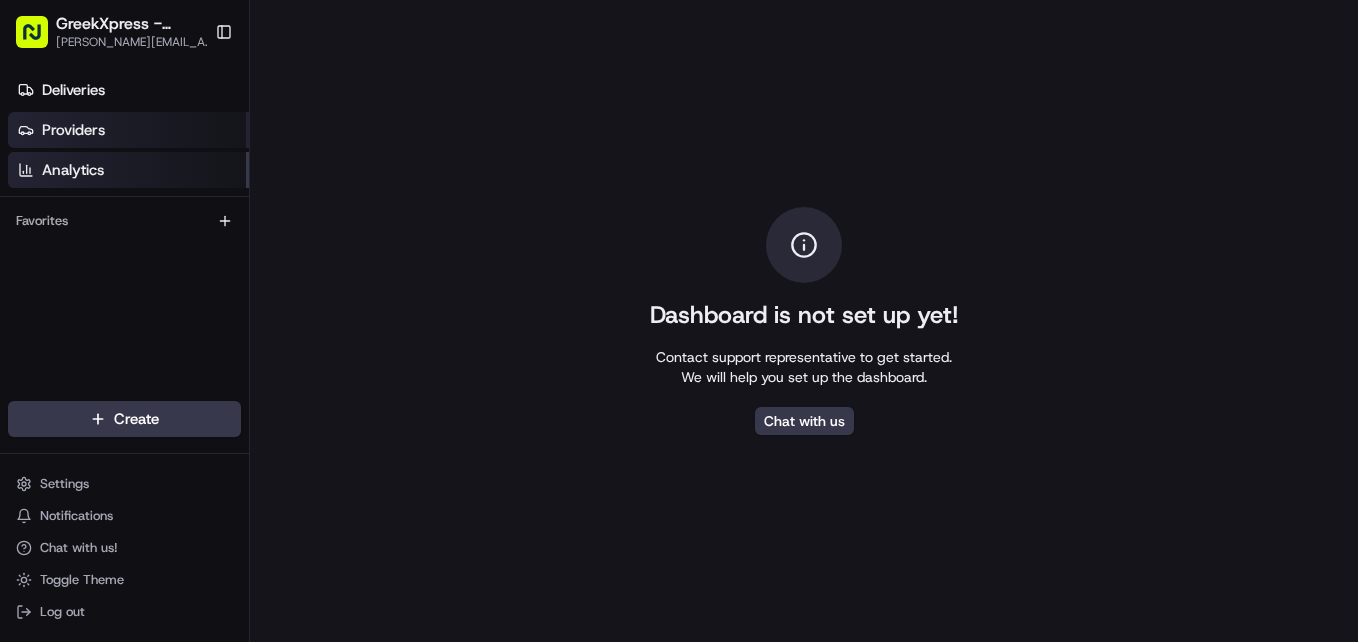 click on "Providers" at bounding box center [73, 130] 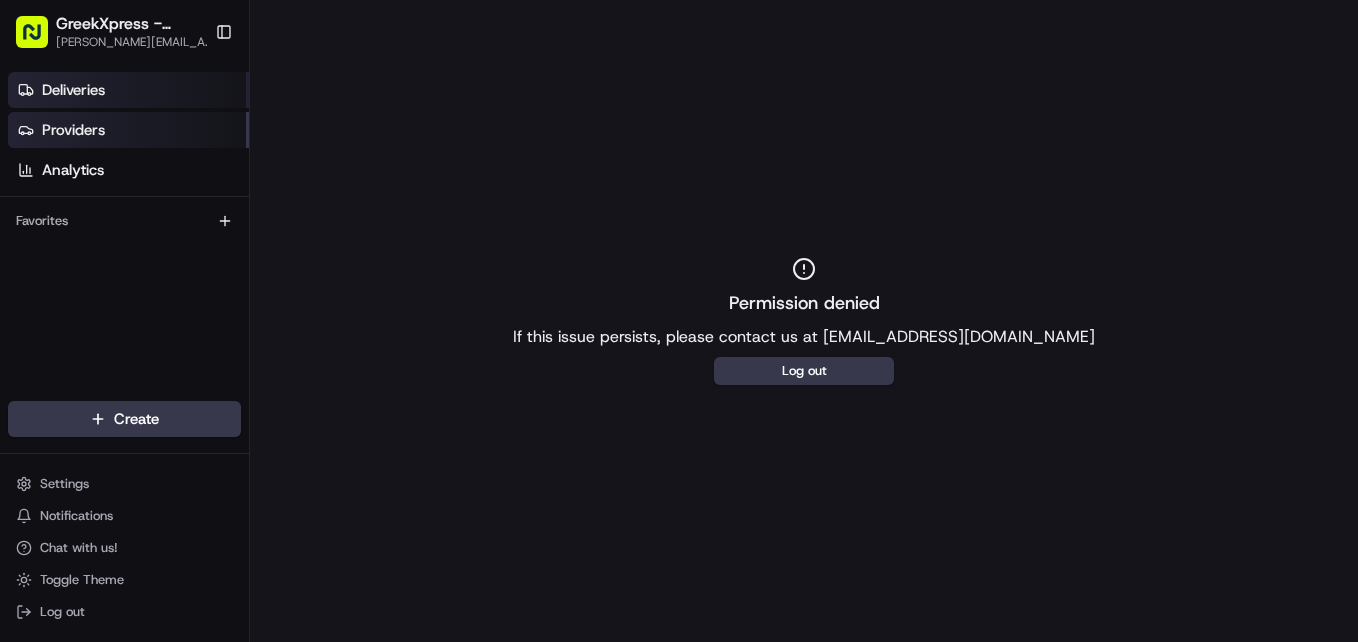 click on "Deliveries" at bounding box center [73, 90] 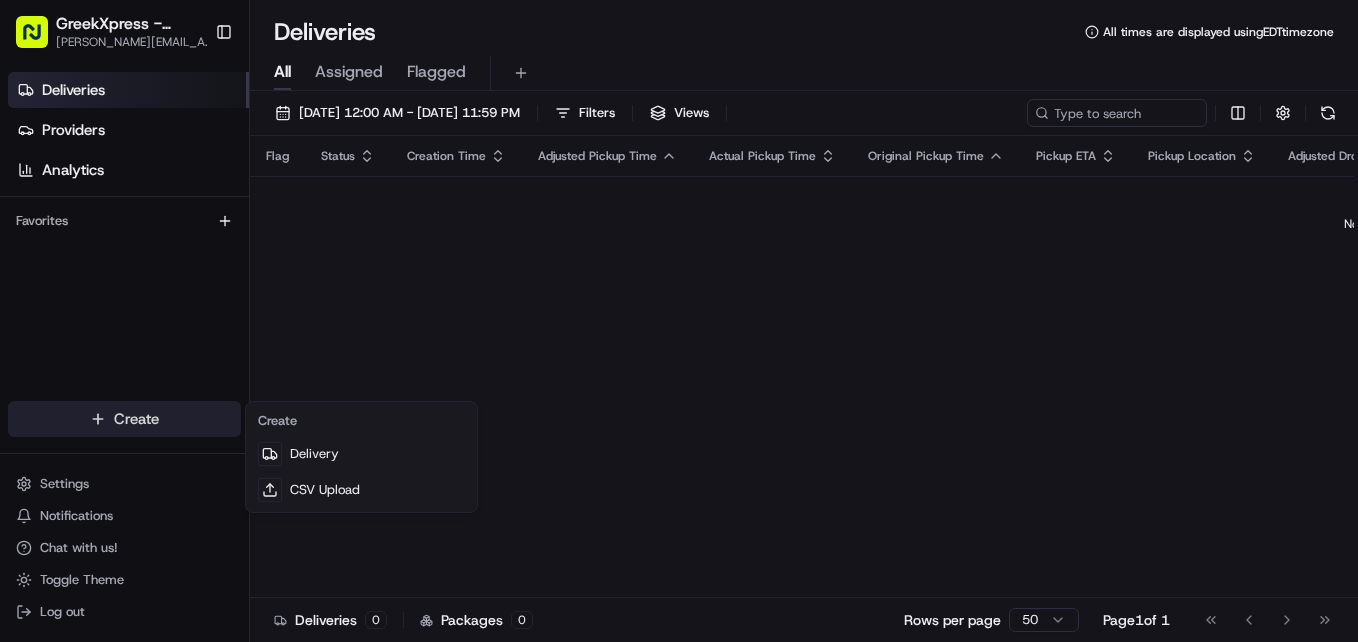 click on "GreekXpress - [GEOGRAPHIC_DATA] [PERSON_NAME][EMAIL_ADDRESS][DOMAIN_NAME] Toggle Sidebar Deliveries Providers Analytics Favorites Main Menu Members & Organization Organization Users Roles Preferences Customization Tracking Orchestration Automations Locations Pickup Locations Dropoff Locations Billing Billing Refund Requests Integrations Notification Triggers Webhooks API Keys Request Logs Create Settings Notifications Chat with us! Toggle Theme Log out Deliveries All times are displayed using  EDT  timezone All Assigned Flagged [DATE] 12:00 AM - [DATE] 11:59 PM Filters Views Flag Status Creation Time Adjusted Pickup Time Actual Pickup Time Original Pickup Time Pickup ETA Pickup Location Adjusted Dropoff Time Actual Dropoff Time Original Dropoff Time Dropoff ETA Dropoff Location Provider Driving Distance Reference Id Tag Action No results. Deliveries 0 Packages 0 Rows per page 50 Page  1  of   1 Go to first page Go to previous page Go to next page Go to last page" at bounding box center [679, 321] 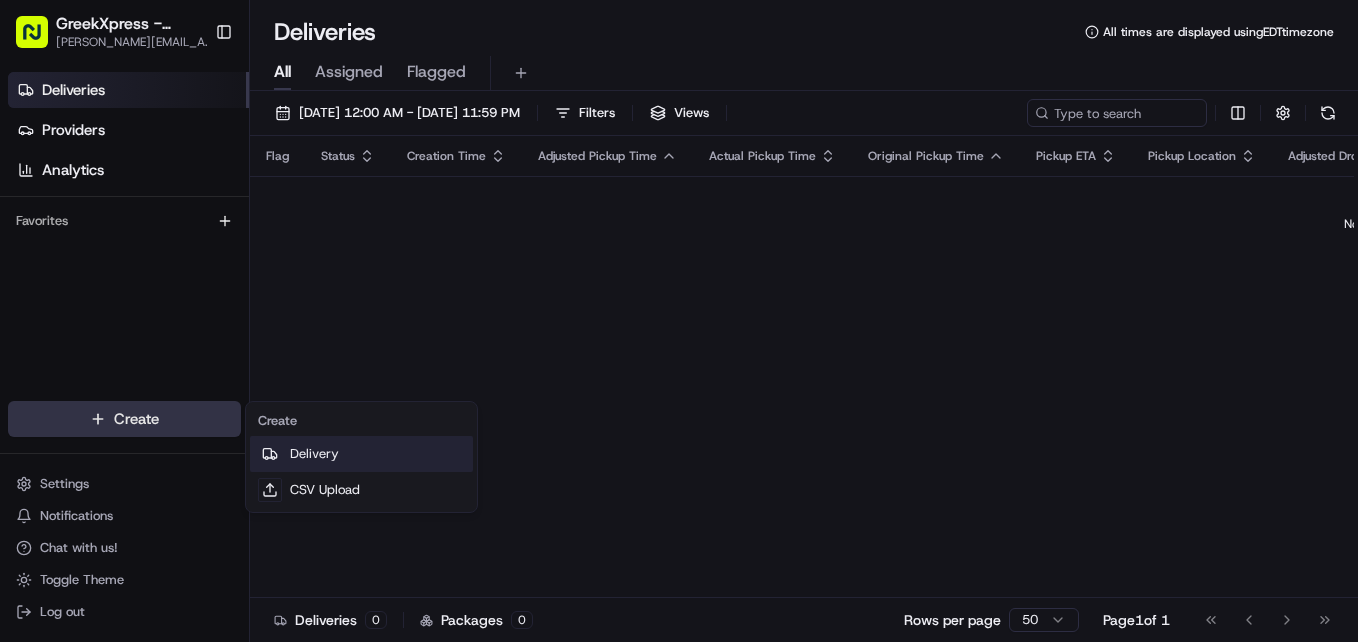 click on "Delivery" at bounding box center [361, 454] 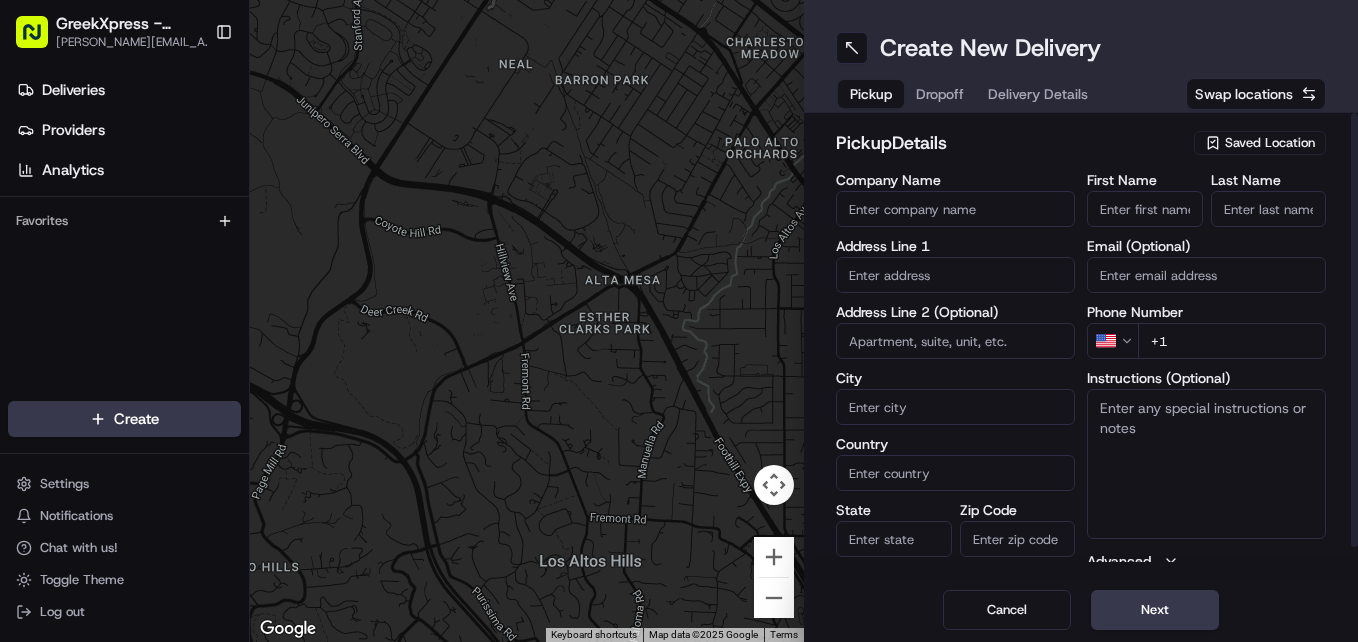 click on "Saved Location" at bounding box center (1270, 143) 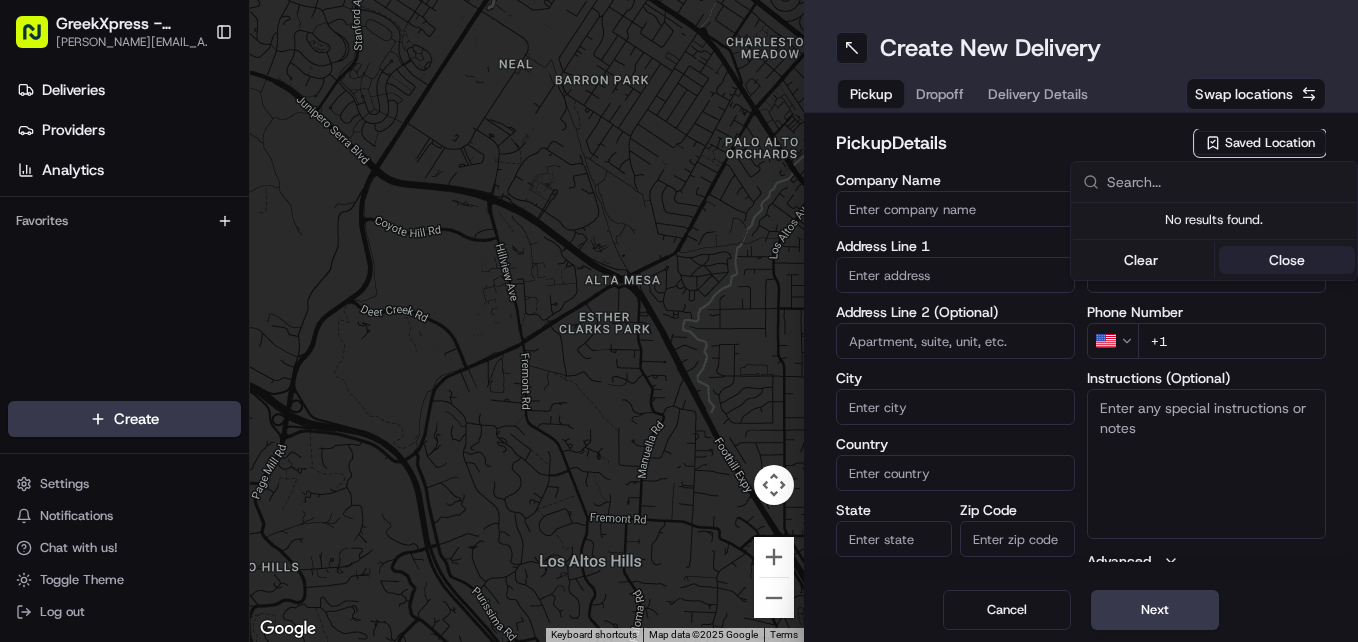 click on "Close" at bounding box center [1287, 260] 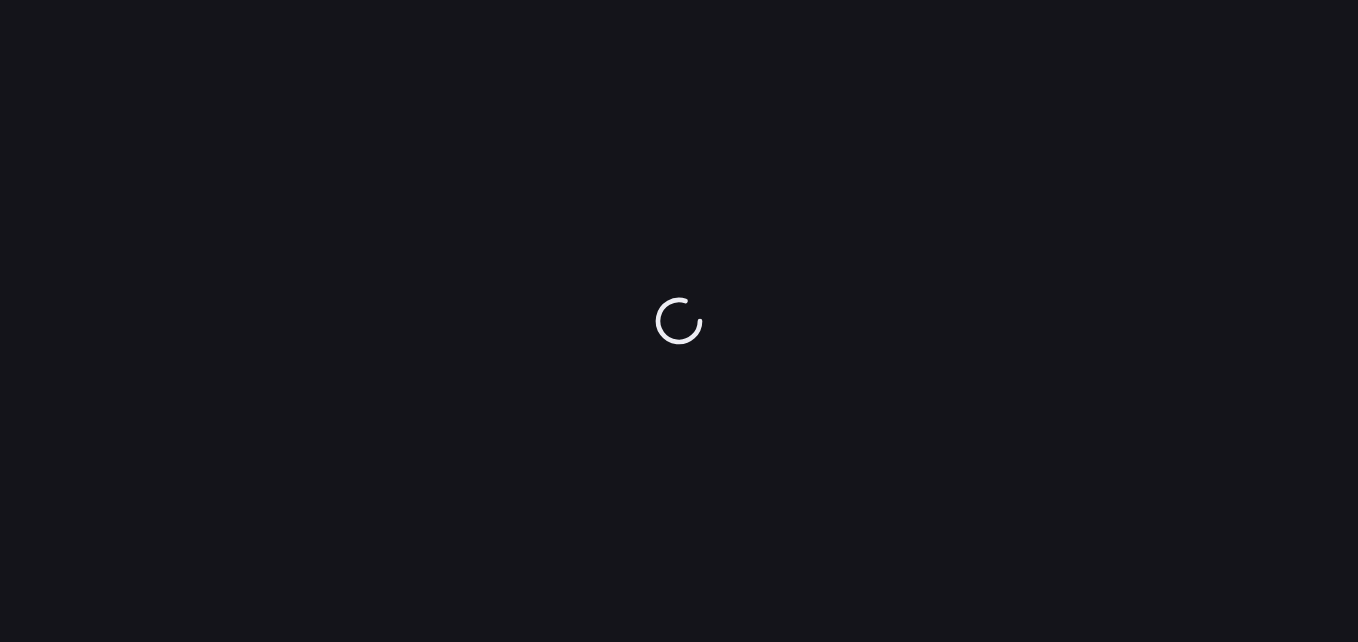 scroll, scrollTop: 0, scrollLeft: 0, axis: both 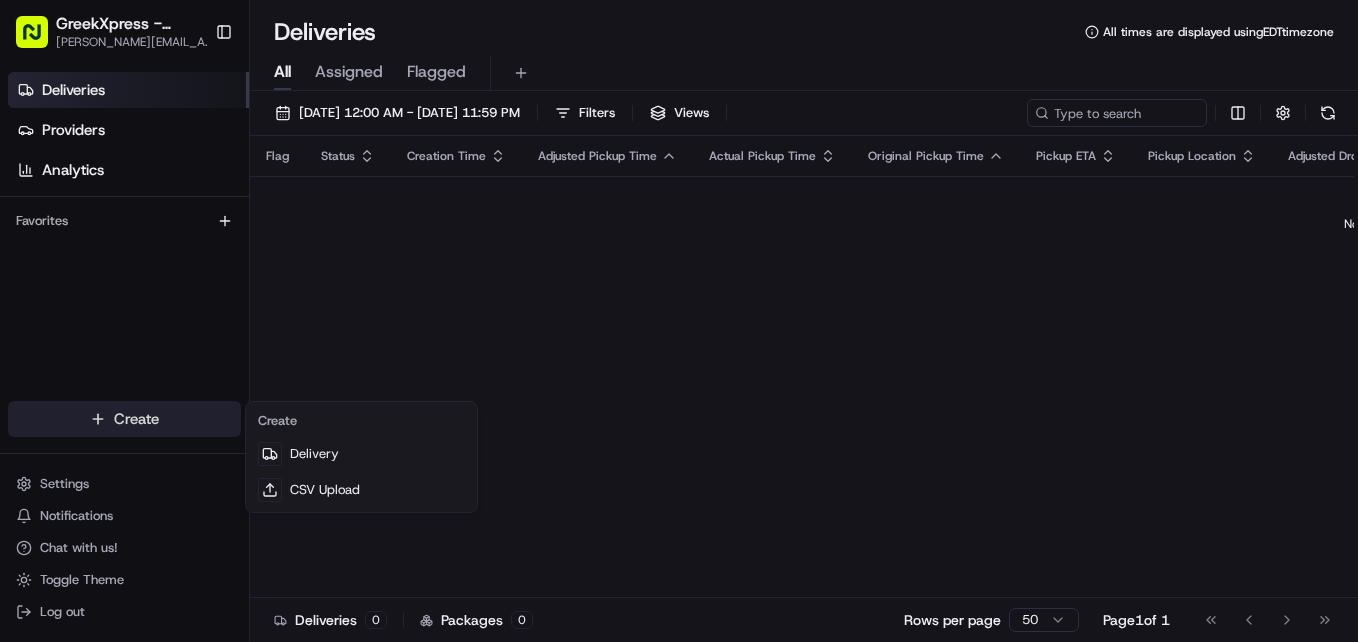 click on "GreekXpress - [GEOGRAPHIC_DATA] [PERSON_NAME][EMAIL_ADDRESS][DOMAIN_NAME] Toggle Sidebar Deliveries Providers Analytics Favorites Main Menu Members & Organization Organization Users Roles Preferences Customization Tracking Orchestration Automations Locations Pickup Locations Dropoff Locations Billing Billing Refund Requests Integrations Notification Triggers Webhooks API Keys Request Logs Create Settings Notifications Chat with us! Toggle Theme Log out Deliveries All times are displayed using  EDT  timezone All Assigned Flagged [DATE] 12:00 AM - [DATE] 11:59 PM Filters Views Flag Status Creation Time Adjusted Pickup Time Actual Pickup Time Original Pickup Time Pickup ETA Pickup Location Adjusted Dropoff Time Actual Dropoff Time Original Dropoff Time Dropoff ETA Dropoff Location Provider Driving Distance Reference Id Tag Action No results. Deliveries 0 Packages 0 Rows per page 50 Page  1  of   1 Go to first page Go to previous page Go to next page Go to last page" at bounding box center (679, 321) 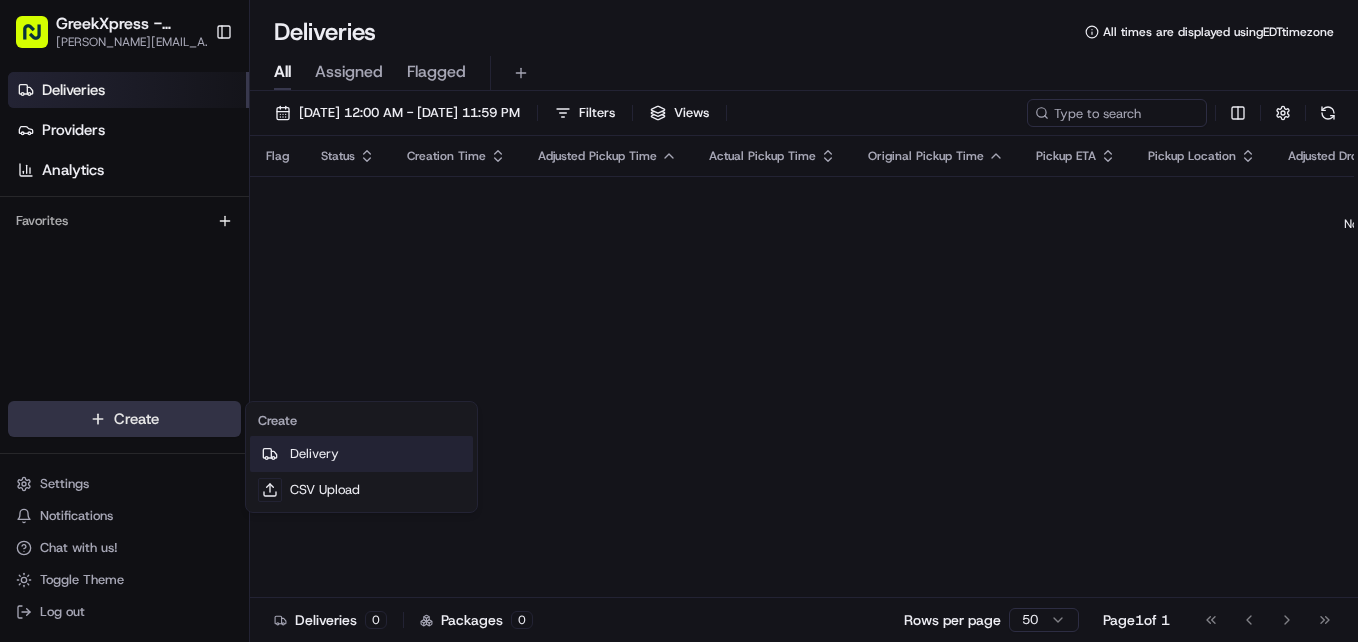 click on "Delivery" at bounding box center [361, 454] 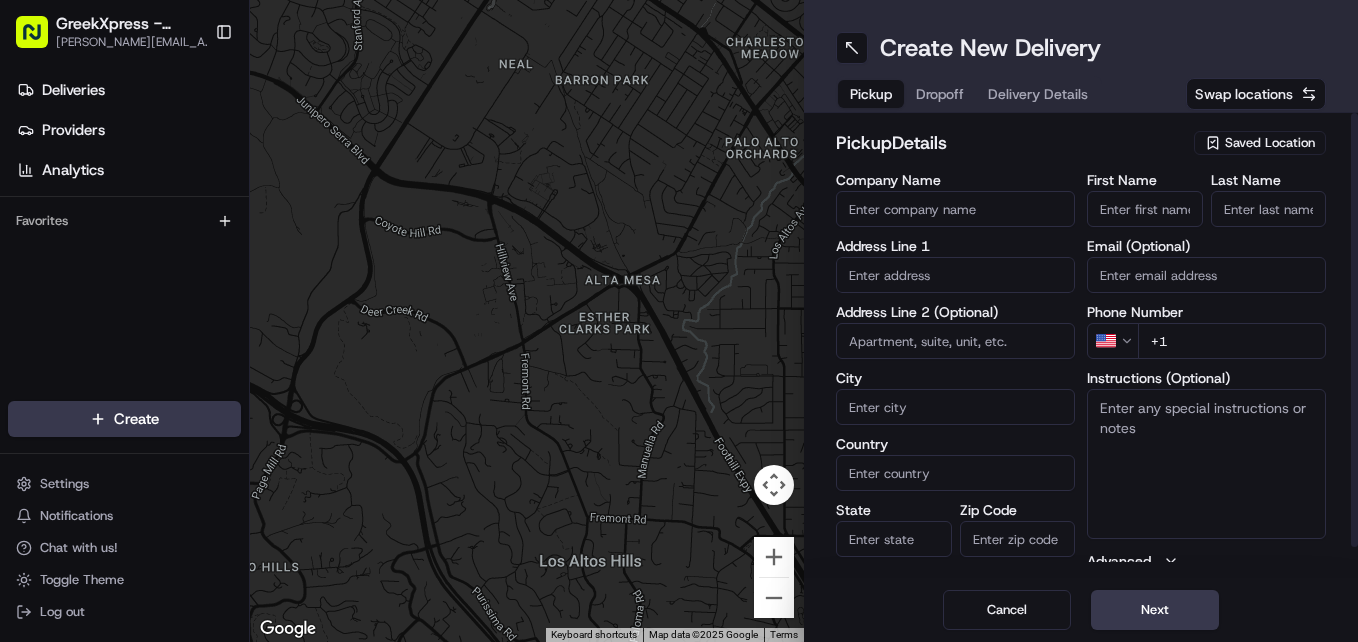 click on "Saved Location" at bounding box center [1260, 143] 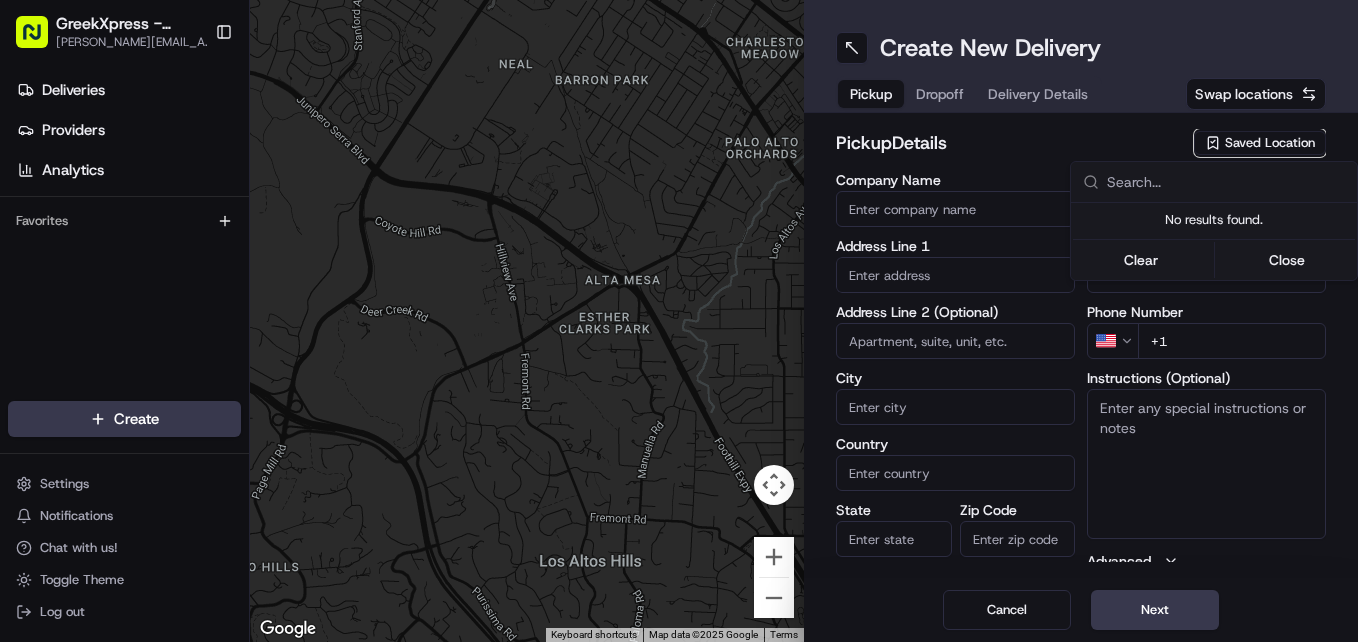 click on "GreekXpress - [GEOGRAPHIC_DATA] [PERSON_NAME][EMAIL_ADDRESS][DOMAIN_NAME] Toggle Sidebar Deliveries Providers Analytics Favorites Main Menu Members & Organization Organization Users Roles Preferences Customization Tracking Orchestration Automations Locations Pickup Locations Dropoff Locations Billing Billing Refund Requests Integrations Notification Triggers Webhooks API Keys Request Logs Create Settings Notifications Chat with us! Toggle Theme Log out To navigate the map with touch gestures double-tap and hold your finger on the map, then drag the map. ← Move left → Move right ↑ Move up ↓ Move down + Zoom in - Zoom out Home Jump left by 75% End Jump right by 75% Page Up Jump up by 75% Page Down Jump down by 75% Keyboard shortcuts Map Data Map data ©2025 Google Map data ©2025 Google 500 m  Click to toggle between metric and imperial units Terms Report a map error Create New Delivery Pickup Dropoff Delivery Details Swap locations pickup  Details Saved Location Company Name Address Line 1 City Country State" at bounding box center [679, 321] 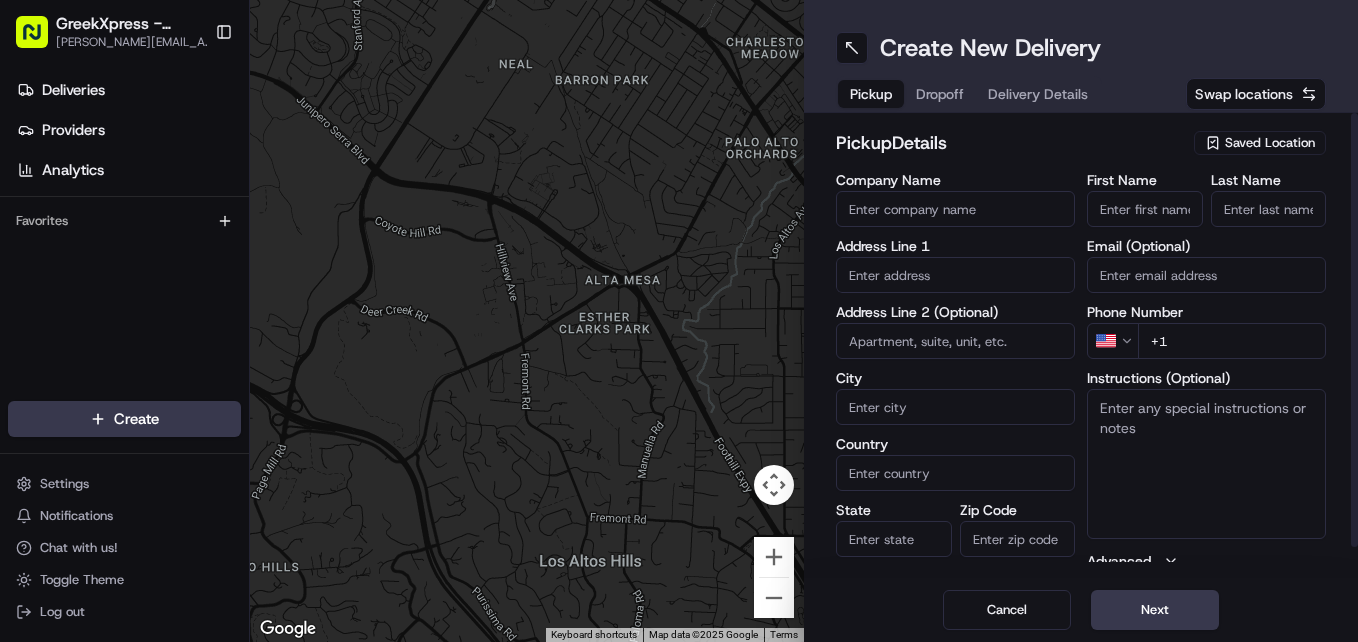 click on "Saved Location" at bounding box center (1270, 143) 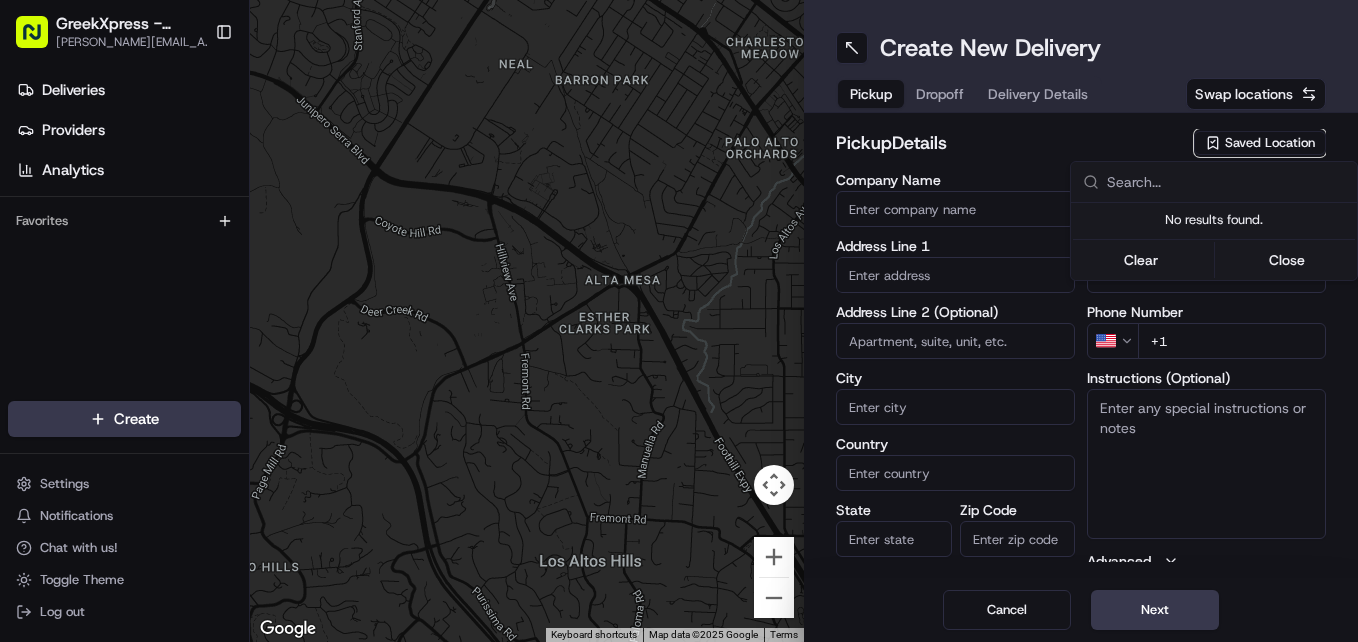click at bounding box center (1226, 182) 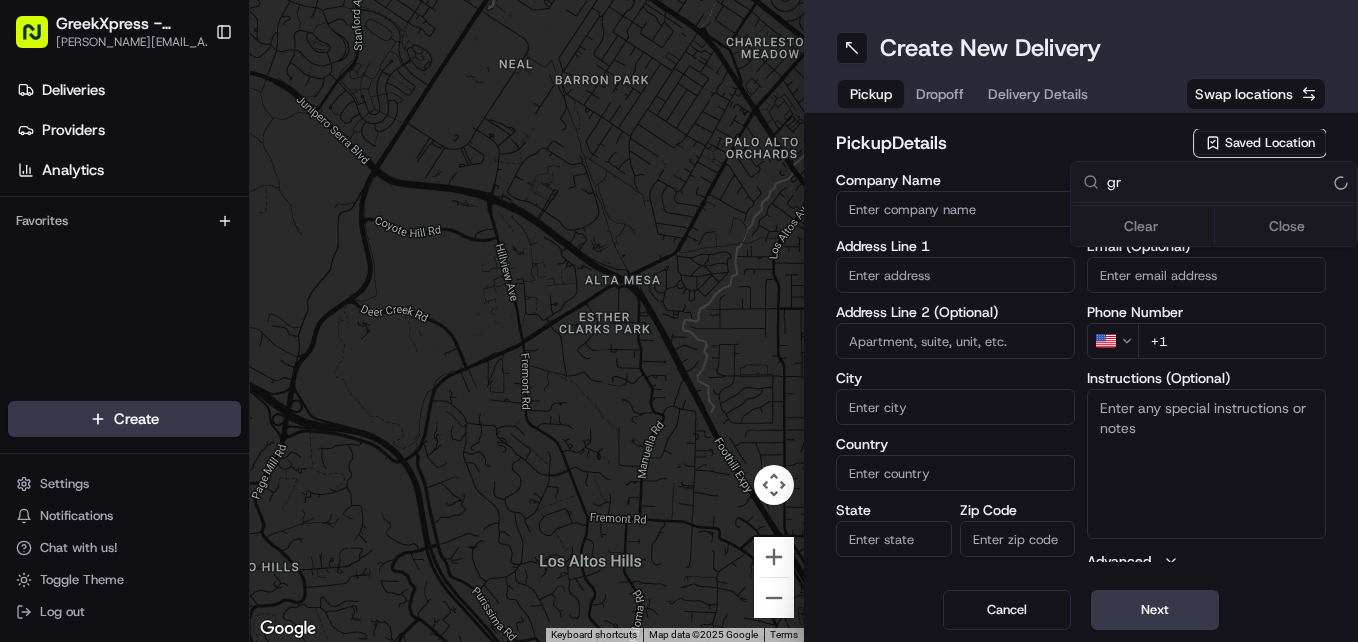 type on "g" 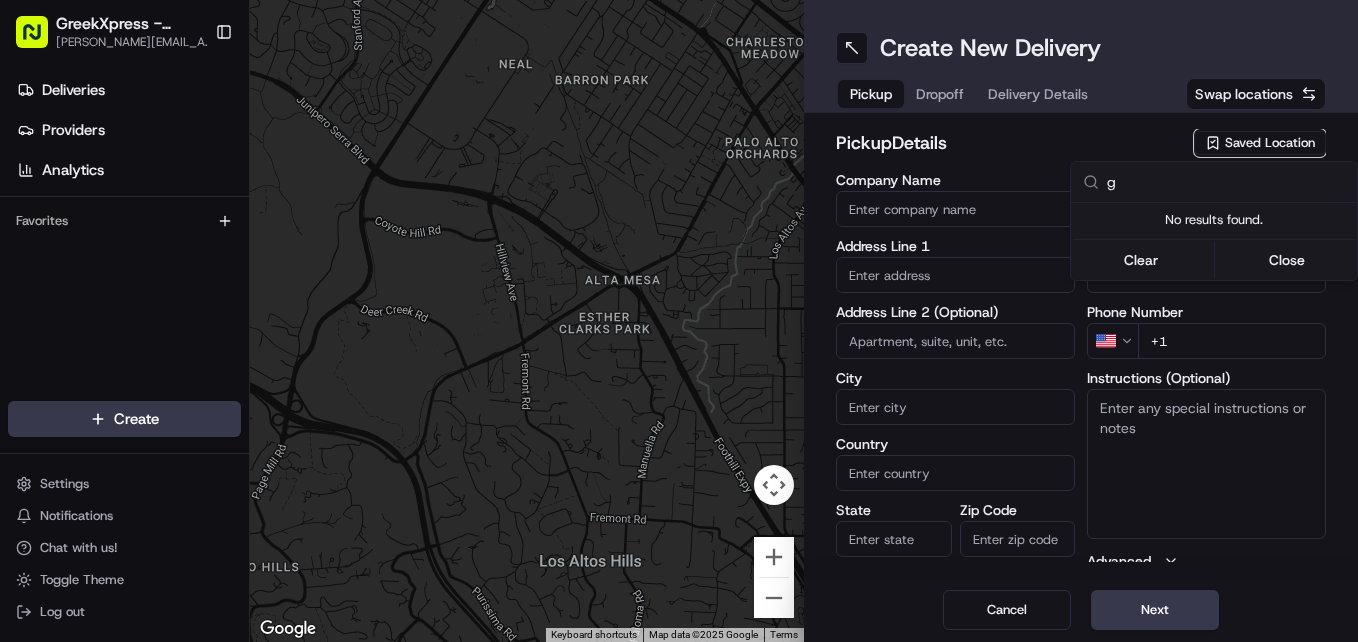 type 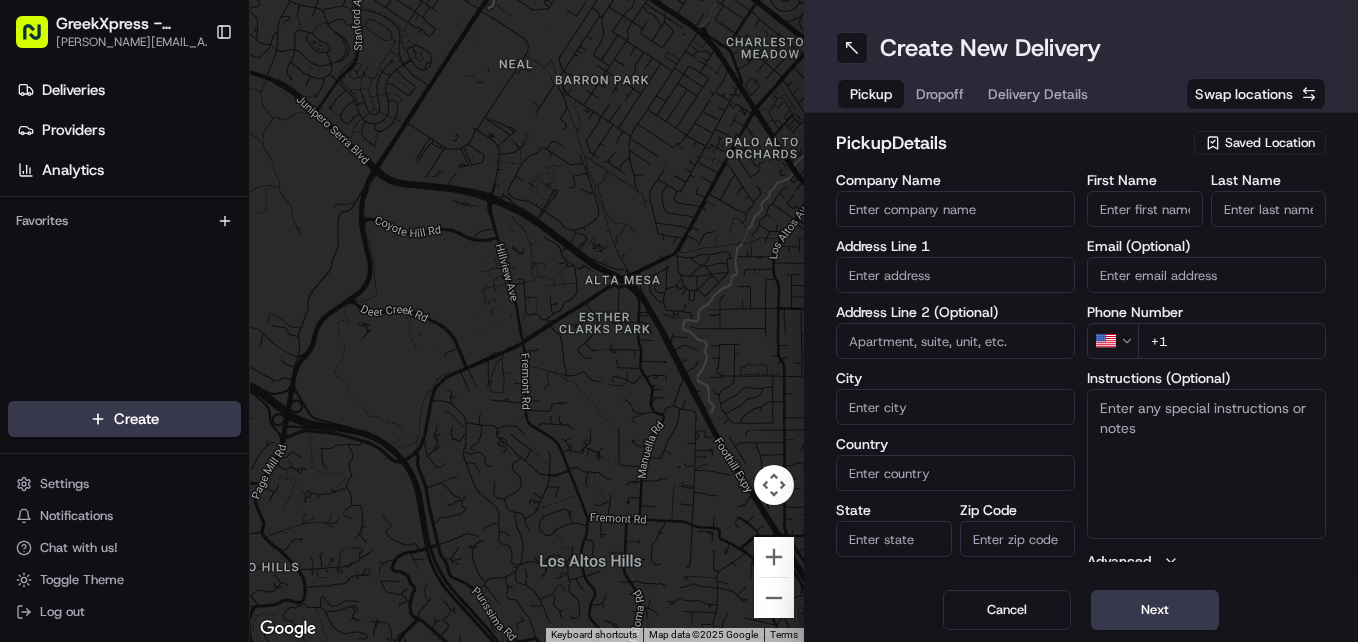 click on "GreekXpress - Staten Island james@greekxpress.com Toggle Sidebar Deliveries Providers Analytics Favorites Main Menu Members & Organization Organization Users Roles Preferences Customization Tracking Orchestration Automations Locations Pickup Locations Dropoff Locations Billing Billing Refund Requests Integrations Notification Triggers Webhooks API Keys Request Logs Create Settings Notifications Chat with us! Toggle Theme Log out To navigate the map with touch gestures double-tap and hold your finger on the map, then drag the map. ← Move left → Move right ↑ Move up ↓ Move down + Zoom in - Zoom out Home Jump left by 75% End Jump right by 75% Page Up Jump up by 75% Page Down Jump down by 75% Keyboard shortcuts Map Data Map data ©2025 Google Map data ©2025 Google 500 m  Click to toggle between metric and imperial units Terms Report a map error Create New Delivery Pickup Dropoff Delivery Details Swap locations pickup  Details Saved Location Company Name Address Line 1 City Country State" at bounding box center (679, 321) 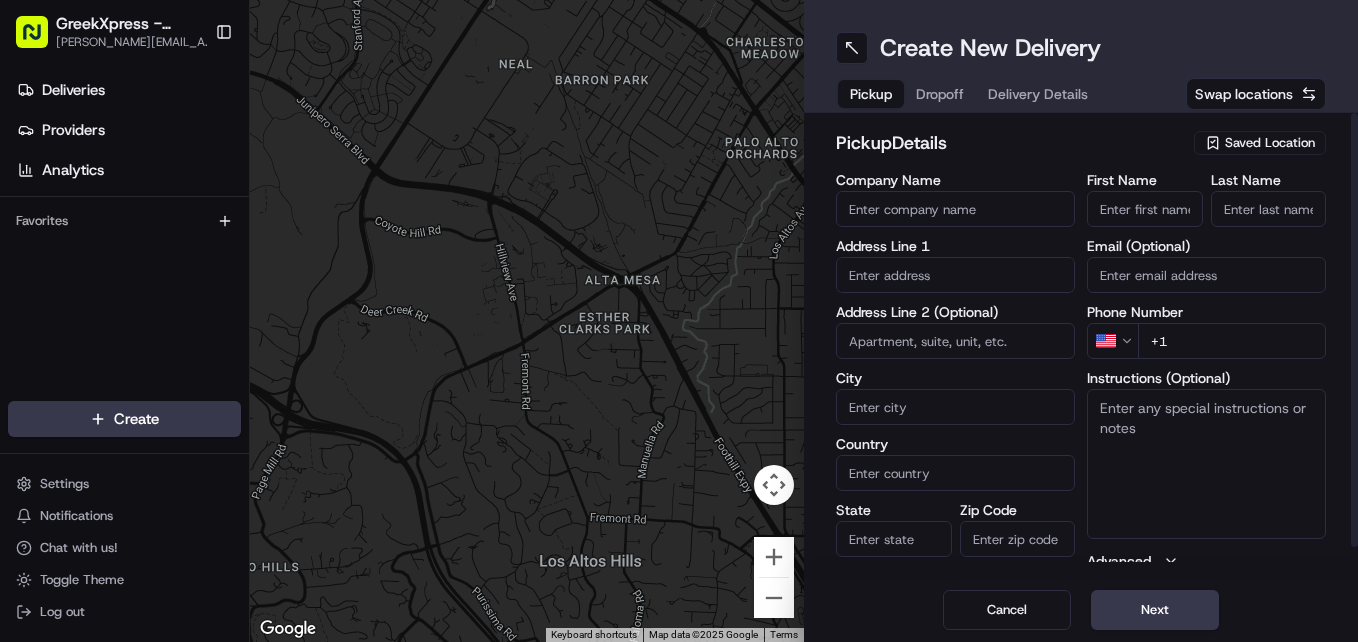 click on "Saved Location" at bounding box center [1270, 143] 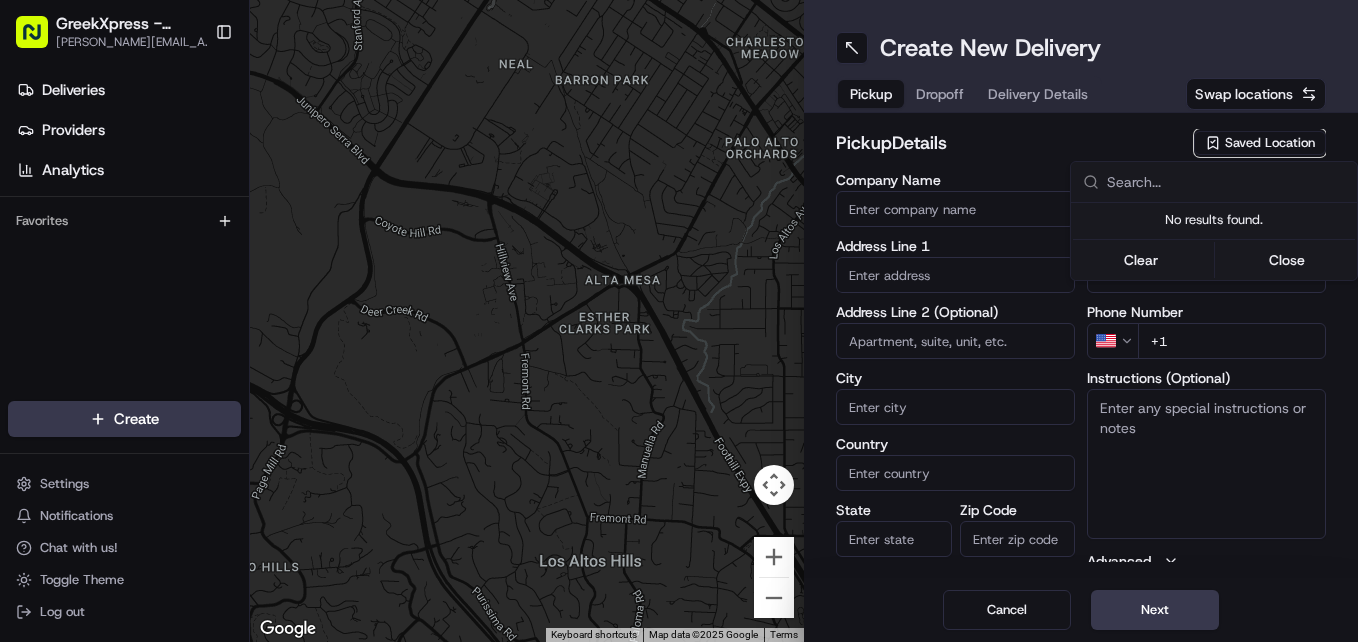 click on "GreekXpress - Staten Island james@greekxpress.com Toggle Sidebar Deliveries Providers Analytics Favorites Main Menu Members & Organization Organization Users Roles Preferences Customization Tracking Orchestration Automations Locations Pickup Locations Dropoff Locations Billing Billing Refund Requests Integrations Notification Triggers Webhooks API Keys Request Logs Create Settings Notifications Chat with us! Toggle Theme Log out To navigate the map with touch gestures double-tap and hold your finger on the map, then drag the map. ← Move left → Move right ↑ Move up ↓ Move down + Zoom in - Zoom out Home Jump left by 75% End Jump right by 75% Page Up Jump up by 75% Page Down Jump down by 75% Keyboard shortcuts Map Data Map data ©2025 Google Map data ©2025 Google 500 m  Click to toggle between metric and imperial units Terms Report a map error Create New Delivery Pickup Dropoff Delivery Details Swap locations pickup  Details Saved Location Company Name Address Line 1 City Country State" at bounding box center [679, 321] 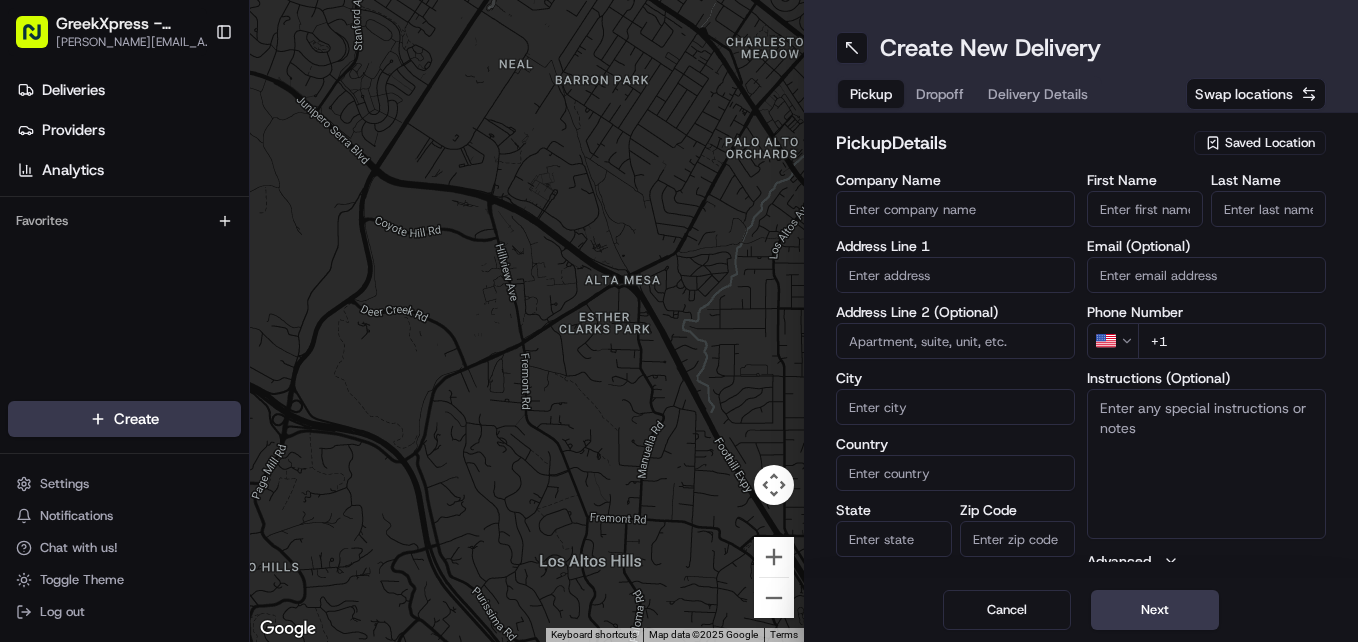 click on "GreekXpress - [GEOGRAPHIC_DATA]" at bounding box center (137, 24) 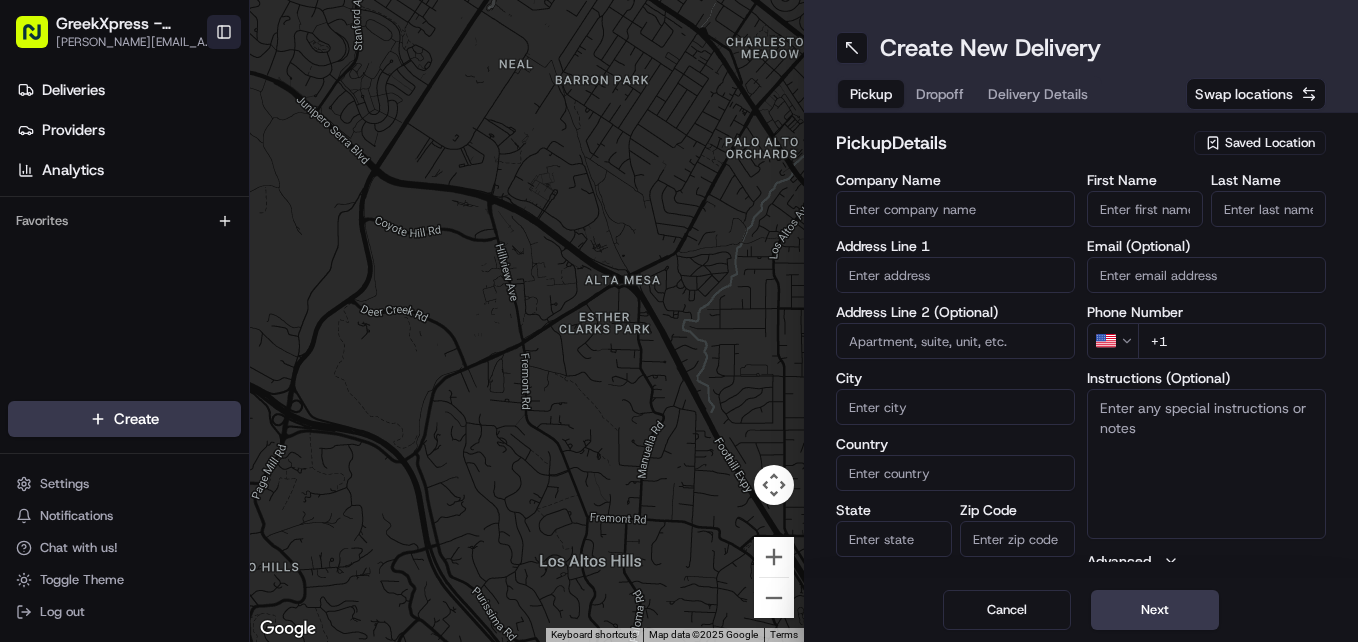 click on "Toggle Sidebar" at bounding box center [224, 32] 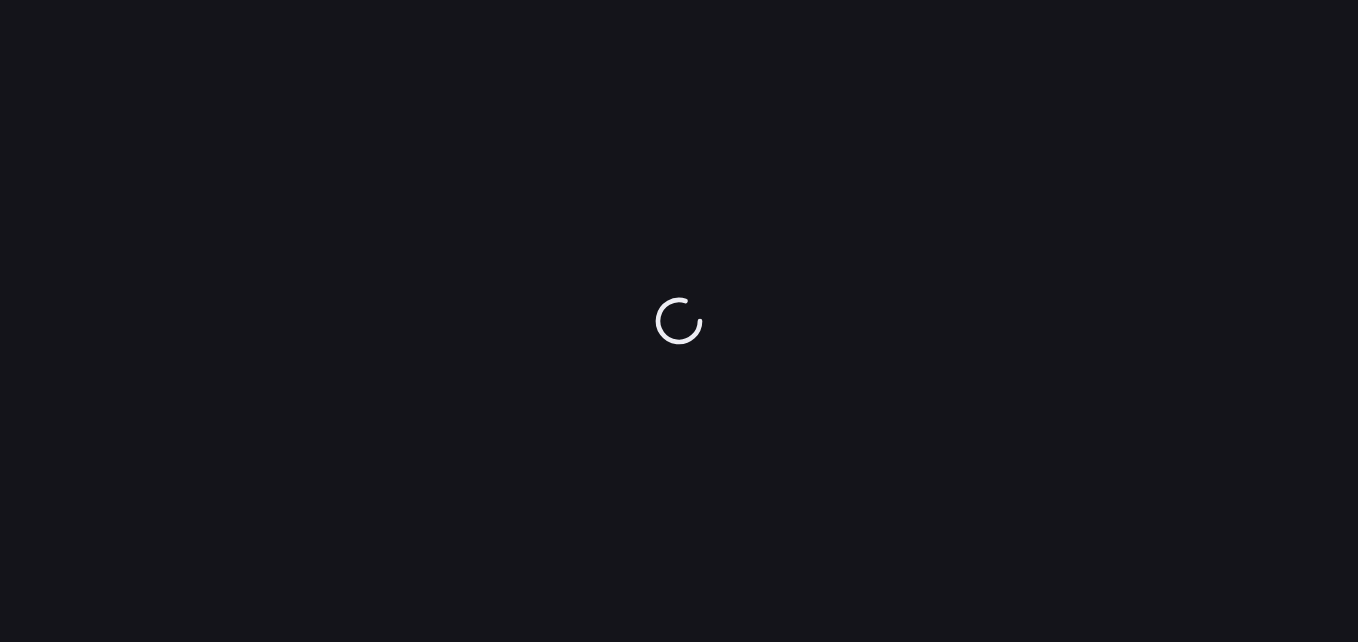 scroll, scrollTop: 0, scrollLeft: 0, axis: both 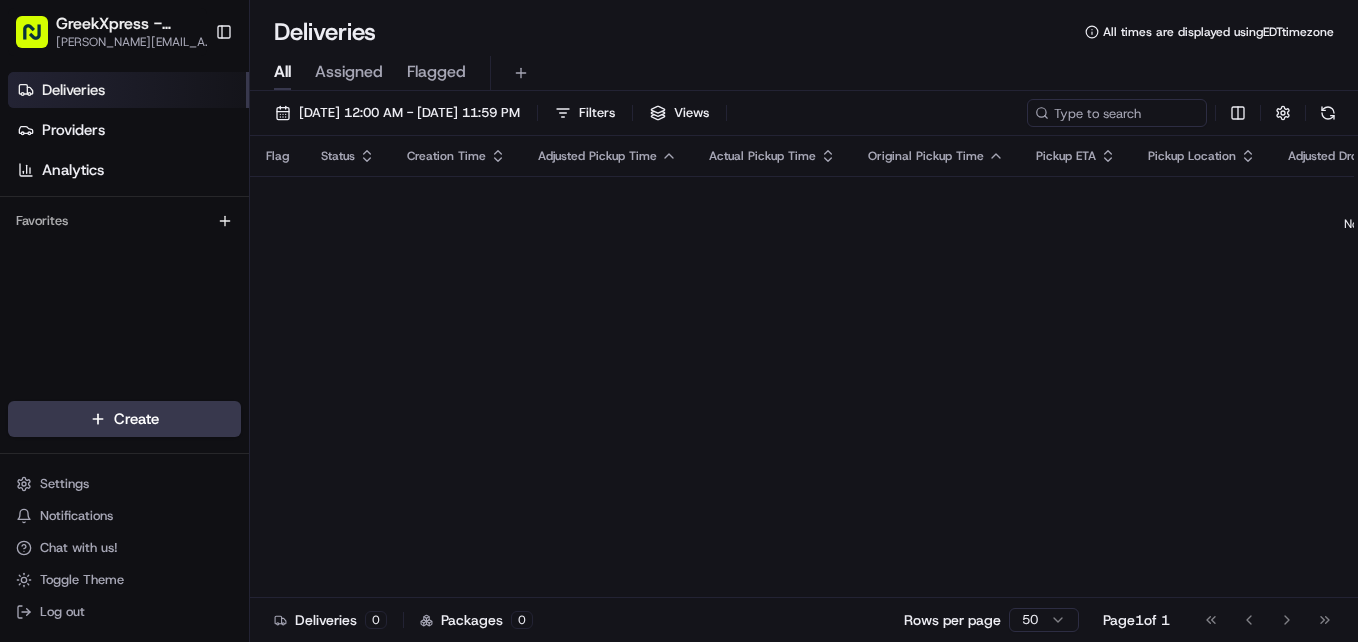 click on "[PERSON_NAME][EMAIL_ADDRESS][DOMAIN_NAME]" at bounding box center (137, 42) 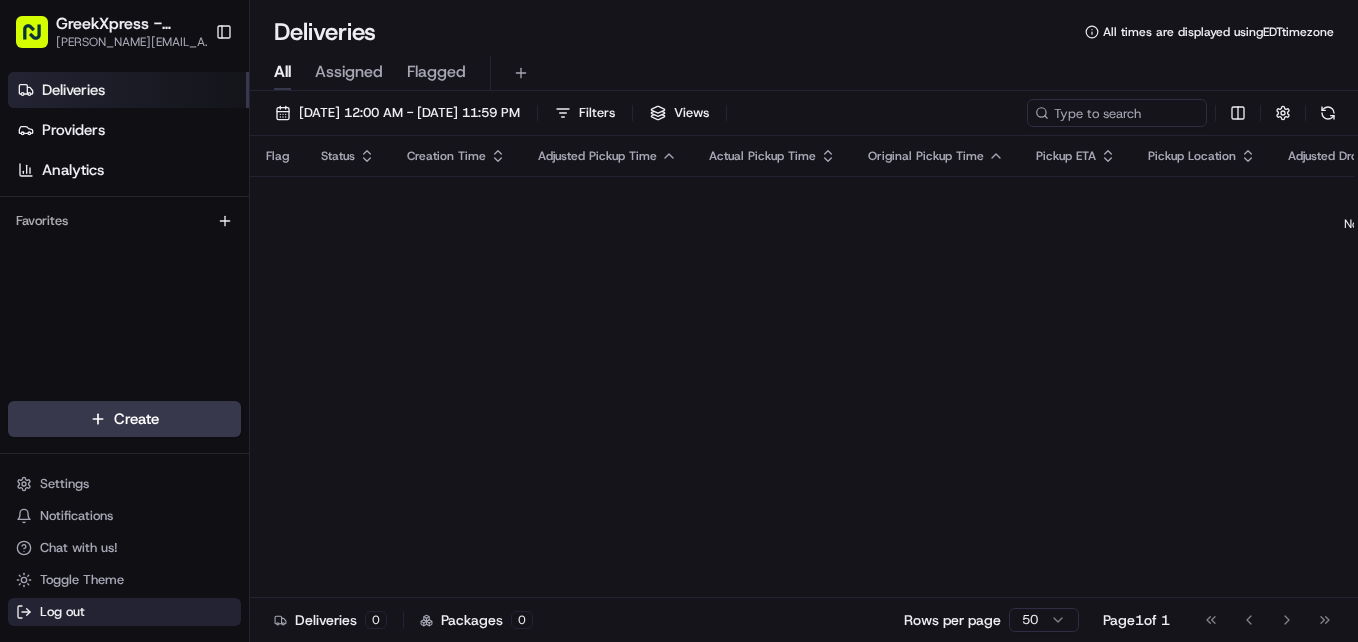 click on "Log out" at bounding box center [62, 612] 